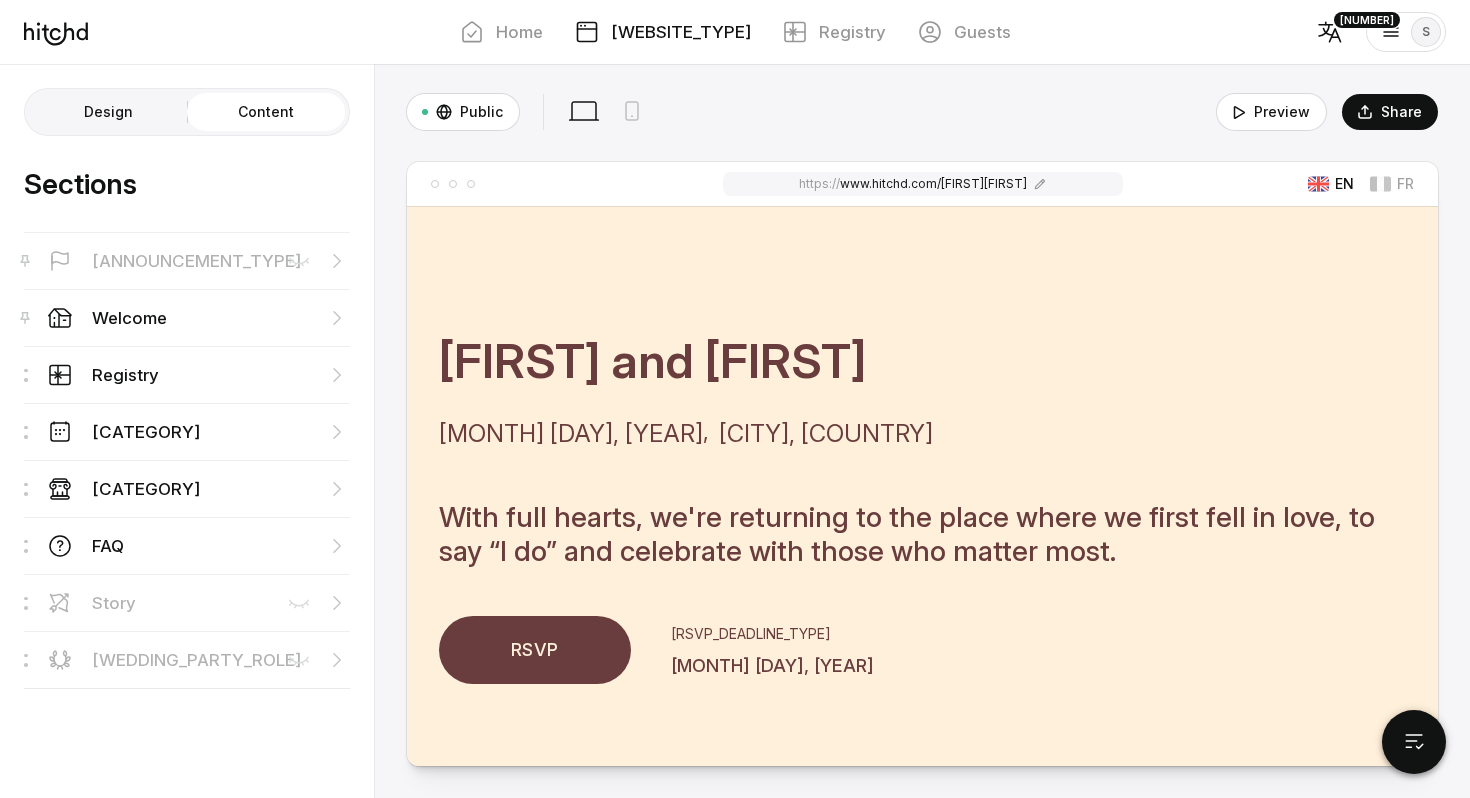scroll, scrollTop: 0, scrollLeft: 0, axis: both 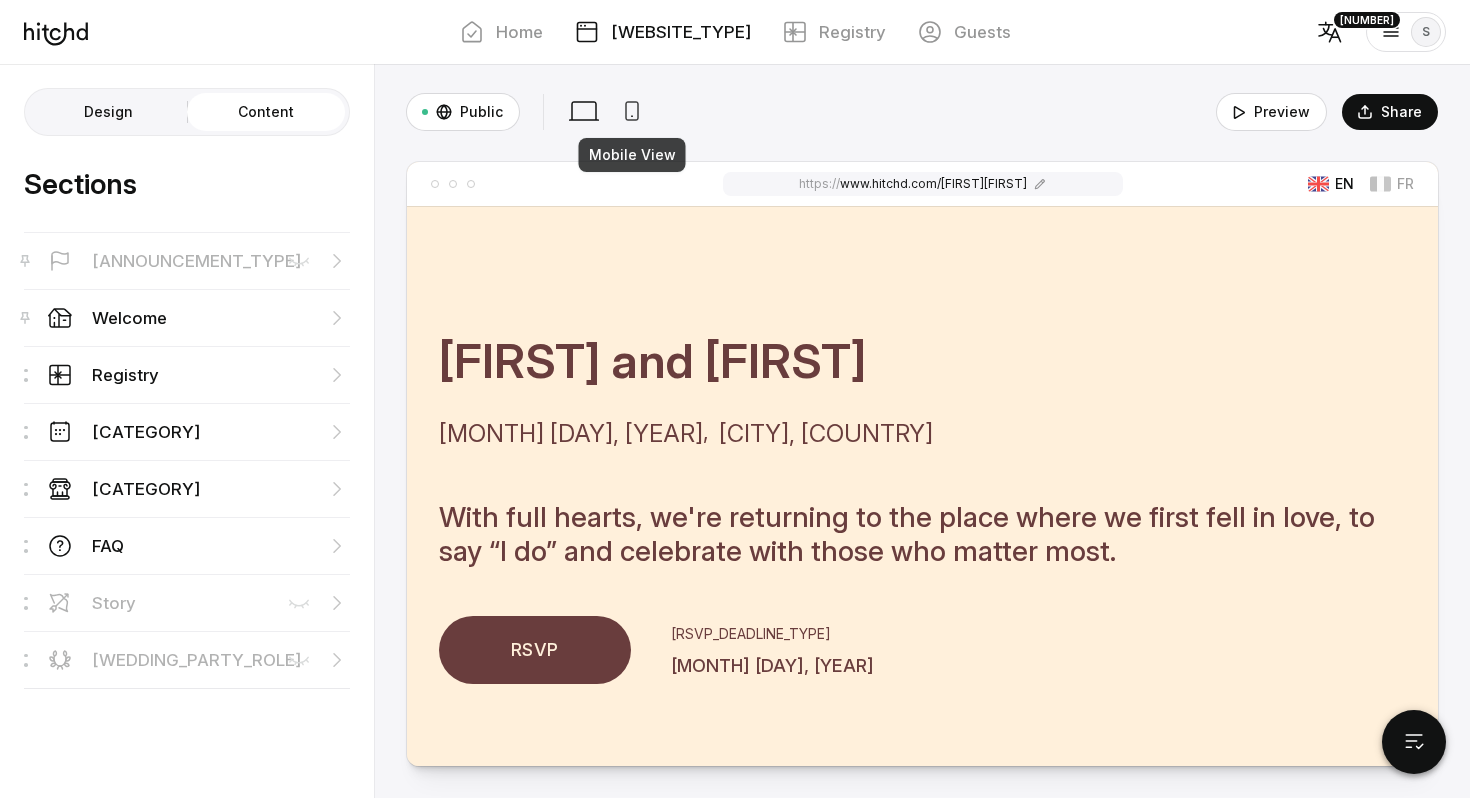 click at bounding box center (632, 111) 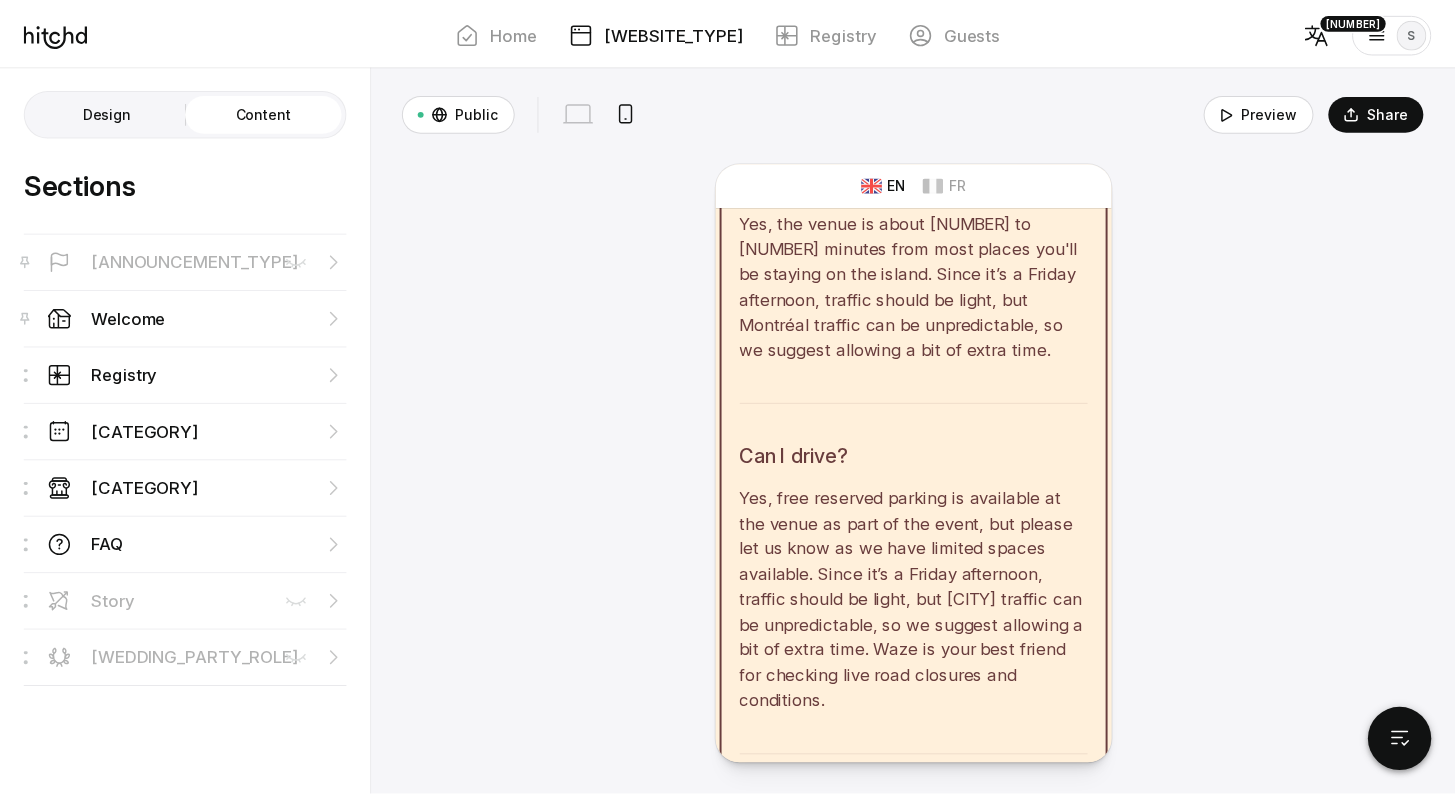 scroll, scrollTop: 4969, scrollLeft: 0, axis: vertical 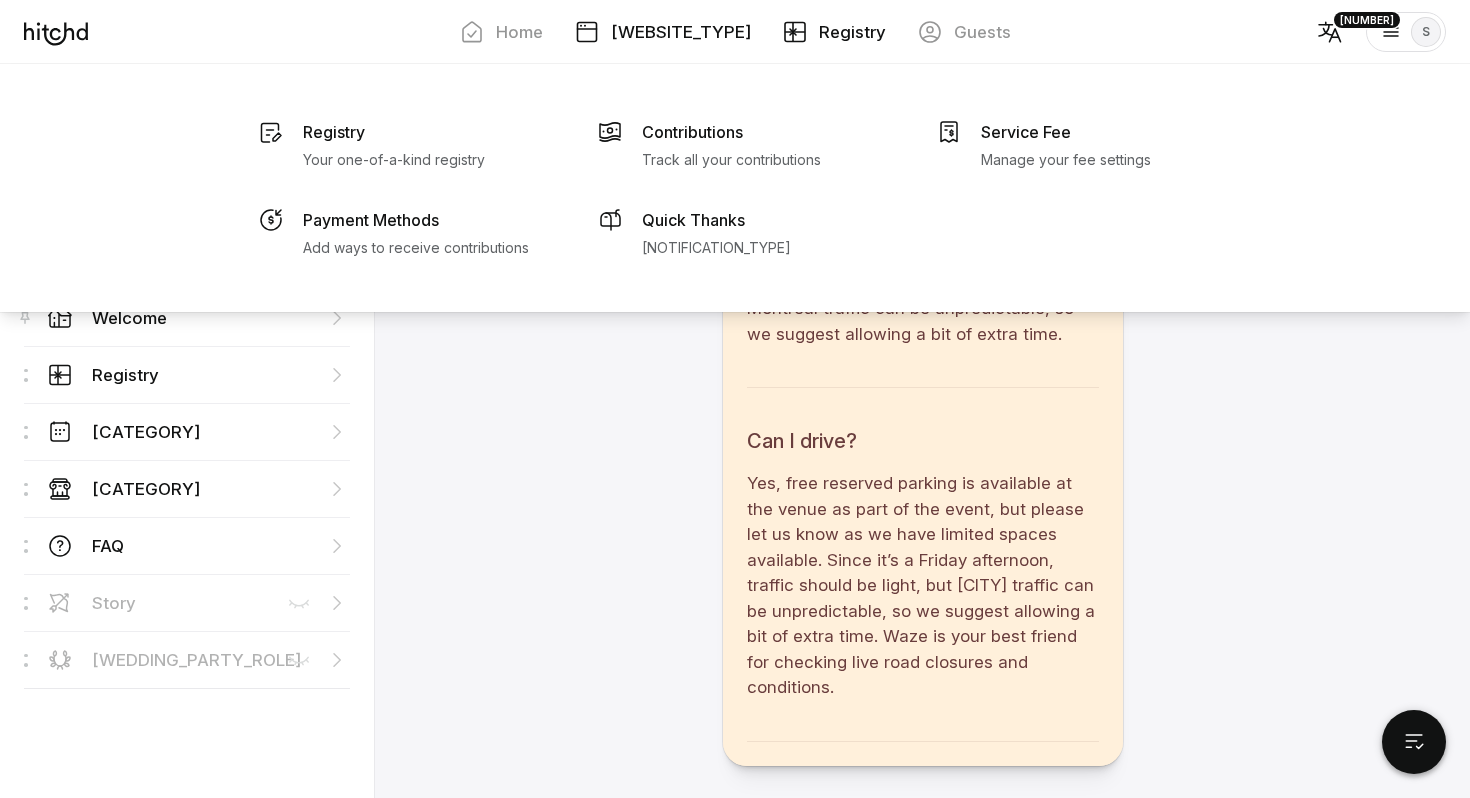 click on "Registry" at bounding box center [852, 32] 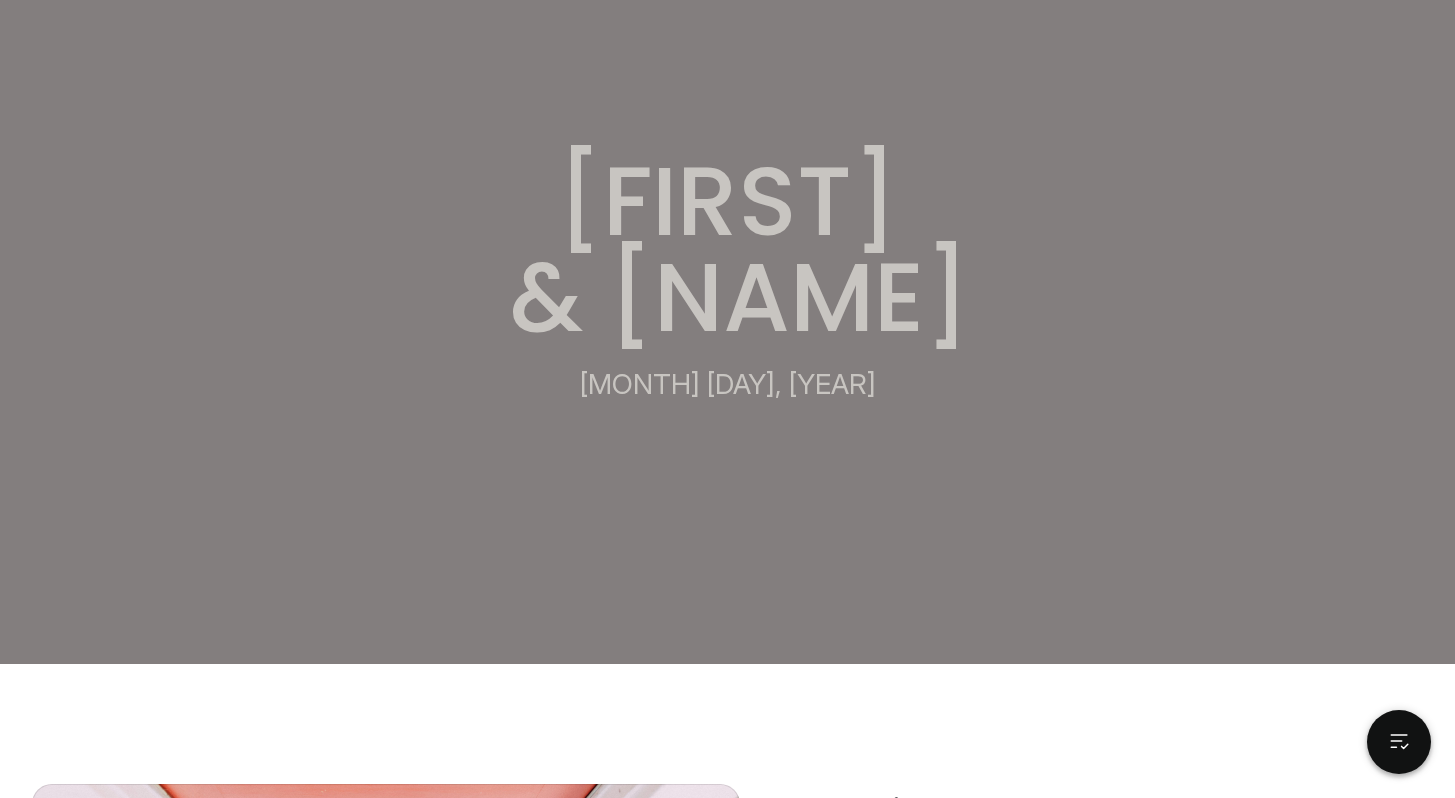 scroll, scrollTop: 0, scrollLeft: 0, axis: both 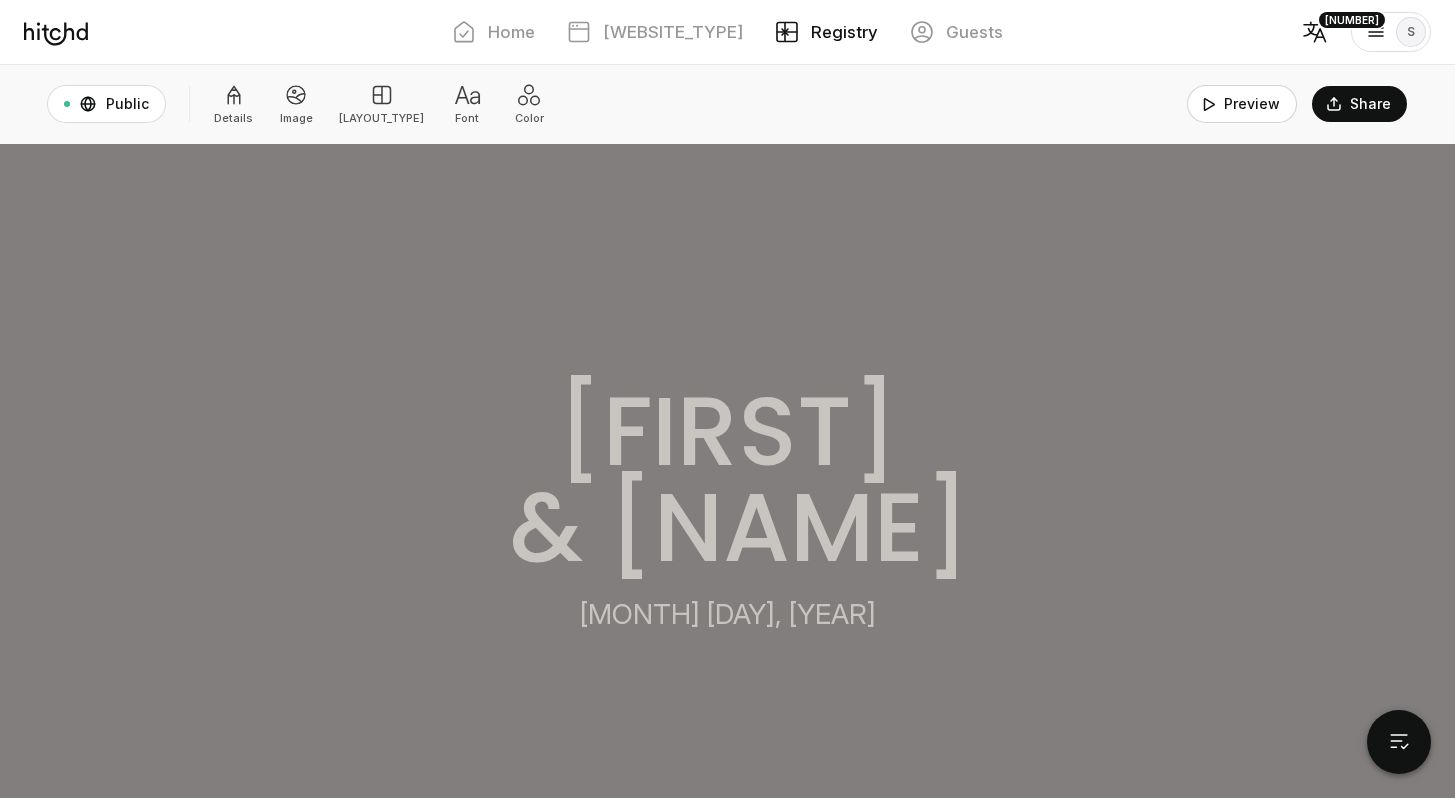 click on "Preview" at bounding box center [1242, 104] 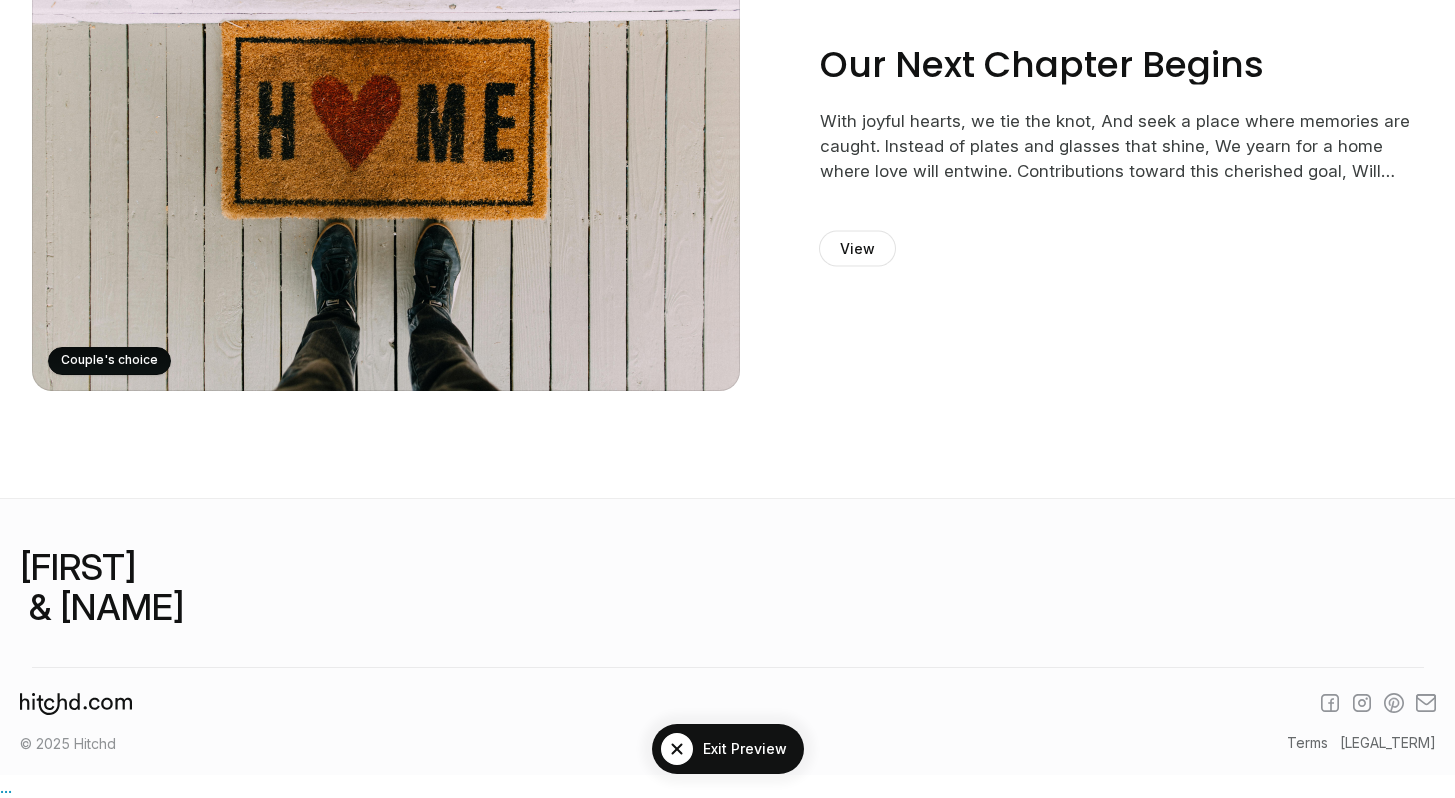 scroll, scrollTop: 1008, scrollLeft: 0, axis: vertical 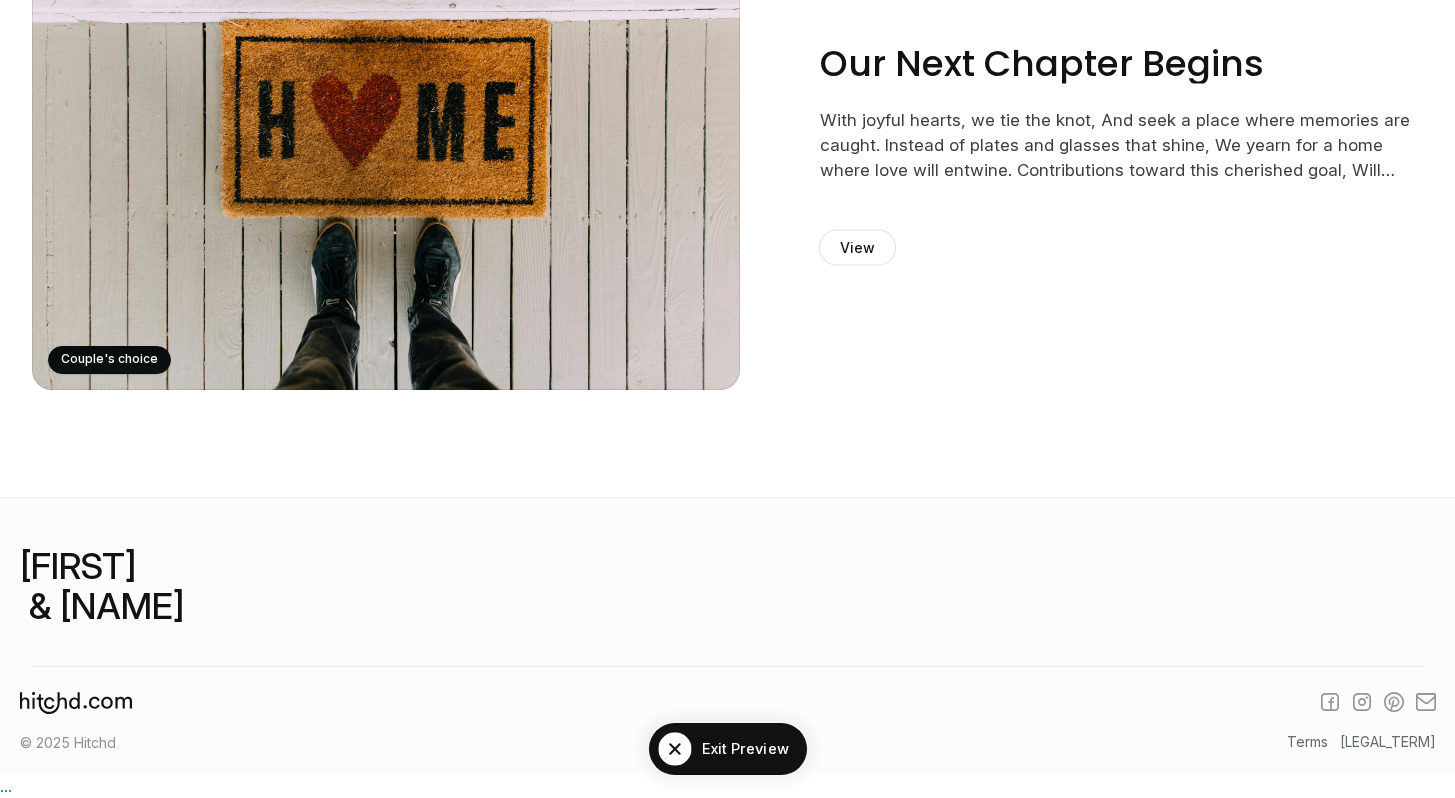 click at bounding box center [674, 748] 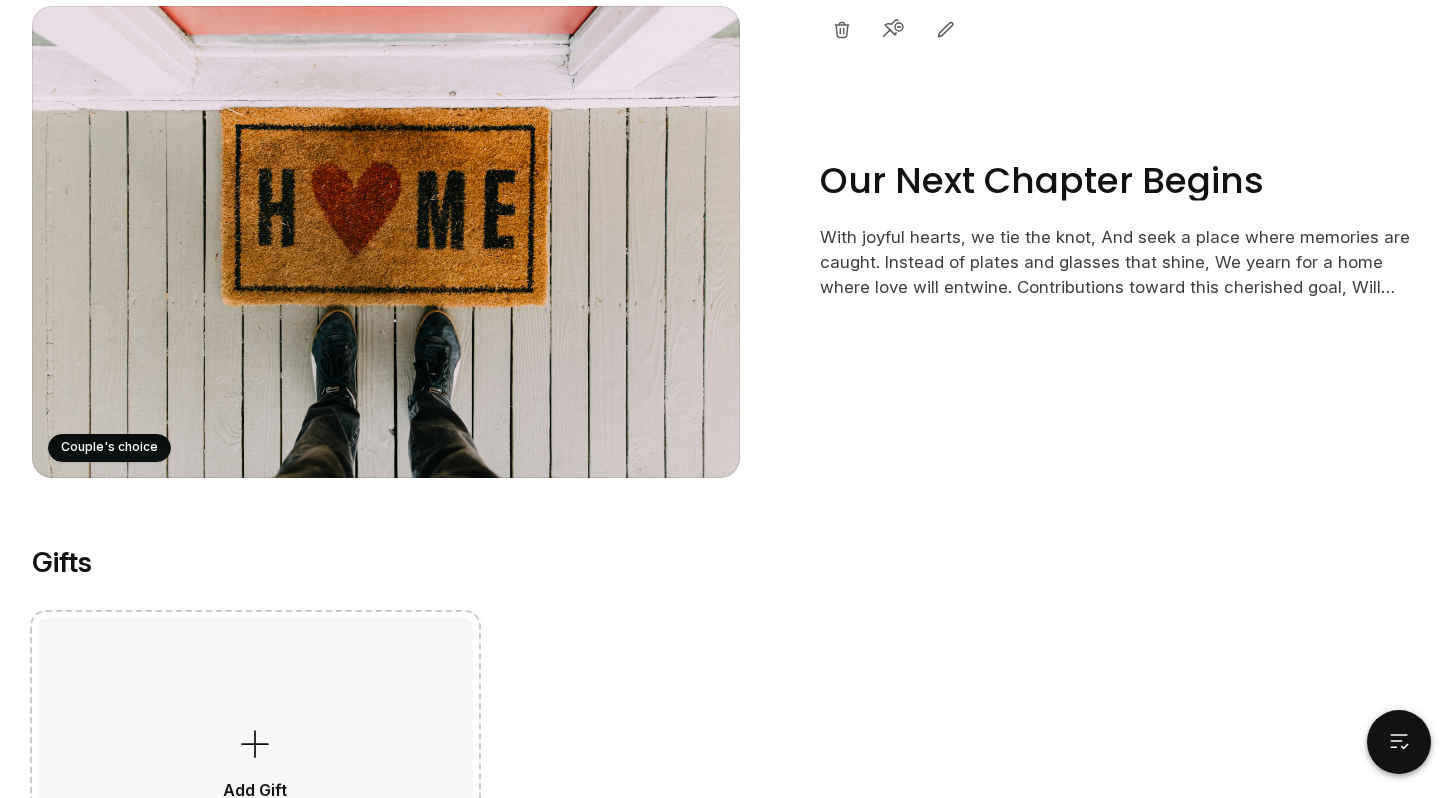scroll, scrollTop: 0, scrollLeft: 0, axis: both 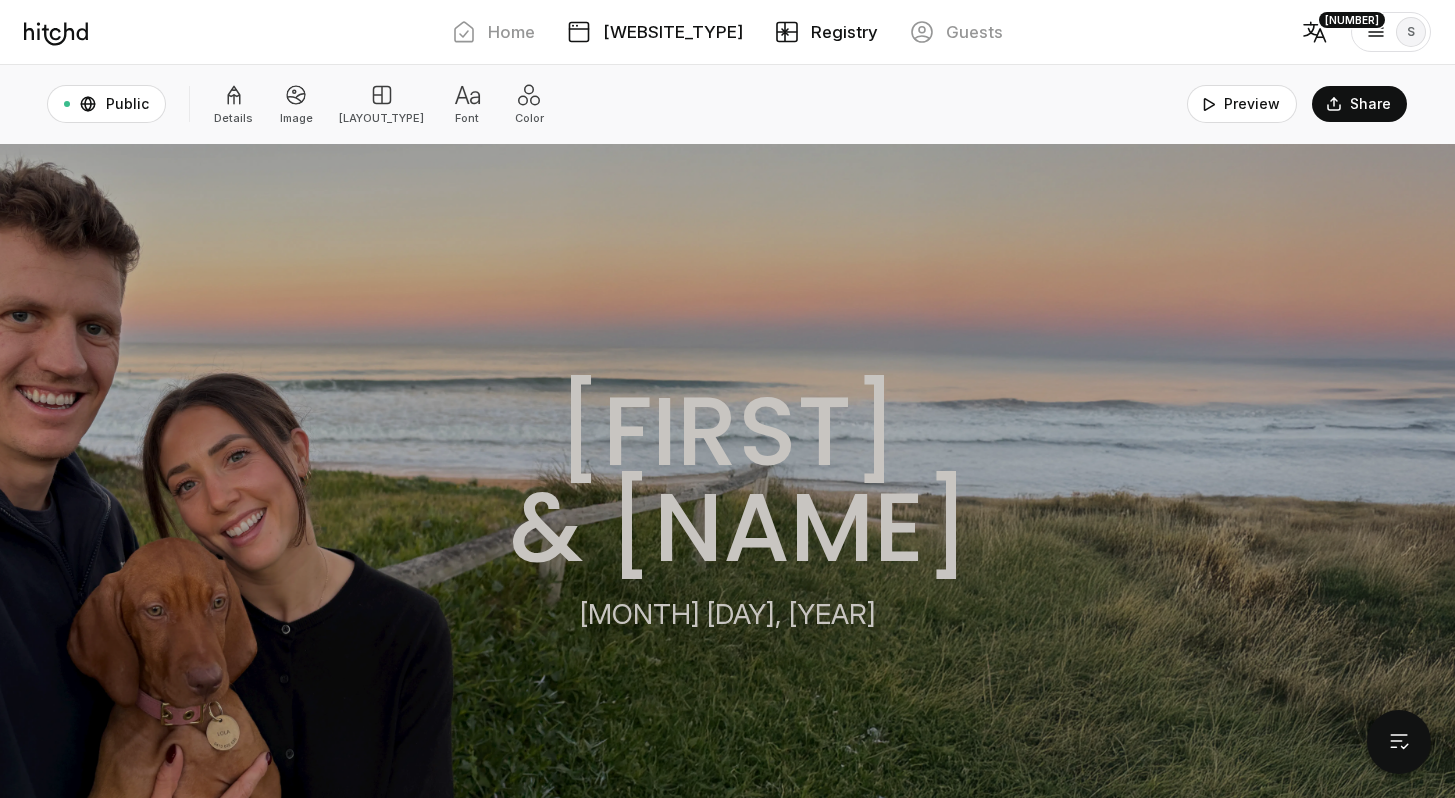 click on "[WEBSITE_TYPE]" at bounding box center (673, 32) 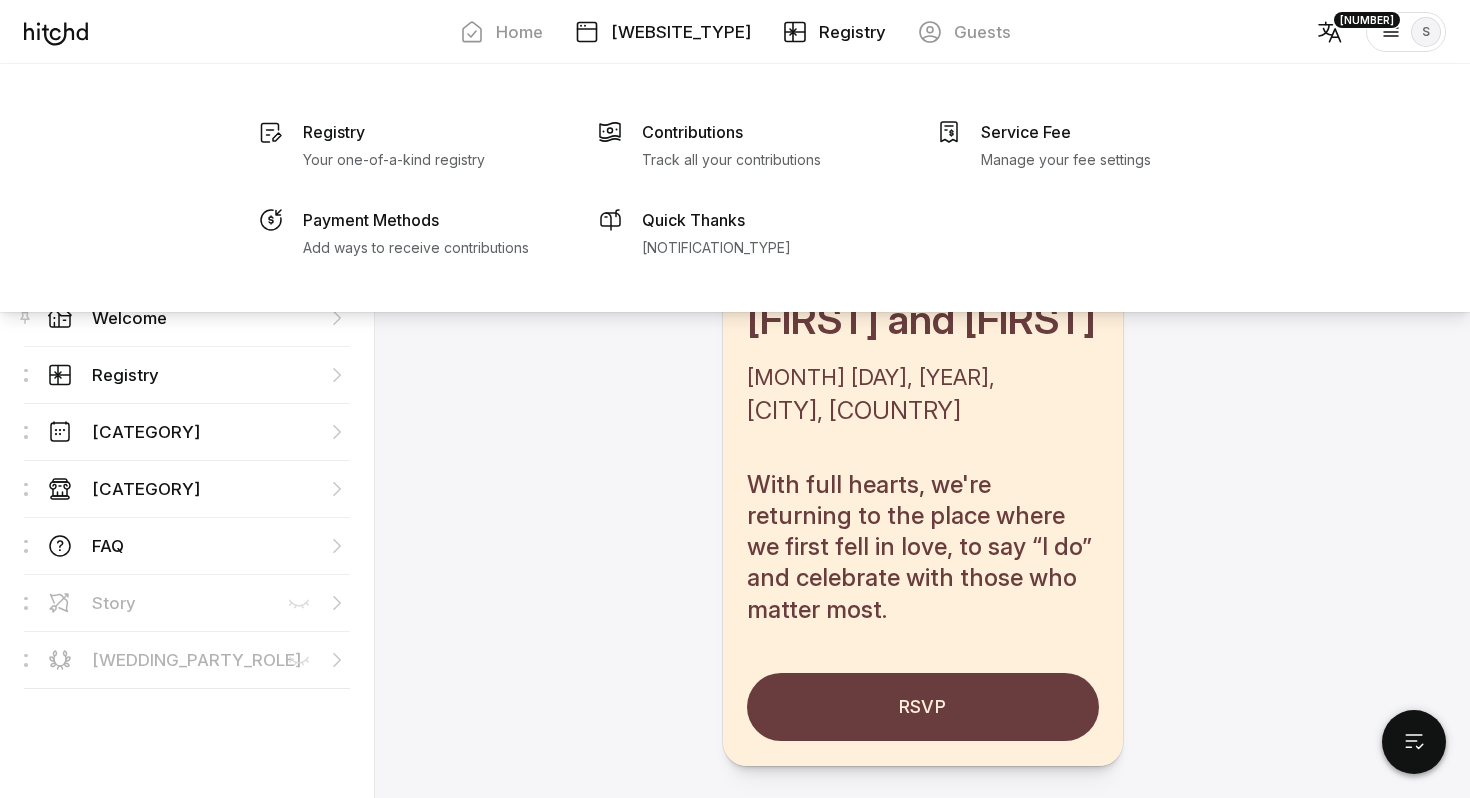 click on "Registry" at bounding box center [834, 32] 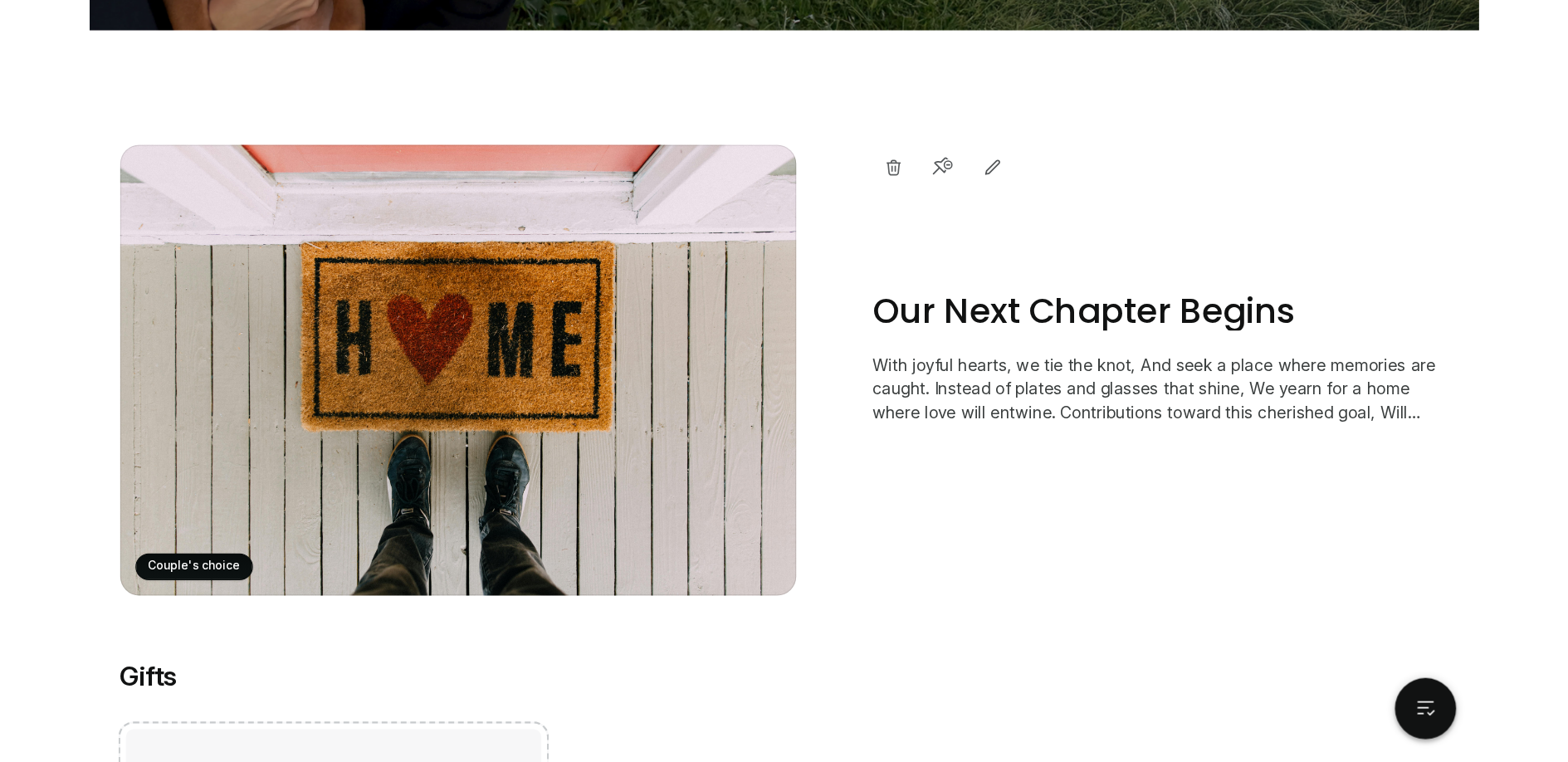 scroll, scrollTop: 716, scrollLeft: 0, axis: vertical 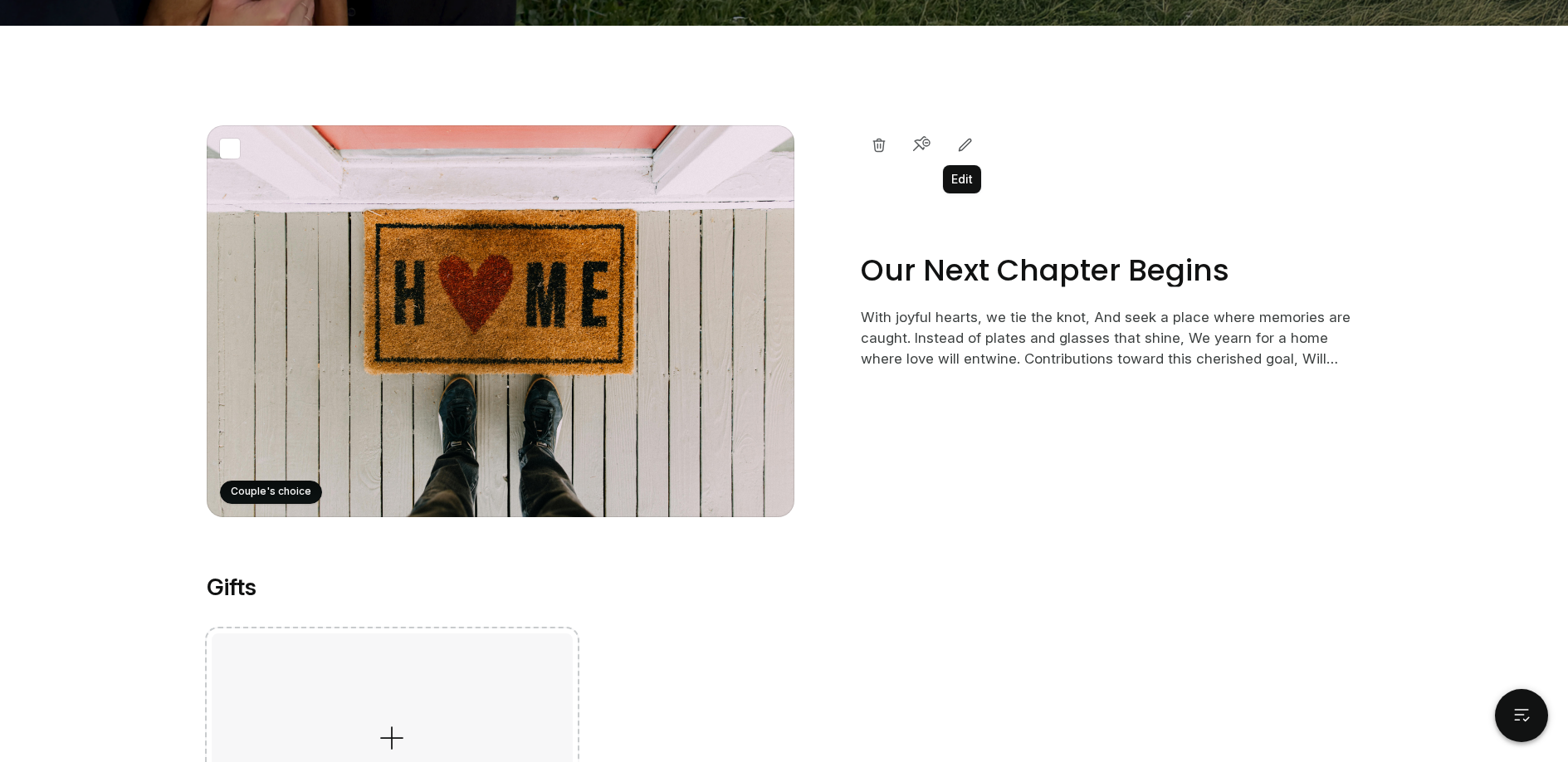 click at bounding box center [965, 145] 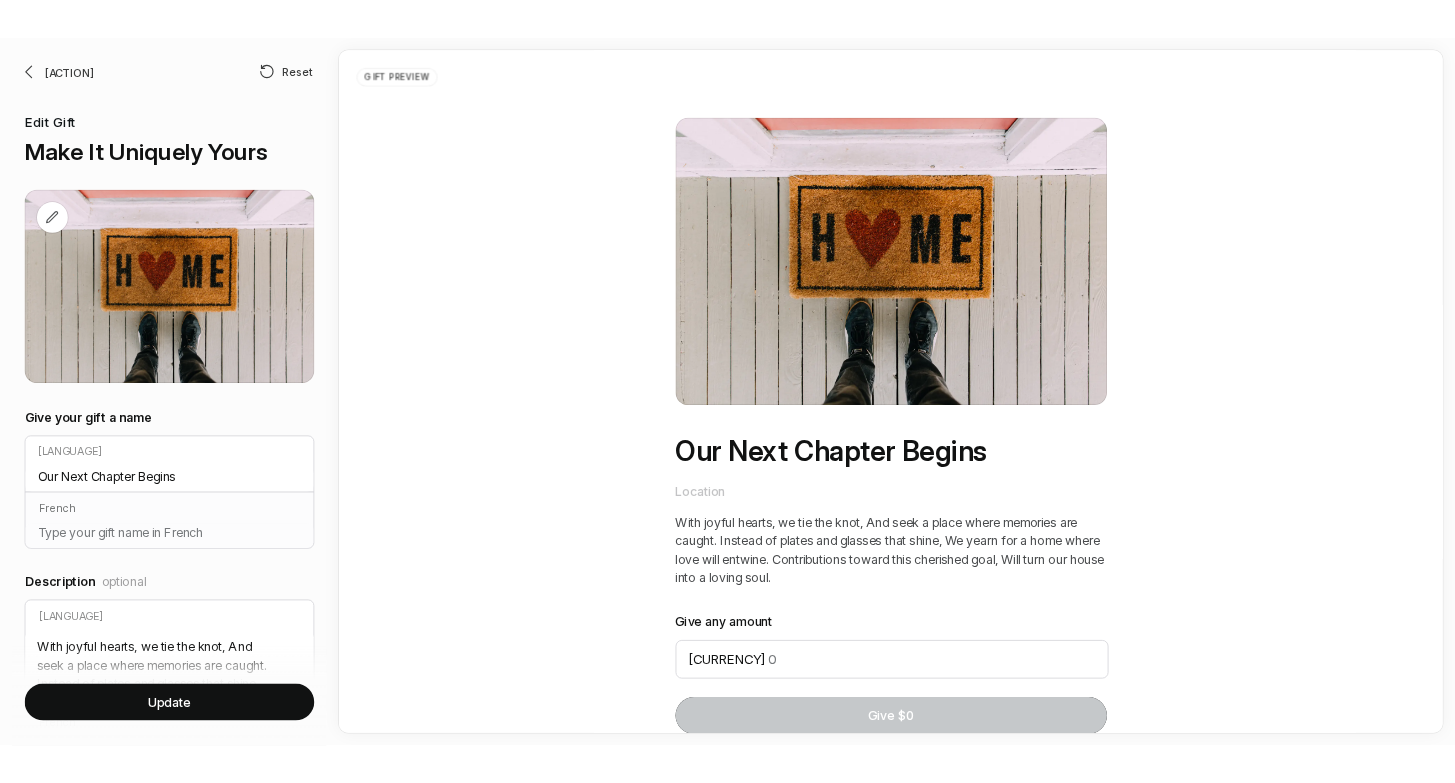 scroll, scrollTop: 0, scrollLeft: 0, axis: both 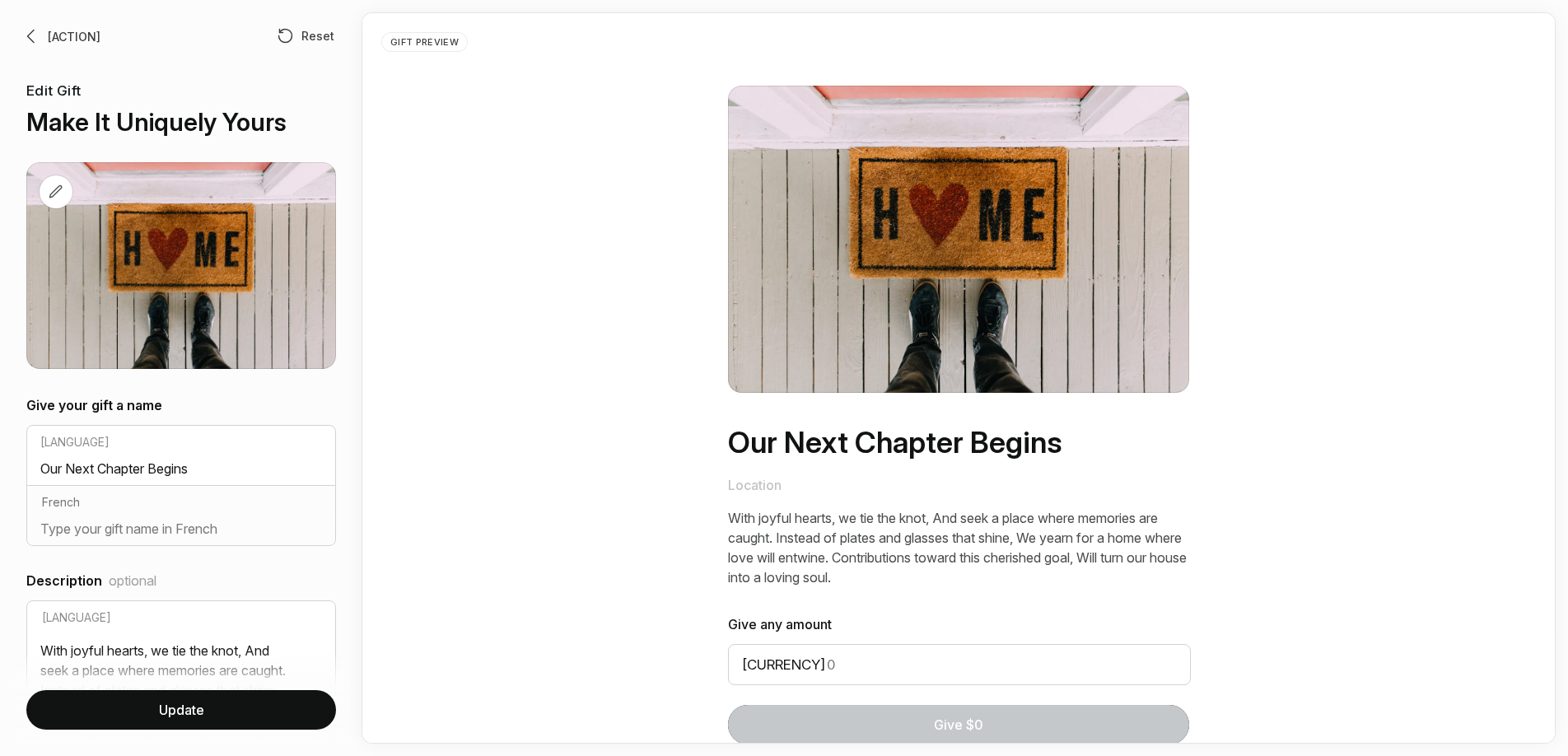 click on "Back
Reset
Edit Gift
Make It Uniquely Yours" at bounding box center (181, 198) 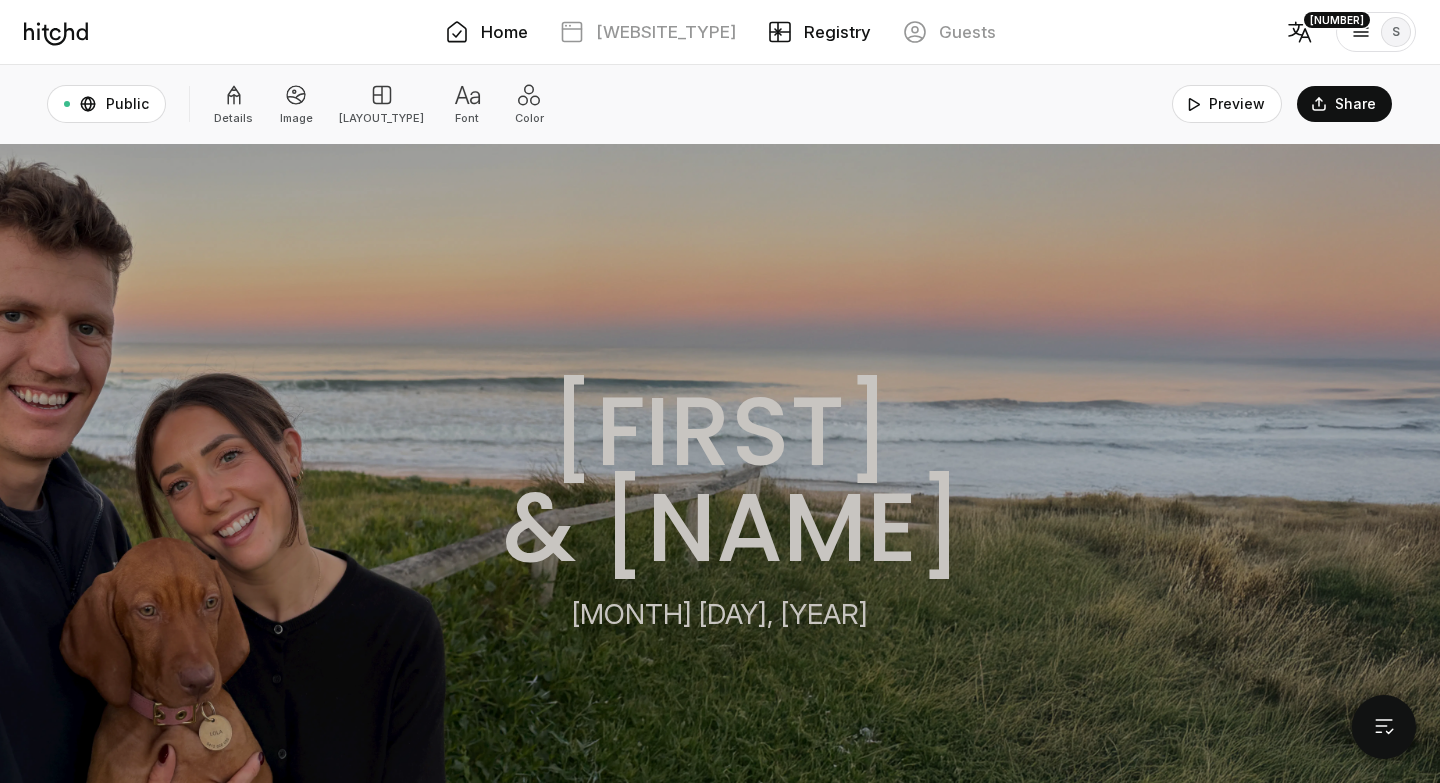 click on "Home" at bounding box center [504, 32] 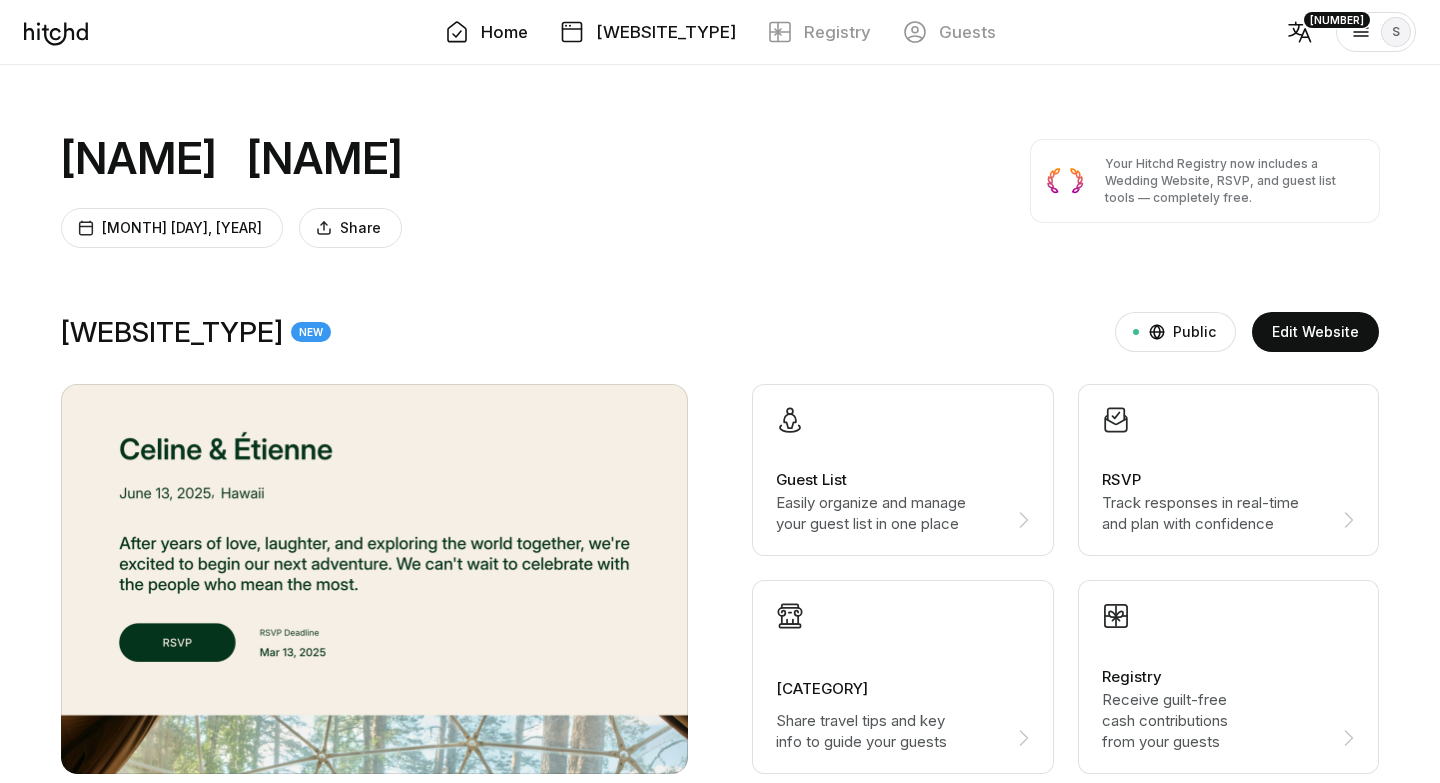 click on "[WEBSITE_TYPE]" at bounding box center (666, 32) 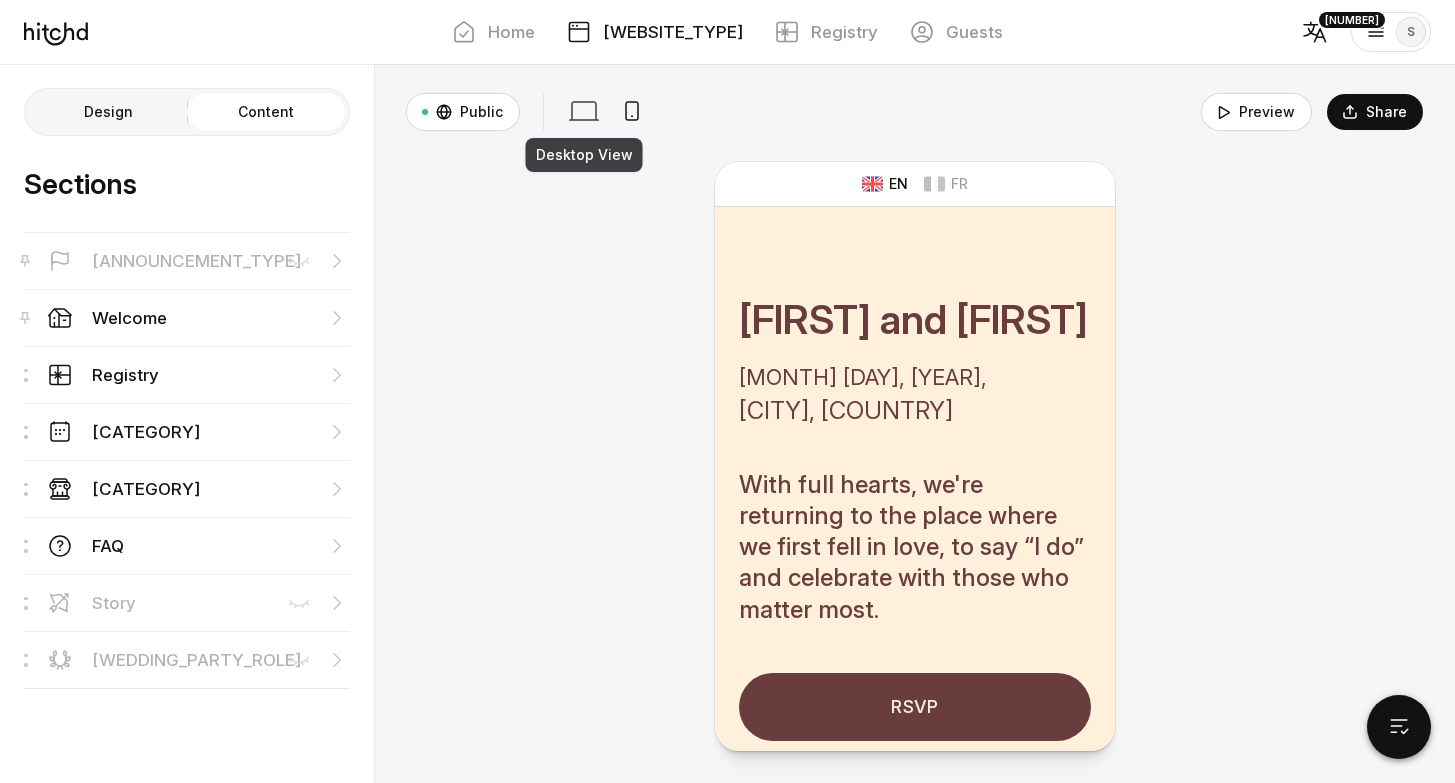 click at bounding box center [584, 111] 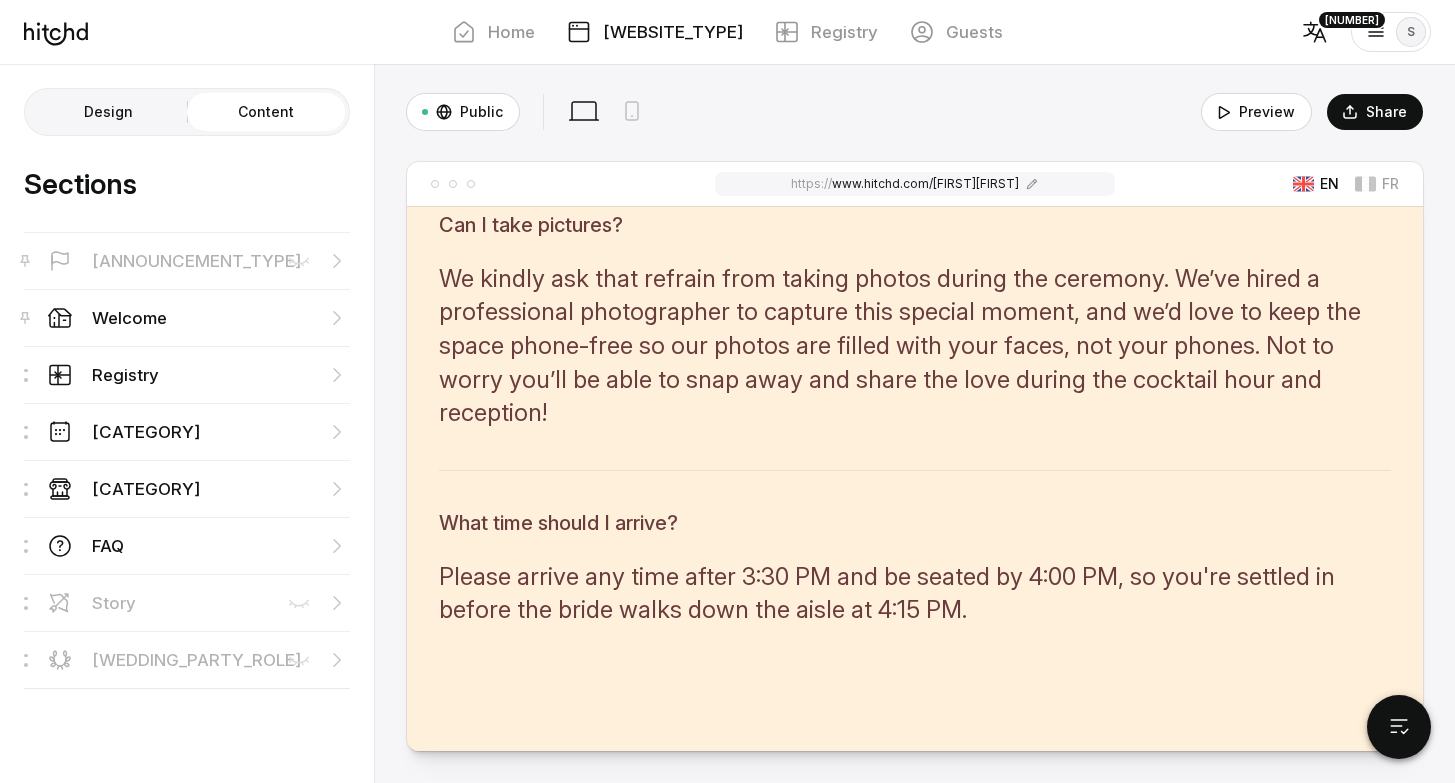 scroll, scrollTop: 5395, scrollLeft: 0, axis: vertical 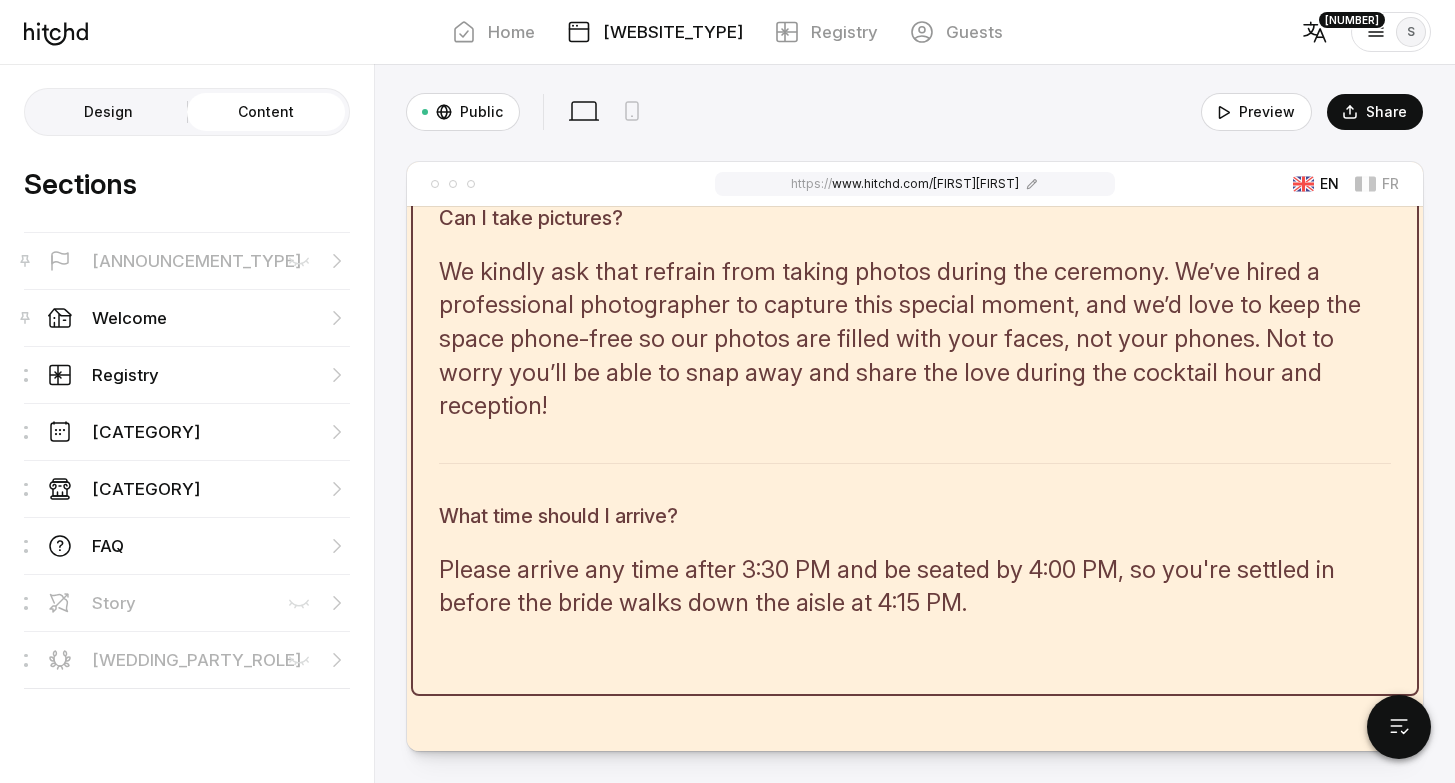 drag, startPoint x: 997, startPoint y: 505, endPoint x: 435, endPoint y: 456, distance: 564.1321 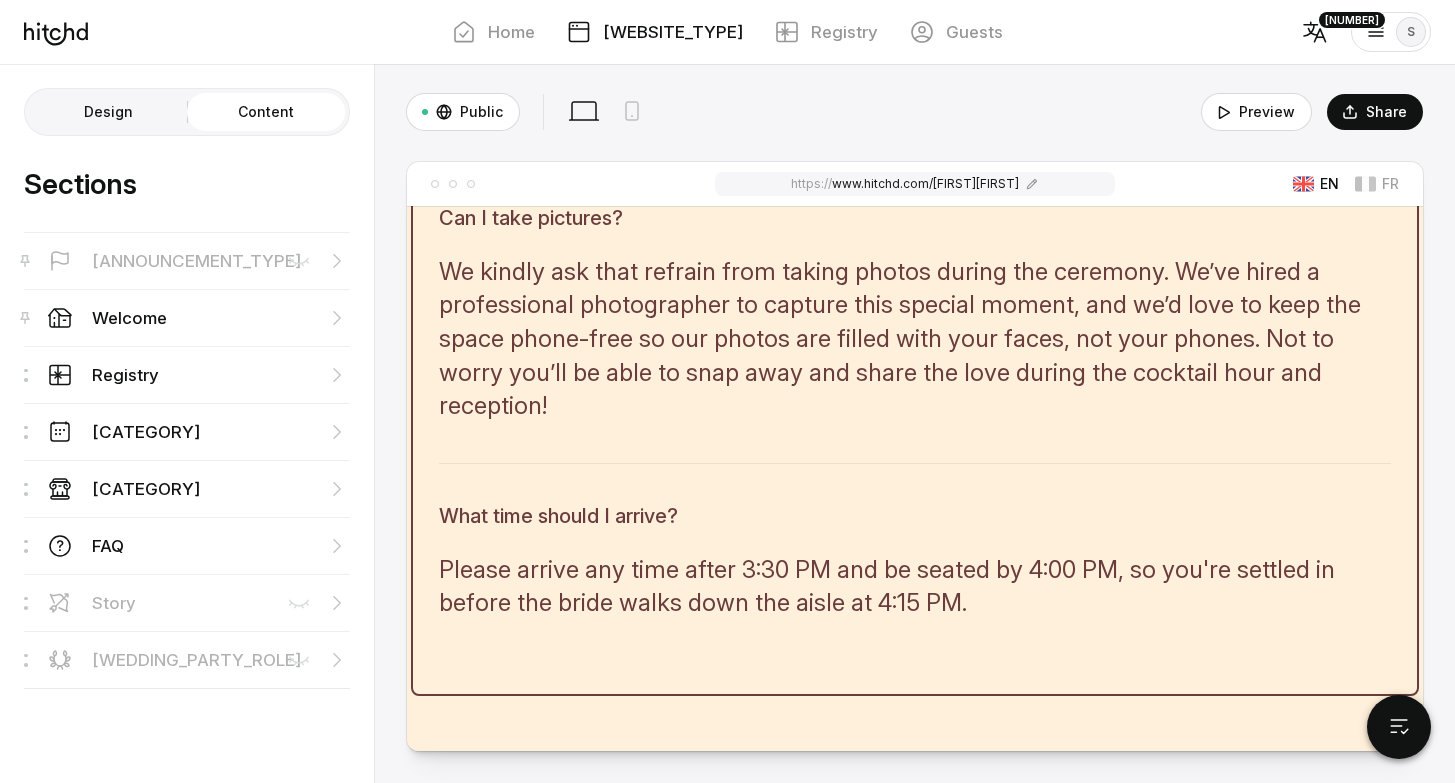 click on "FAQ
What's the dress code?
Formal Attire
Can I taxi/uber?
Yes, the venue is about 15 to 40 minutes from most places you'll be staying on the island. Since it’s a Friday afternoon, traffic should be light, but [CITY] traffic can be unpredictable, so we suggest allowing a bit of extra time.
Can I drive?
Can I take public transit?
Can I take pictures?" at bounding box center [915, -72] 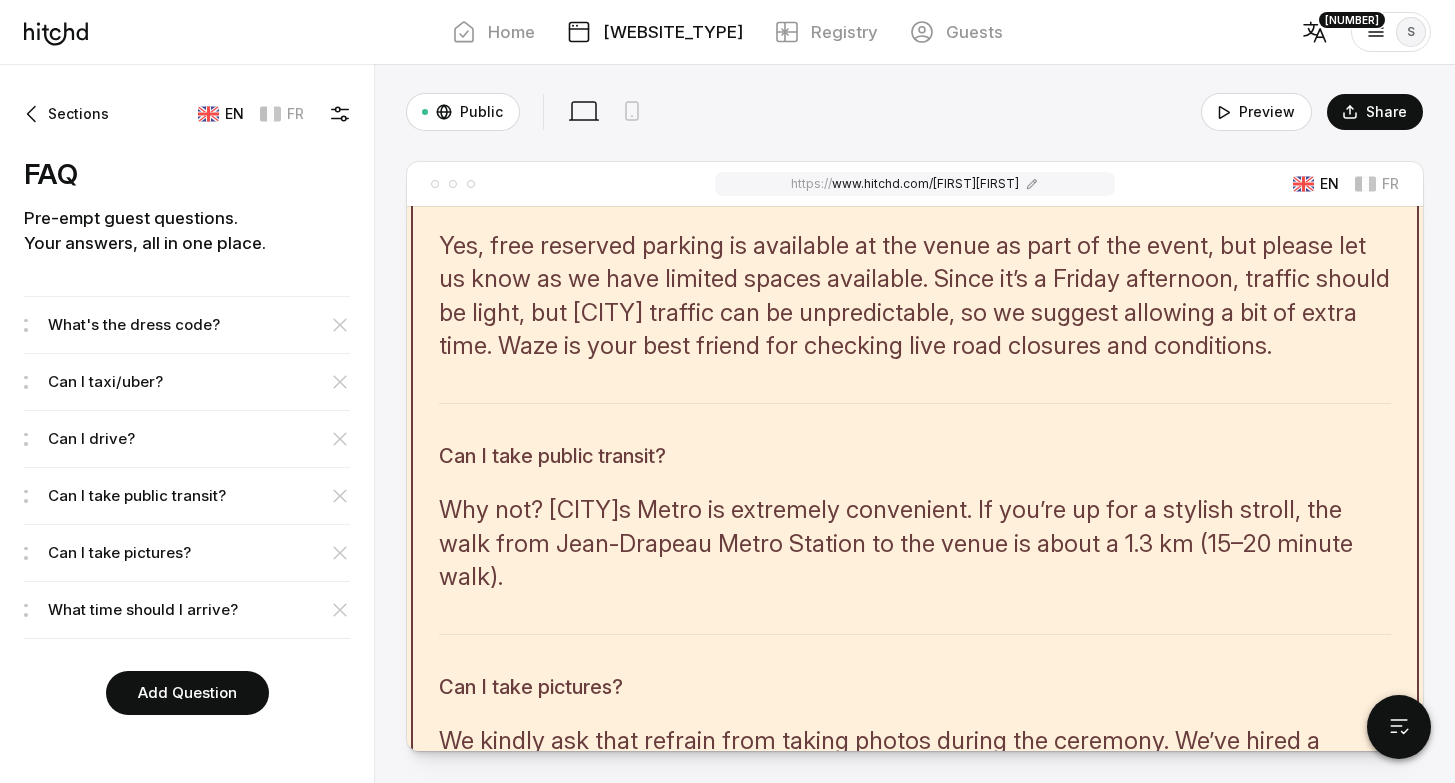 copy on "Please arrive any time after 3:30 PM and be seated by 4:00 PM, so you're settled in before the bride walks down the aisle at 4:15 PM." 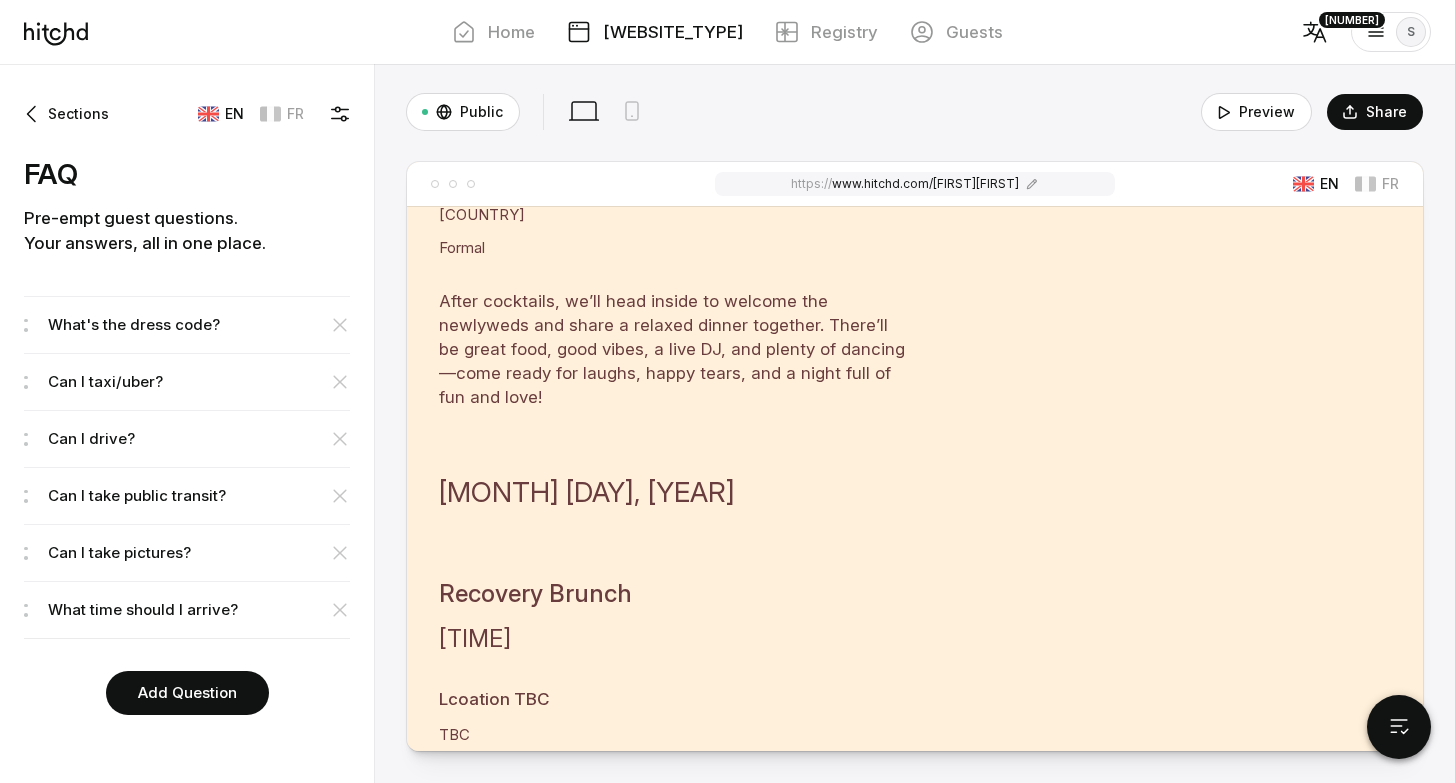 scroll, scrollTop: 2531, scrollLeft: 0, axis: vertical 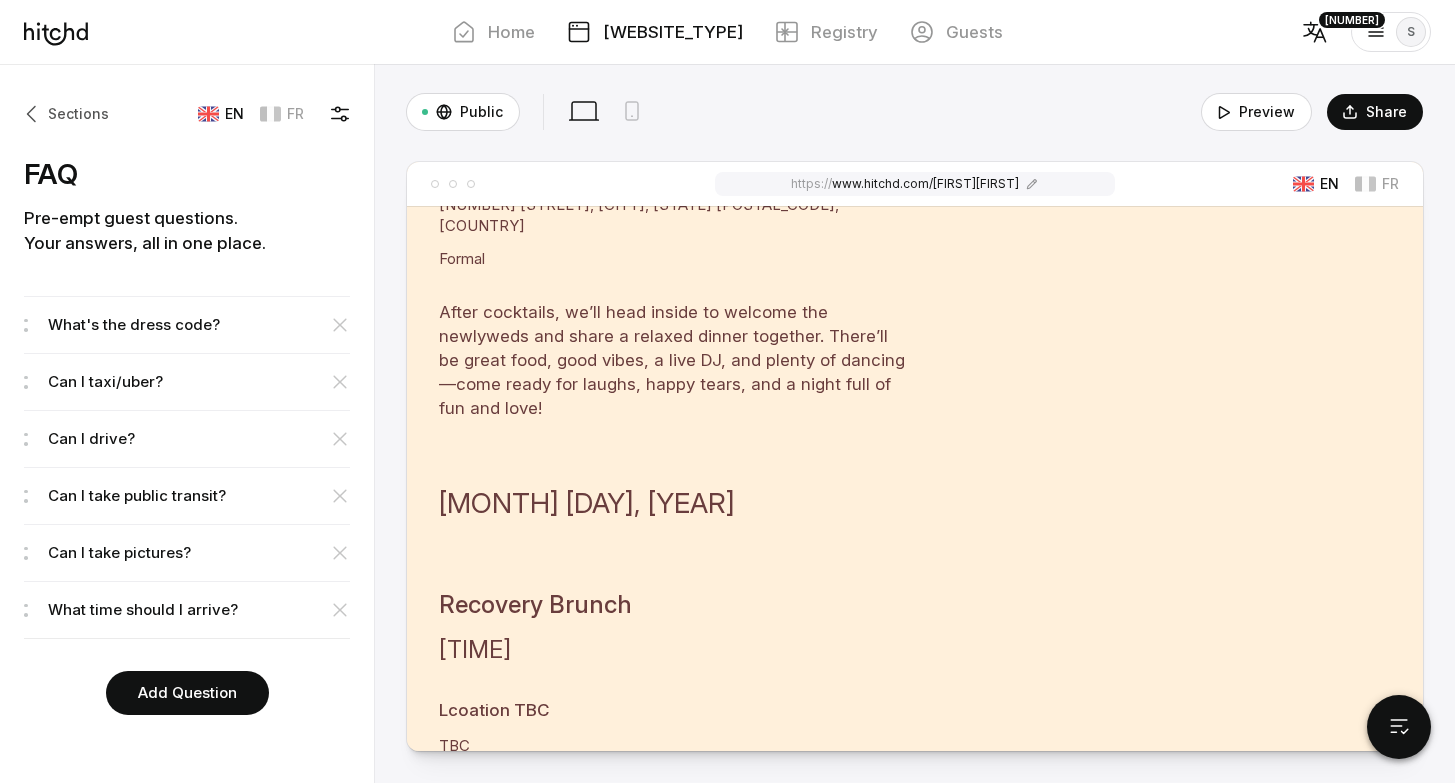 click at bounding box center [34, 114] 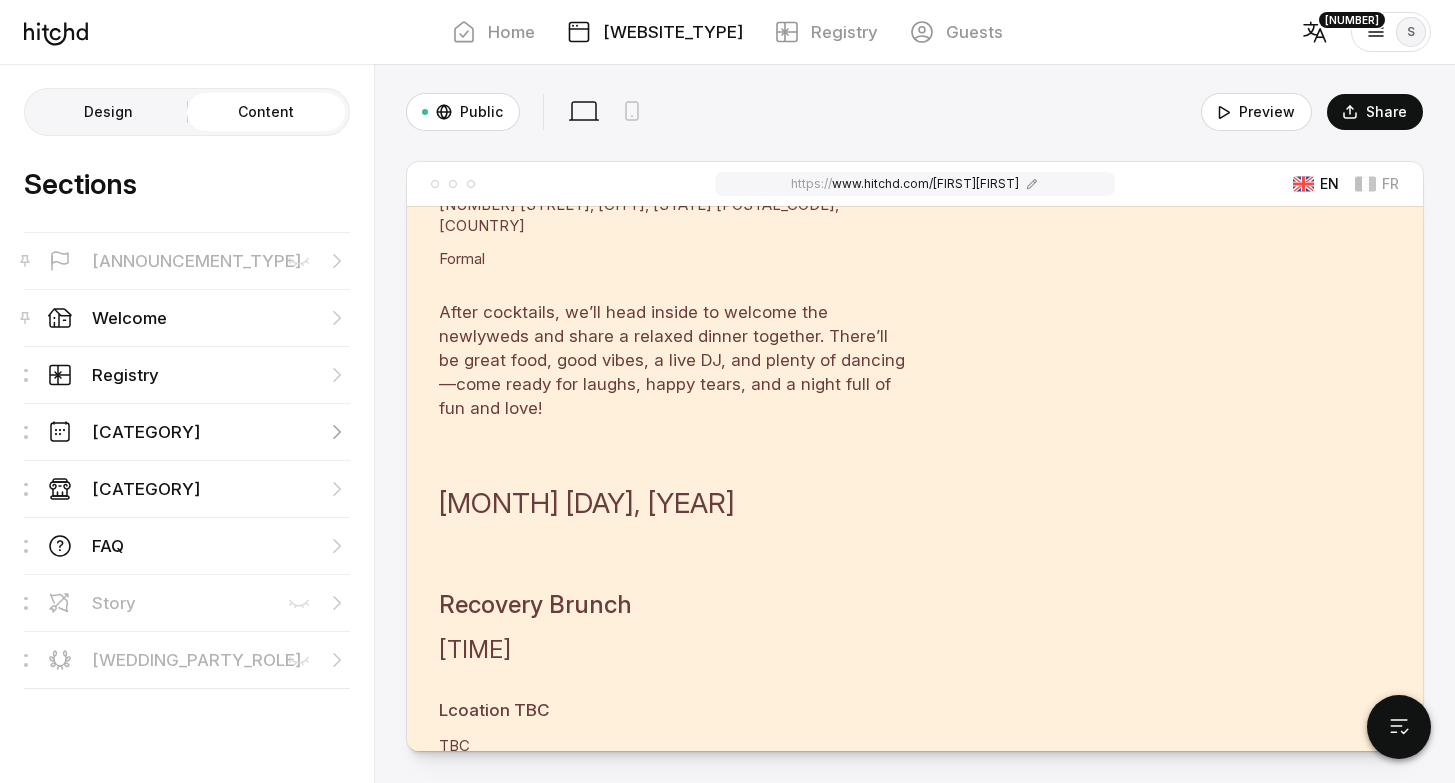 click on "[CATEGORY]" at bounding box center (125, 375) 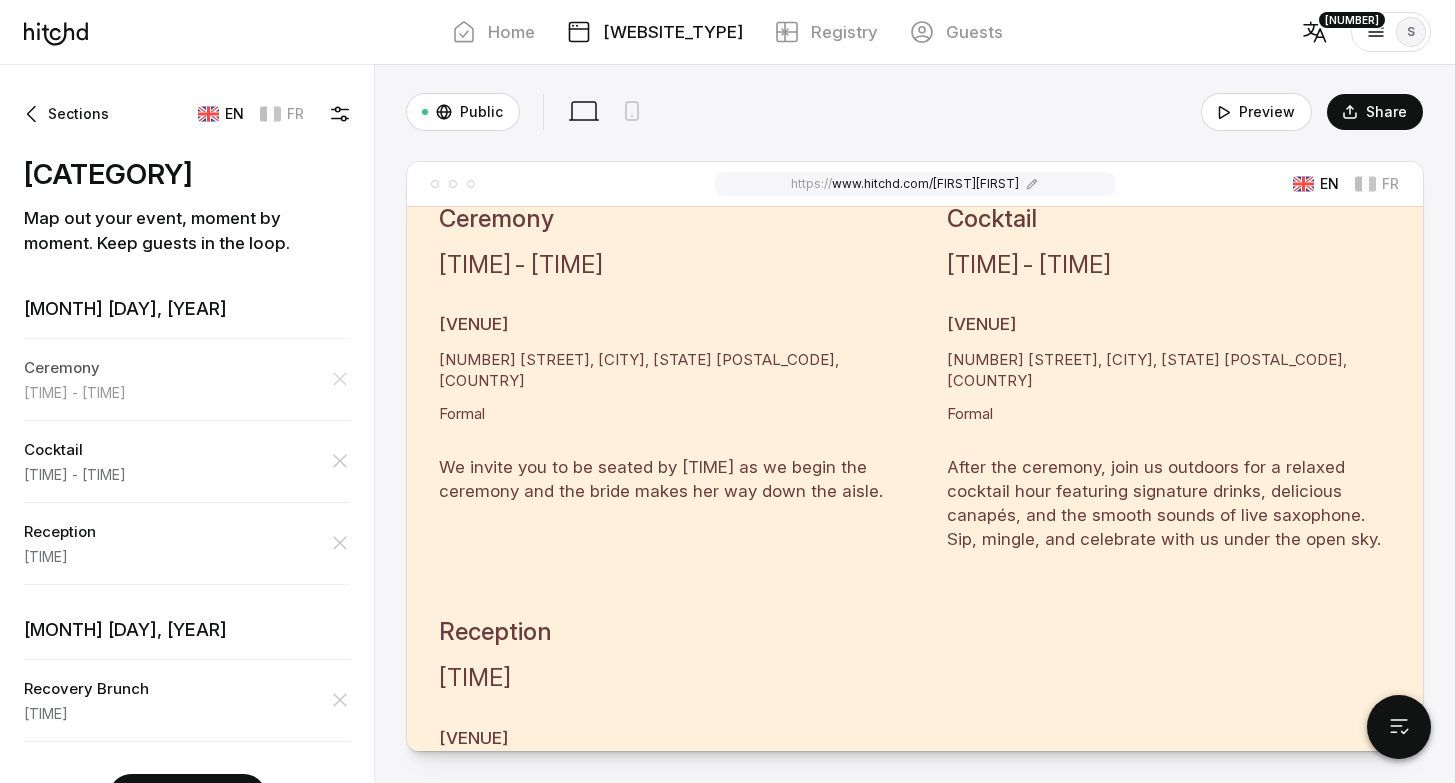 click on "Ceremony" at bounding box center [187, 368] 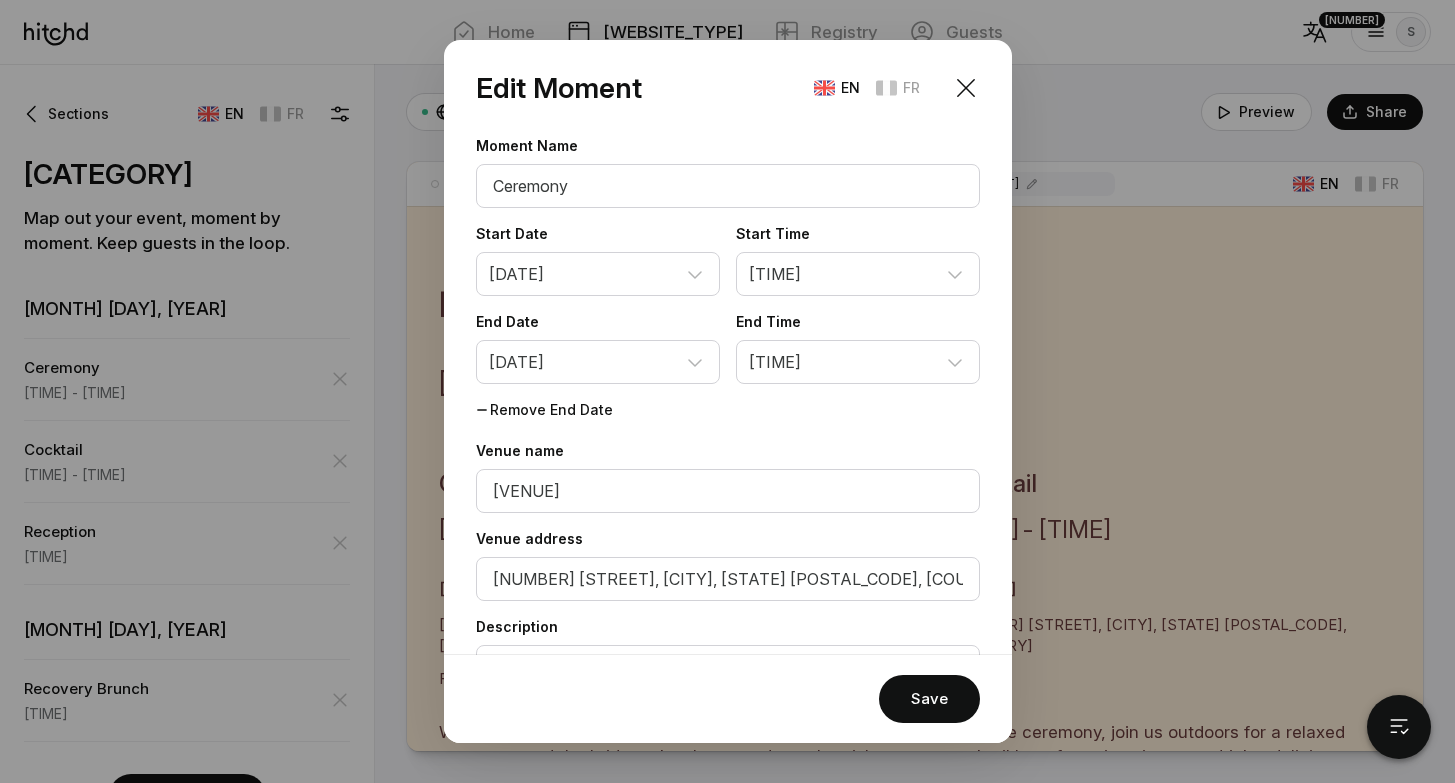 scroll, scrollTop: 1697, scrollLeft: 0, axis: vertical 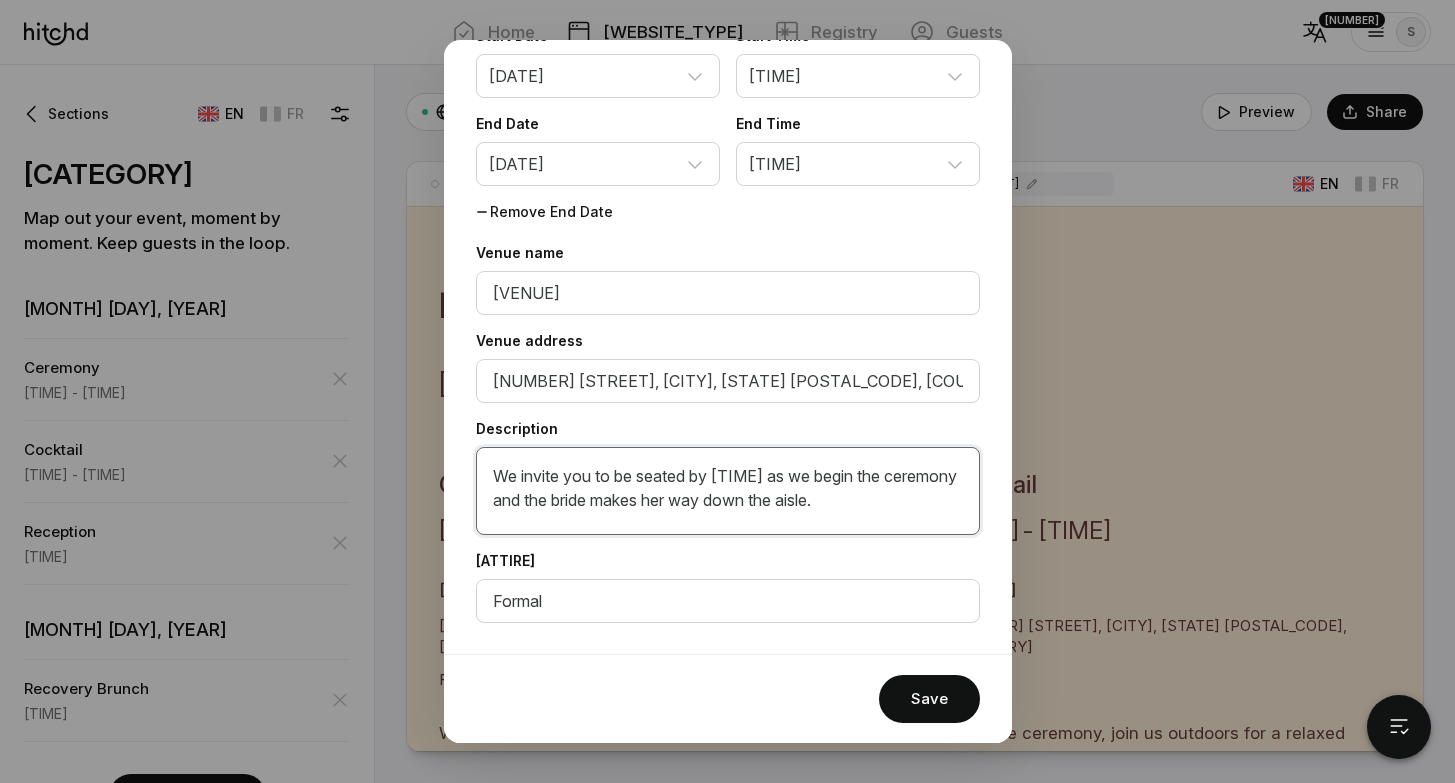 click on "We invite you to be seated by [TIME] as we begin the ceremony and the bride makes her way down the aisle." at bounding box center (728, 491) 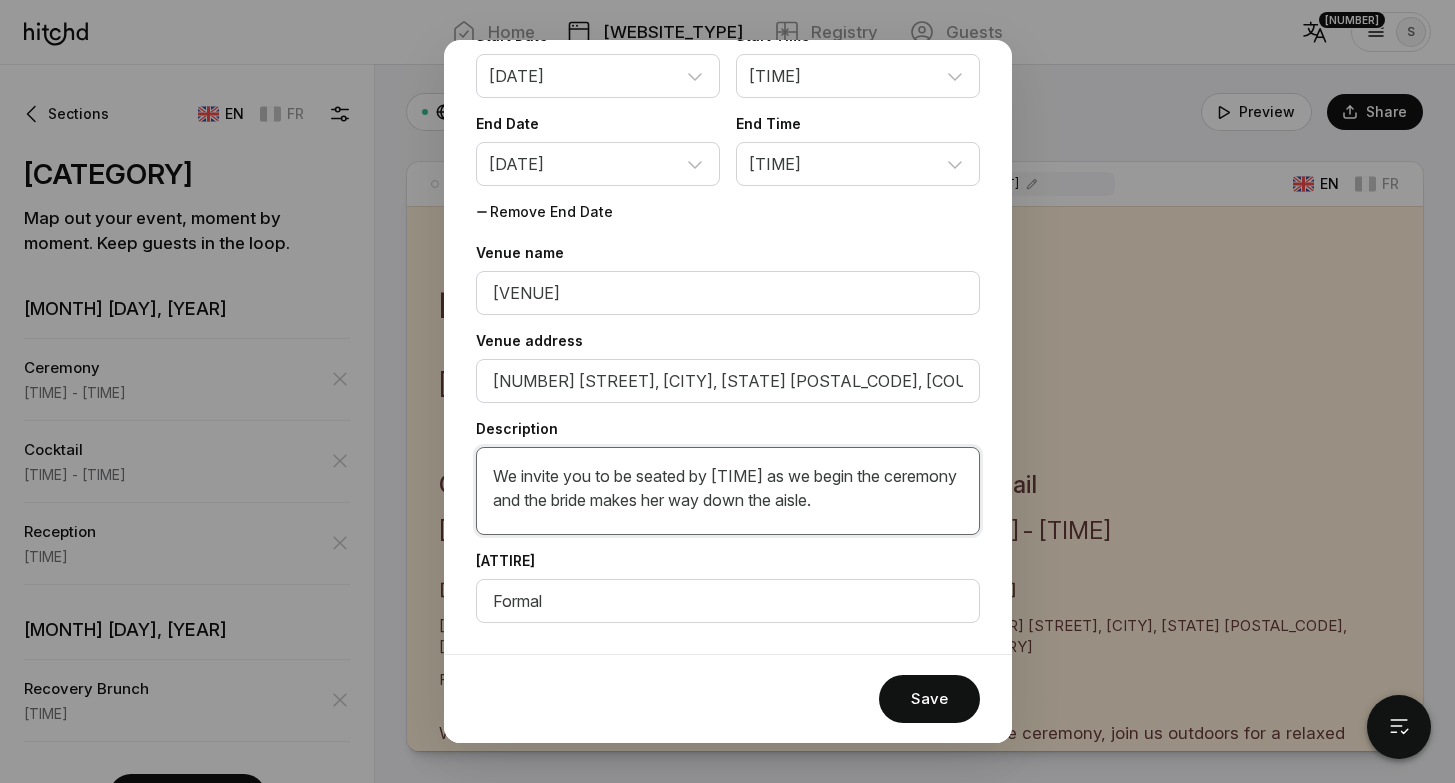 paste on "Please arrive any time after 3:30 PM and be seated by 4:00 PM, so you're settled in before the bride walks down the aisle at 4:15 PM." 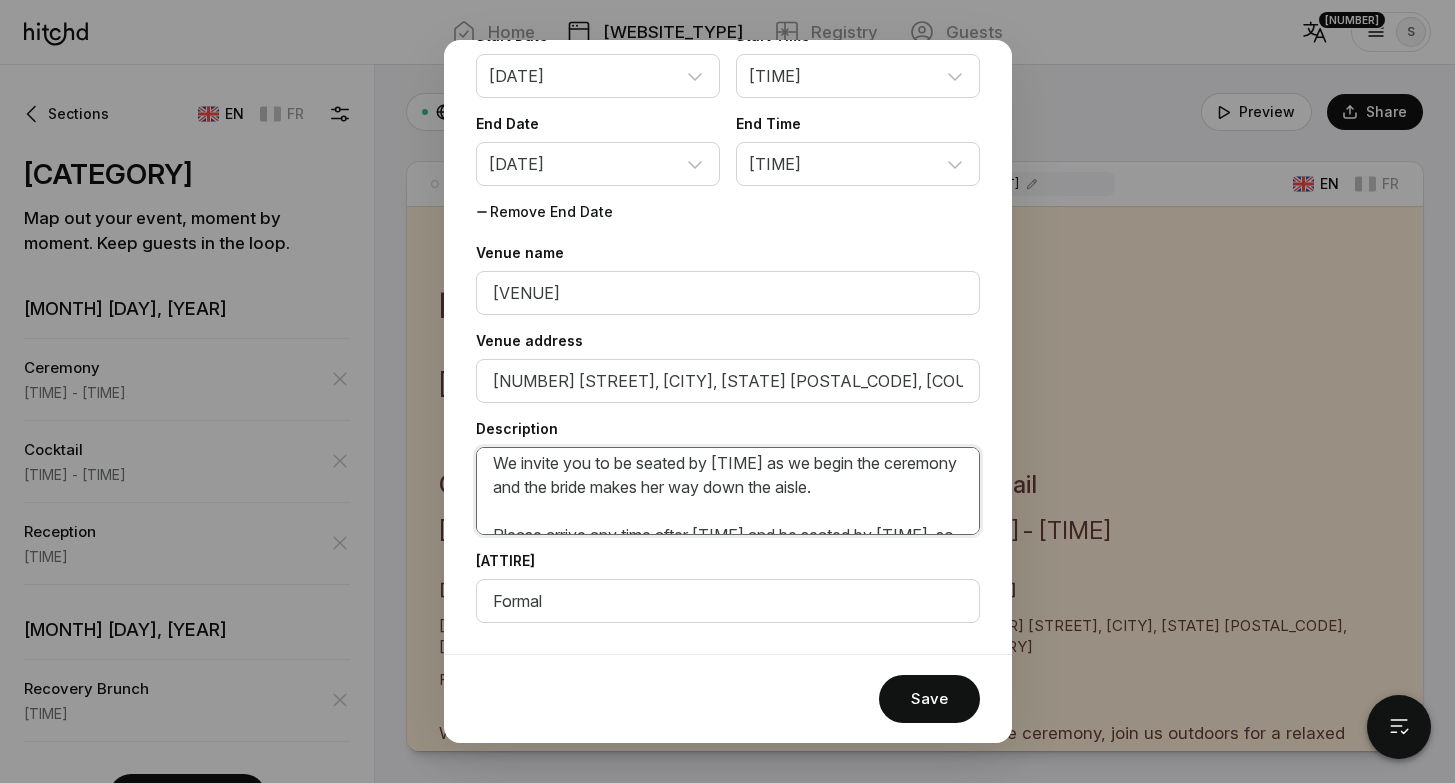 scroll, scrollTop: 0, scrollLeft: 0, axis: both 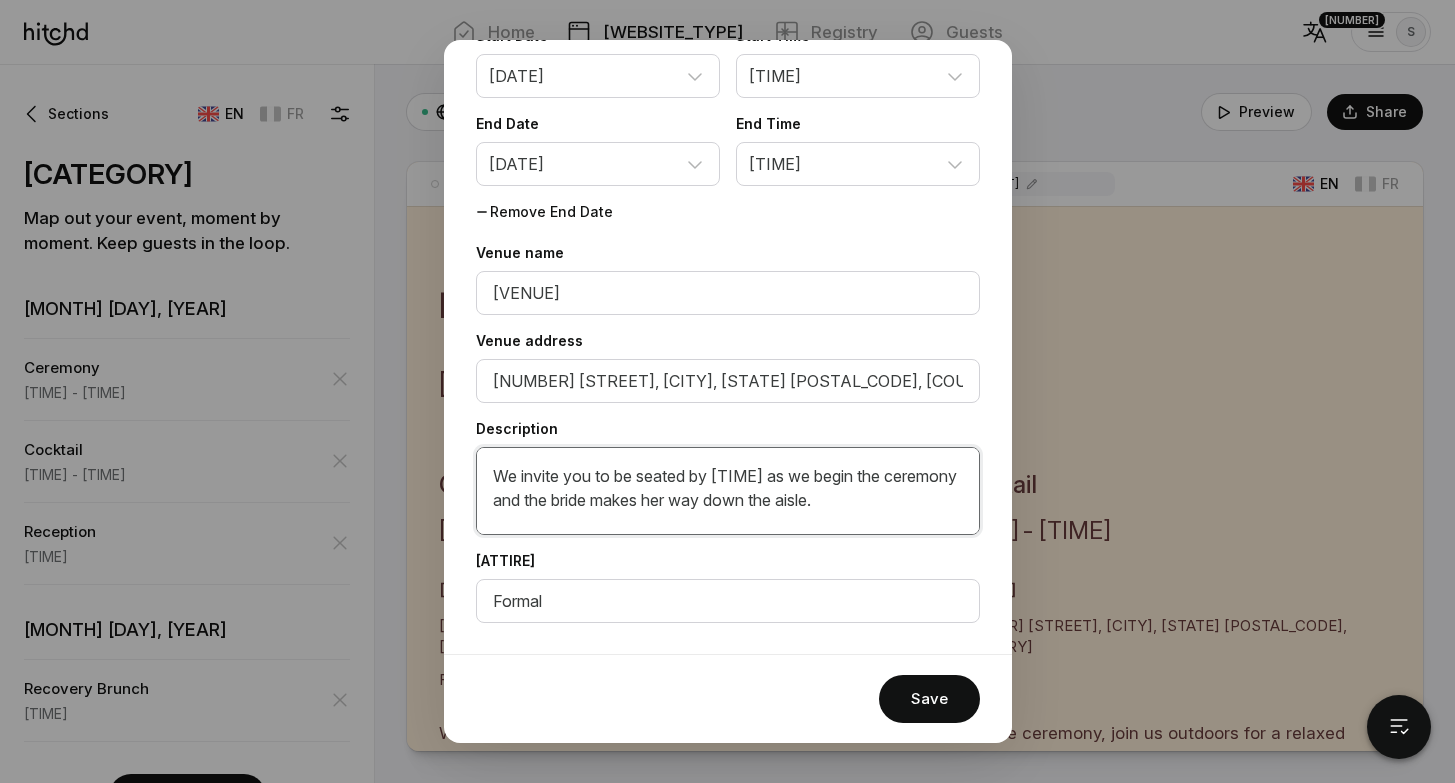 click on "We invite you to be seated by [TIME] as we begin the ceremony and the bride makes her way down the aisle.
Please arrive any time after [TIME] and be seated by [TIME], so you're settled in before the bride walks down the aisle at [TIME]." at bounding box center (728, 491) 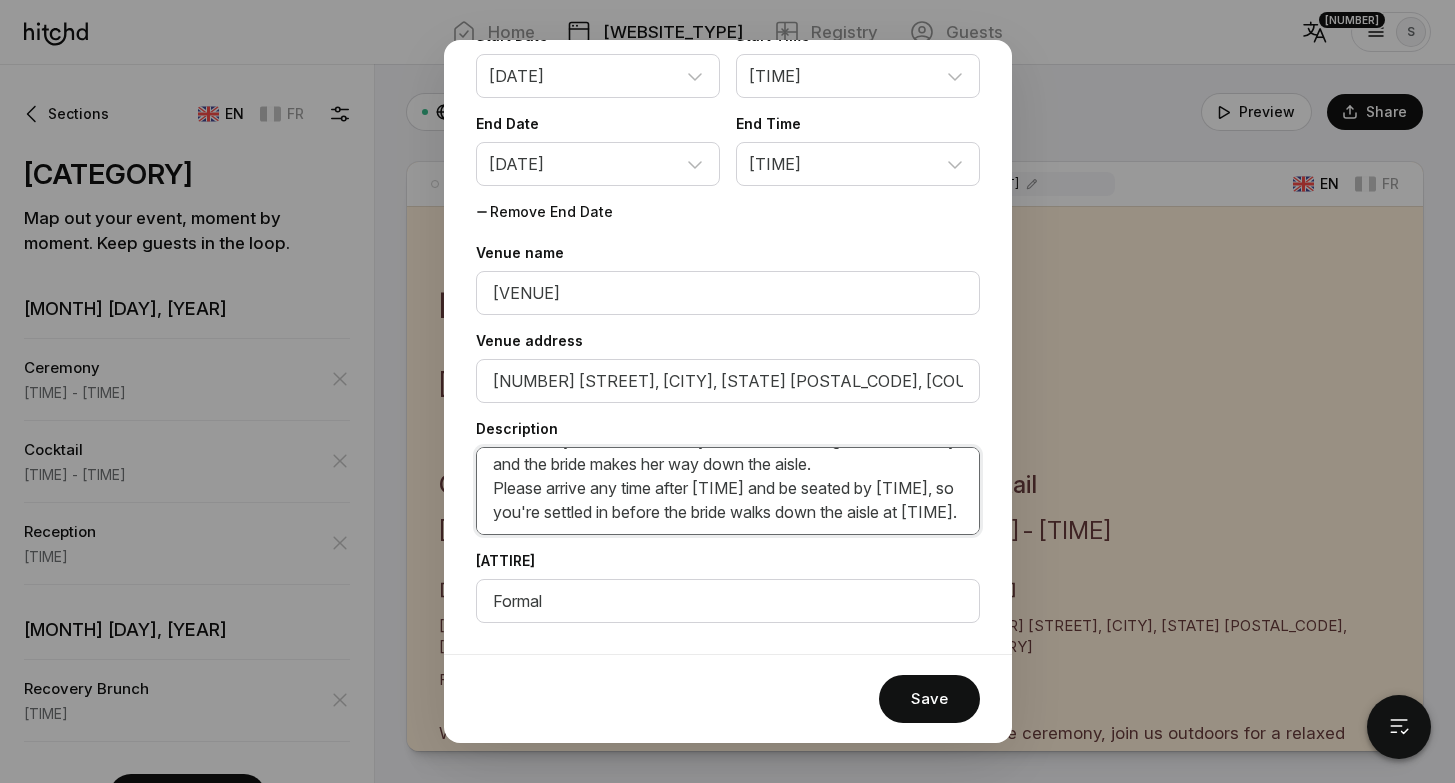 scroll, scrollTop: 35, scrollLeft: 0, axis: vertical 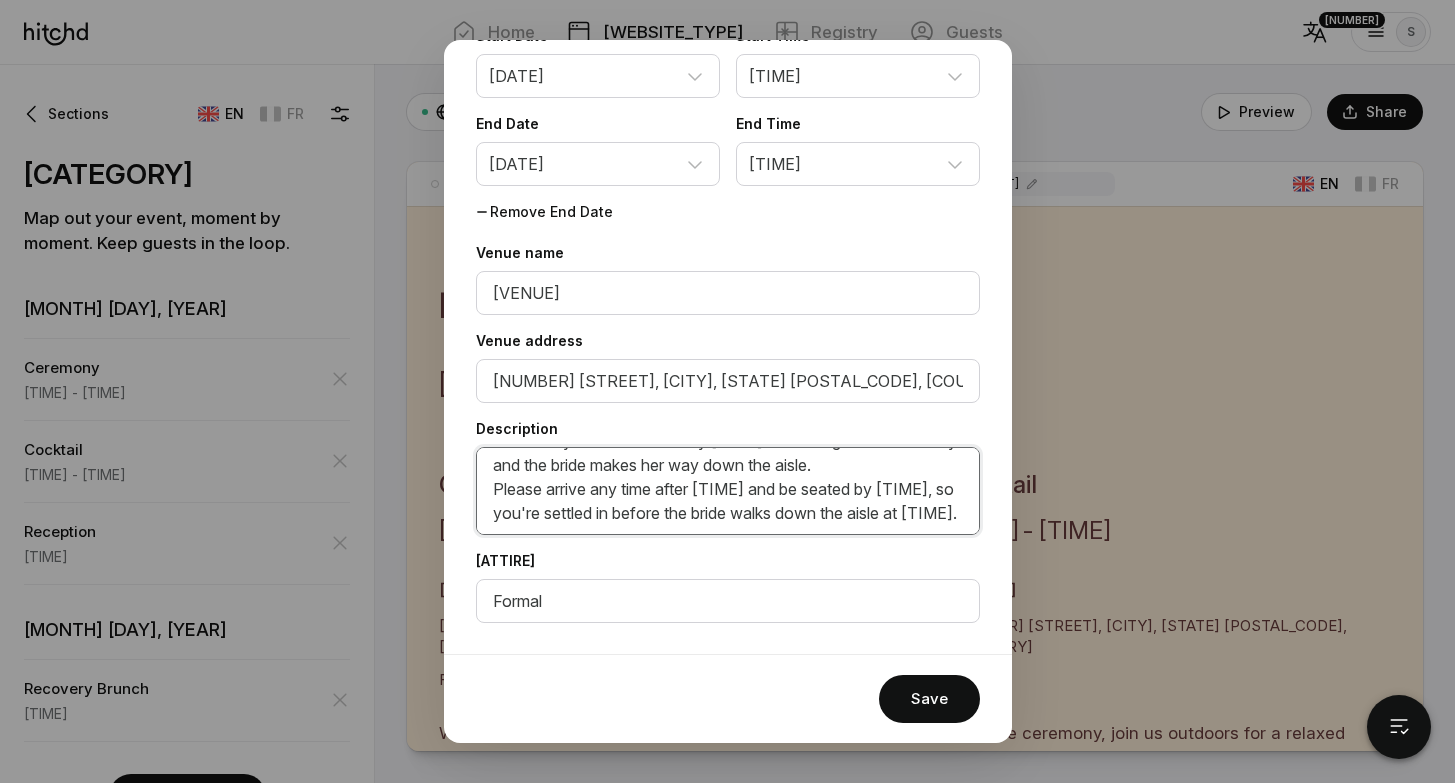 click on "We invite you to be seated by [TIME] as we begin the ceremony and the bride makes her way down the aisle.
Please arrive any time after [TIME] and be seated by [TIME], so you're settled in before the bride walks down the aisle at [TIME]." at bounding box center (728, 491) 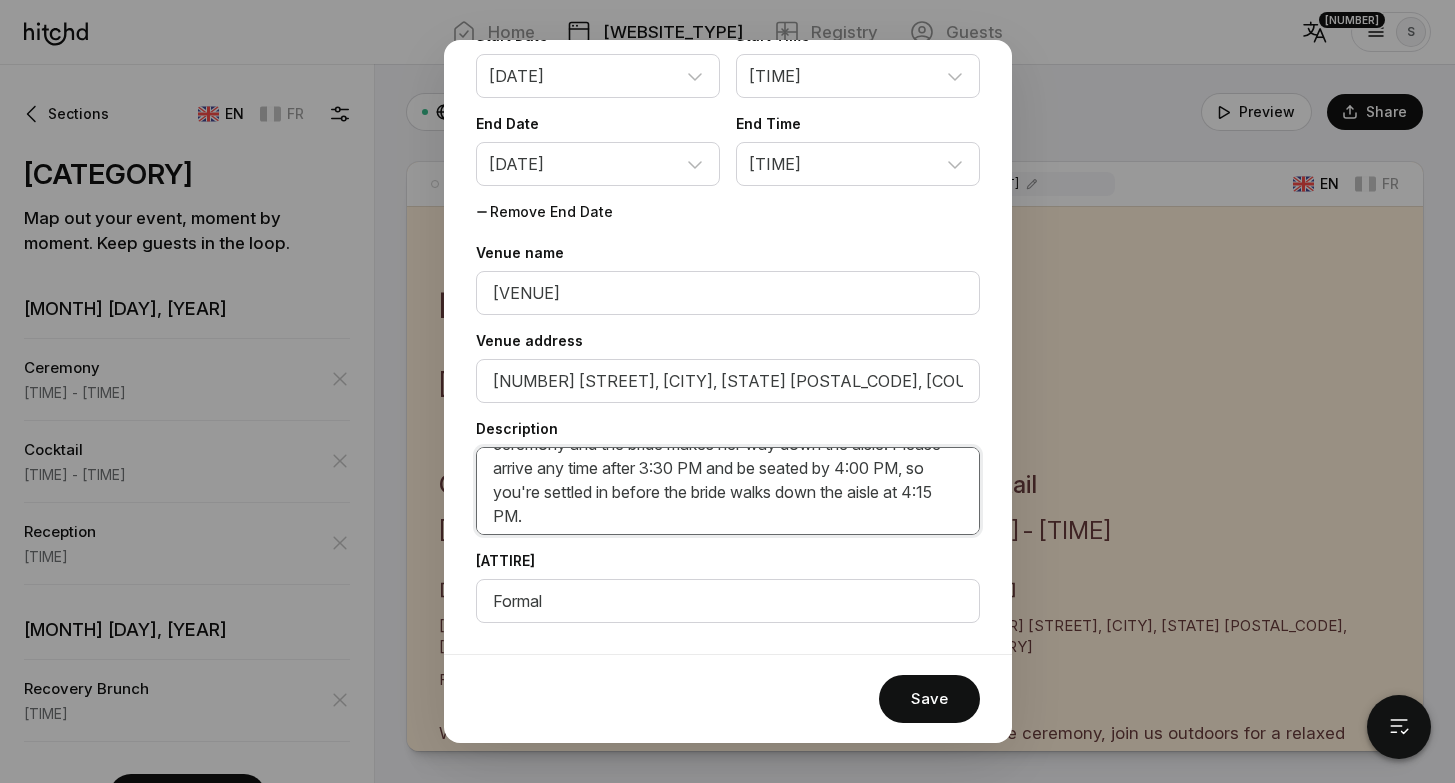 scroll, scrollTop: 66, scrollLeft: 0, axis: vertical 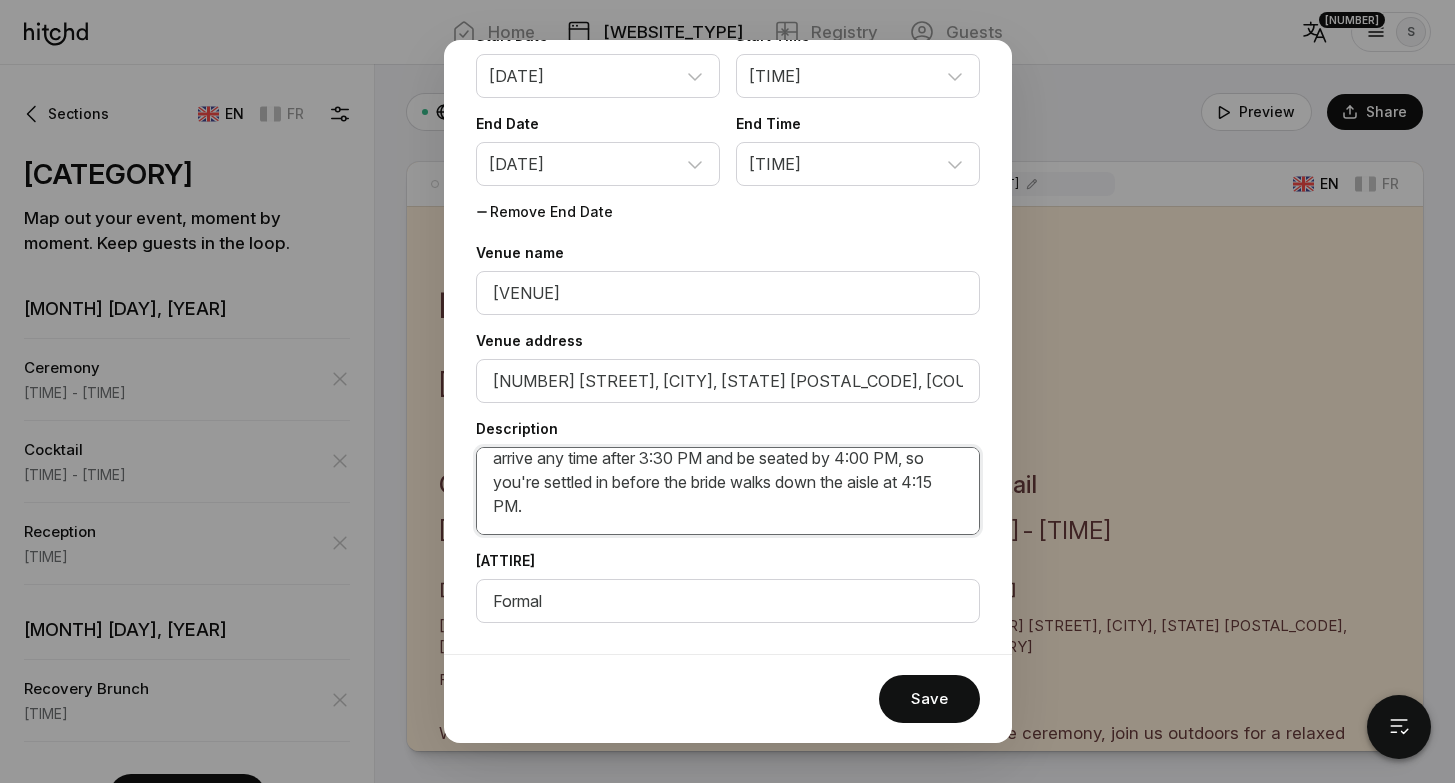 click on "We invite you to be seated by 4:00 PM as we begin the ceremony and the bride makes her way down the aisle. Please arrive any time after 3:30 PM and be seated by 4:00 PM, so you're settled in before the bride walks down the aisle at 4:15 PM." at bounding box center [728, 491] 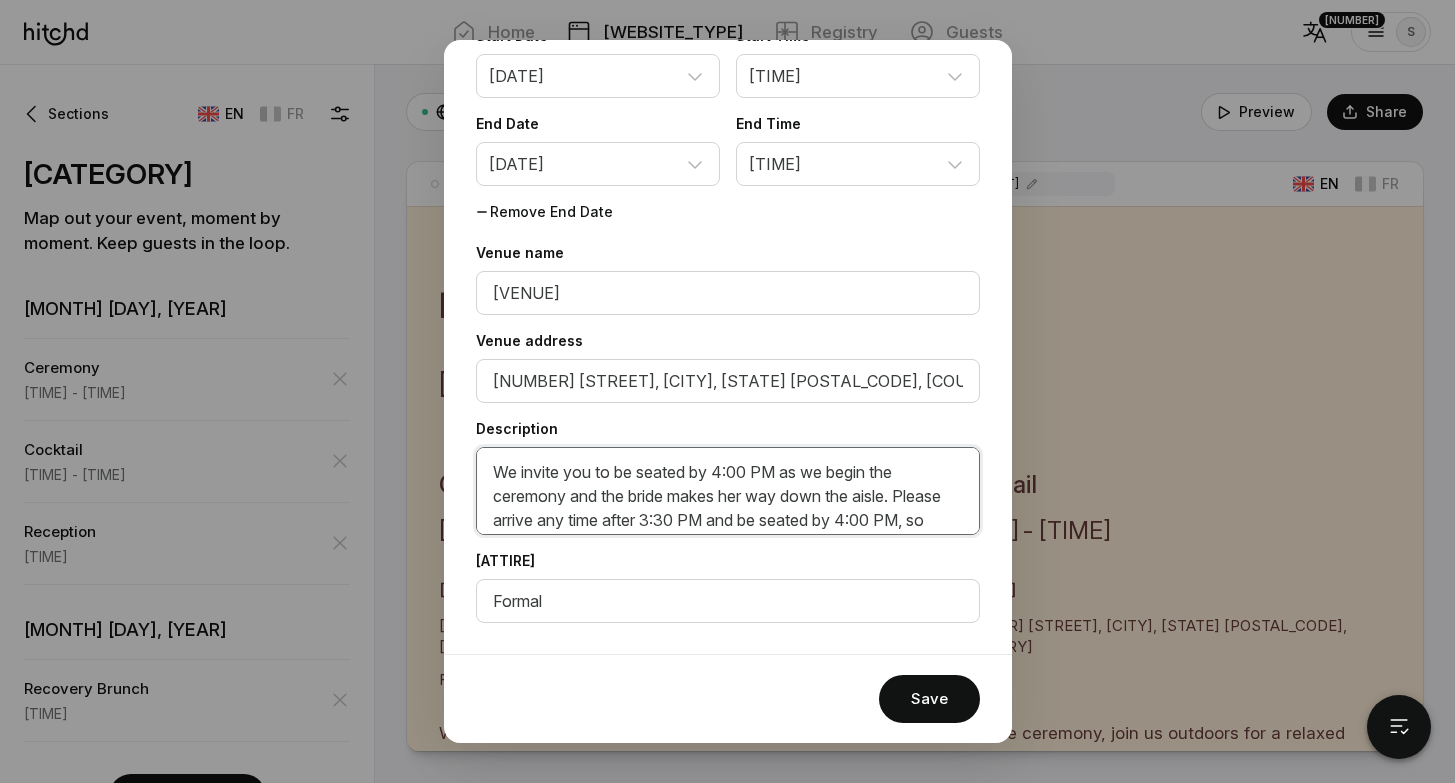 scroll, scrollTop: 0, scrollLeft: 0, axis: both 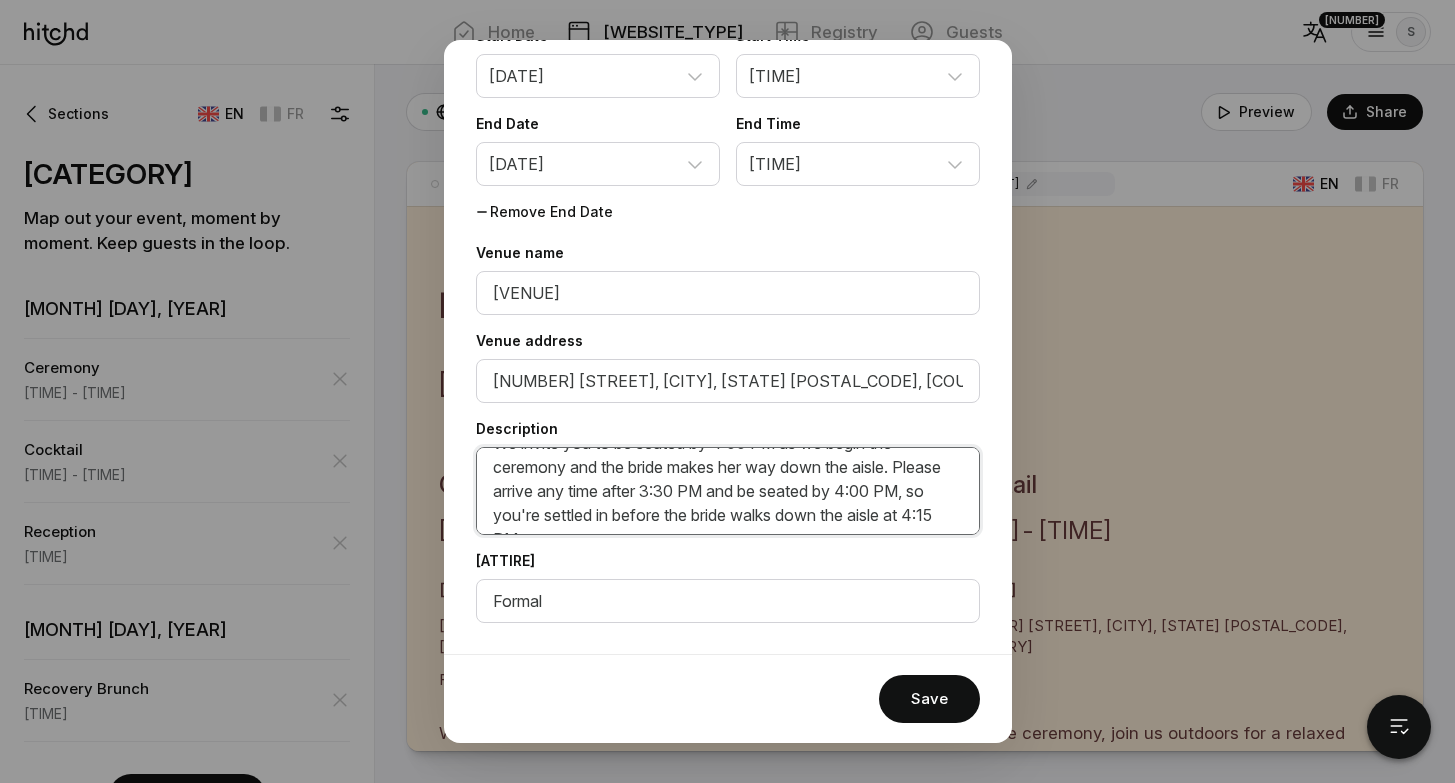drag, startPoint x: 495, startPoint y: 522, endPoint x: 906, endPoint y: 491, distance: 412.16745 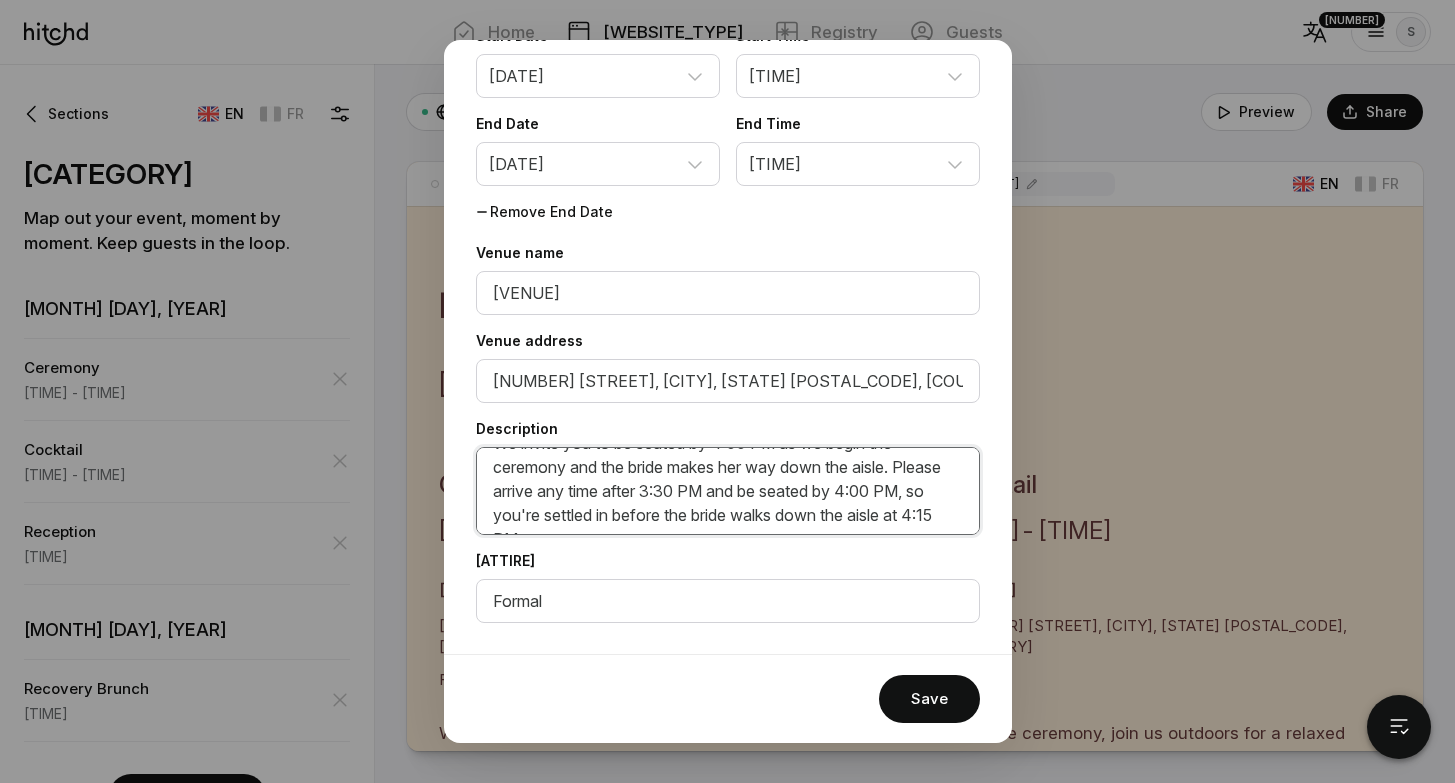 click on "We invite you to be seated by 4:00 PM as we begin the ceremony and the bride makes her way down the aisle. Please arrive any time after 3:30 PM and be seated by 4:00 PM, so you're settled in before the bride walks down the aisle at 4:15 PM." at bounding box center (728, 491) 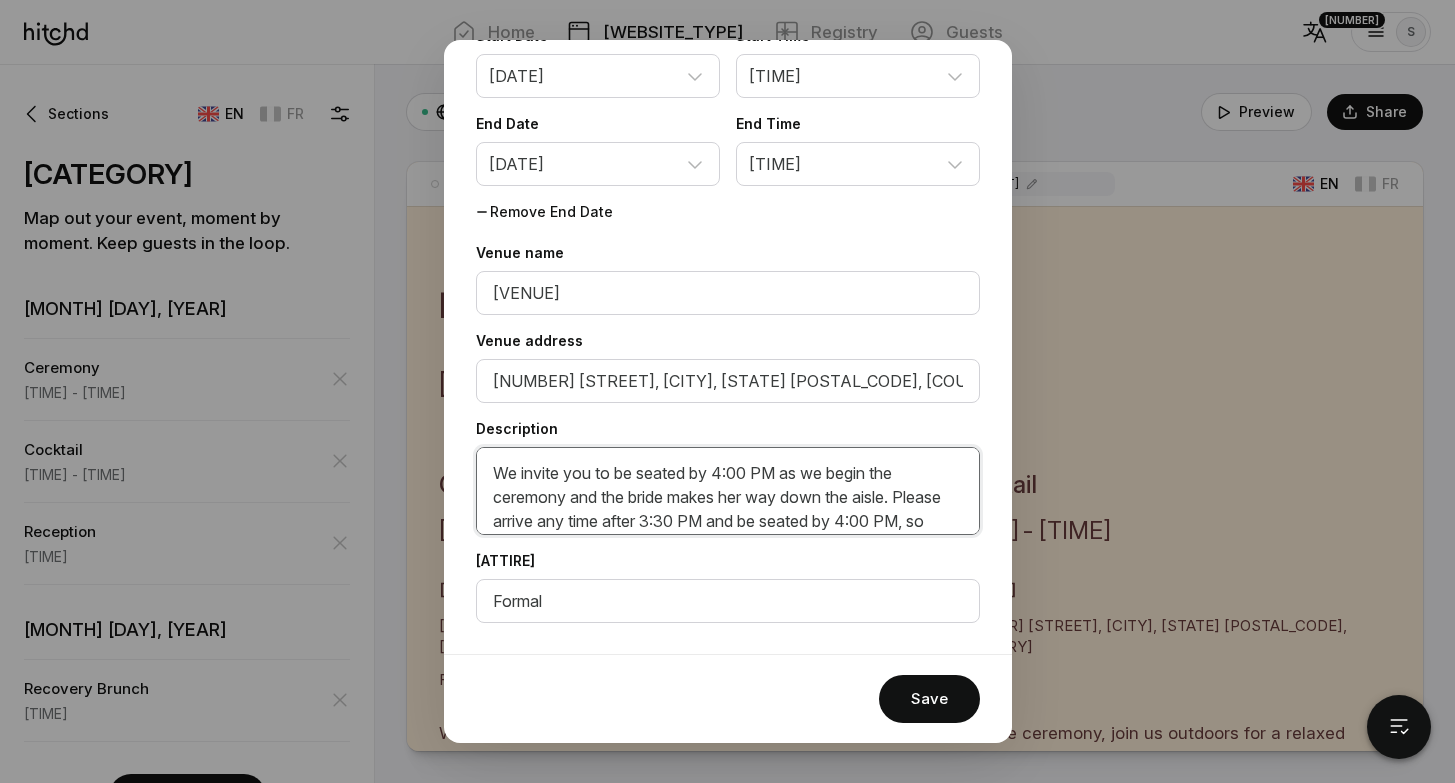 scroll, scrollTop: 9, scrollLeft: 0, axis: vertical 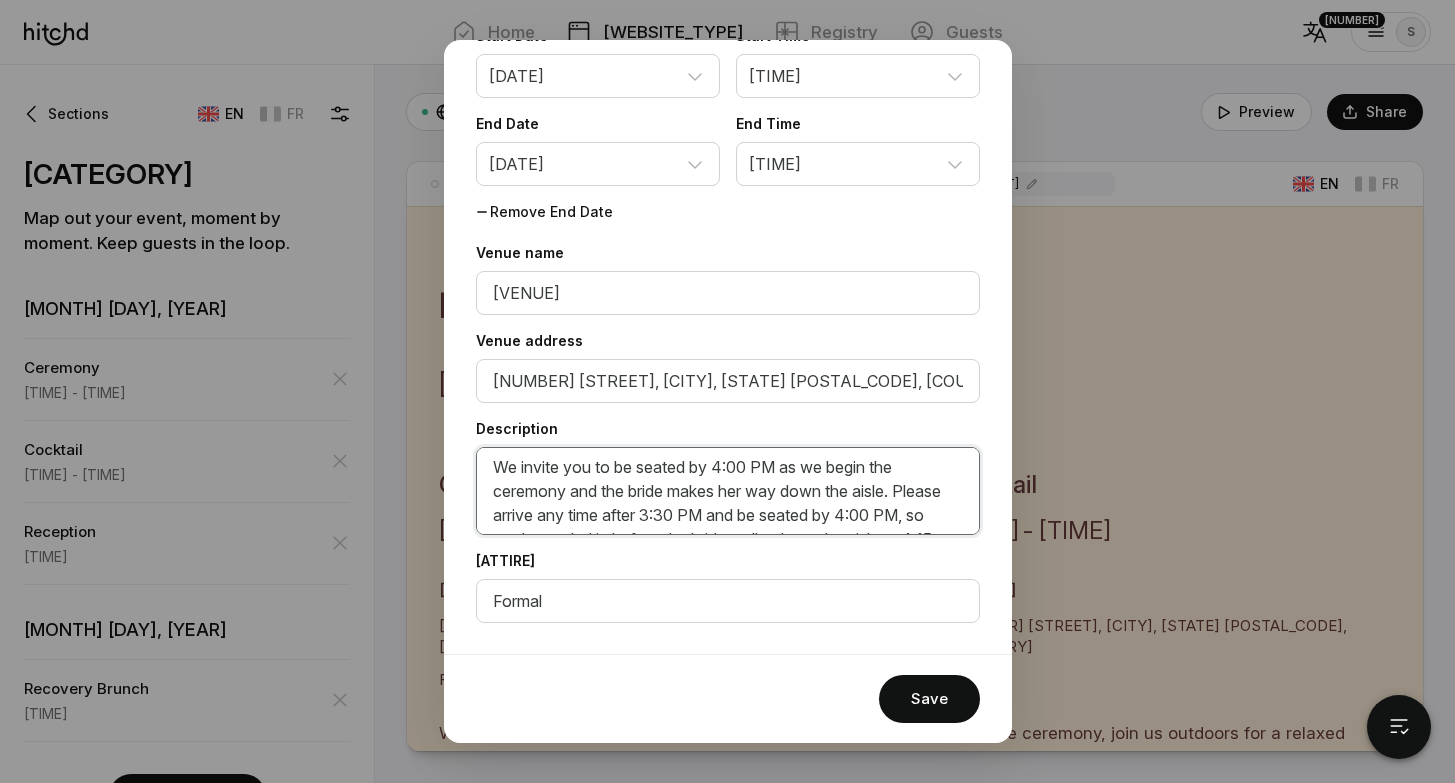 drag, startPoint x: 616, startPoint y: 465, endPoint x: 781, endPoint y: 465, distance: 165 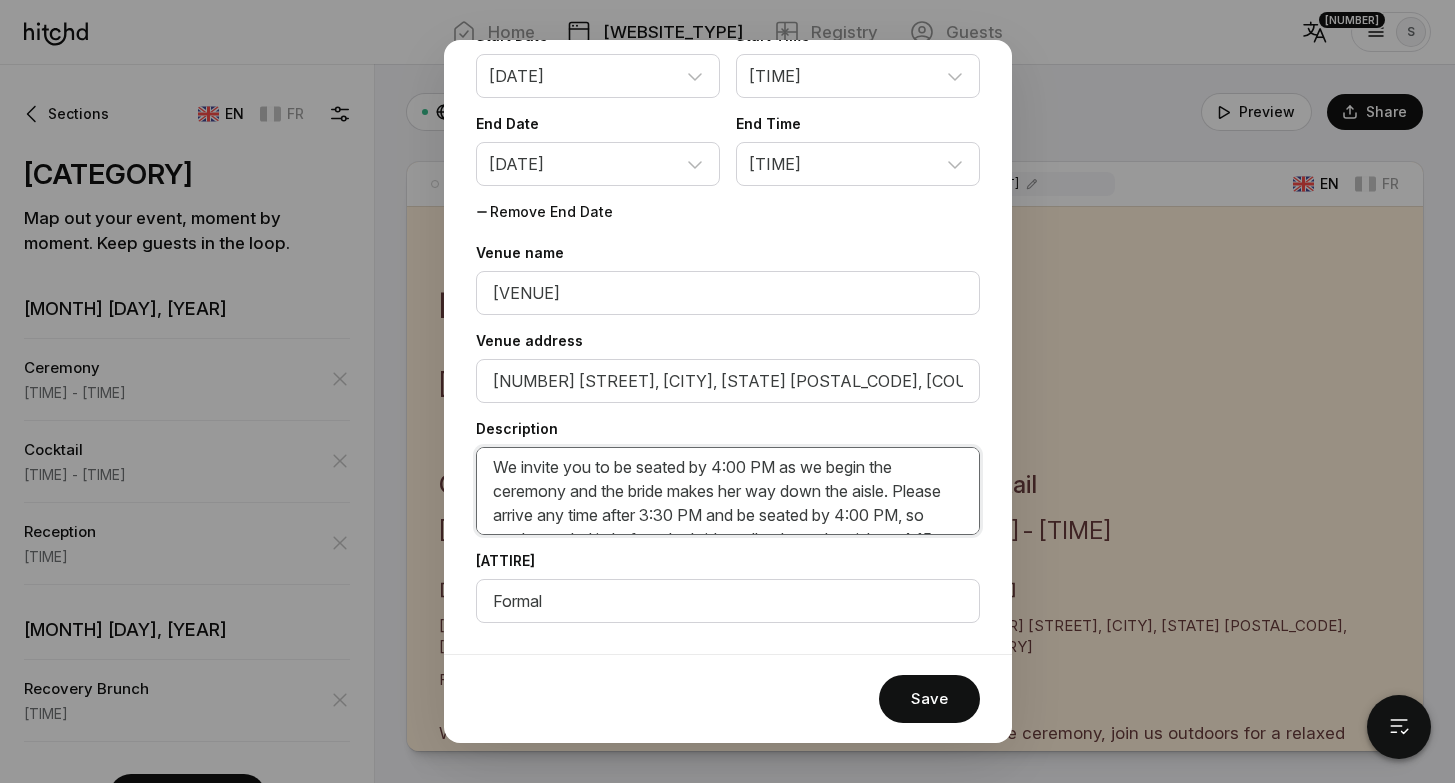 click on "We invite you to be seated by 4:00 PM as we begin the ceremony and the bride makes her way down the aisle. Please arrive any time after 3:30 PM and be seated by 4:00 PM, so you're settled in before the bride walks down the aisle at 4:15 PM." at bounding box center (728, 491) 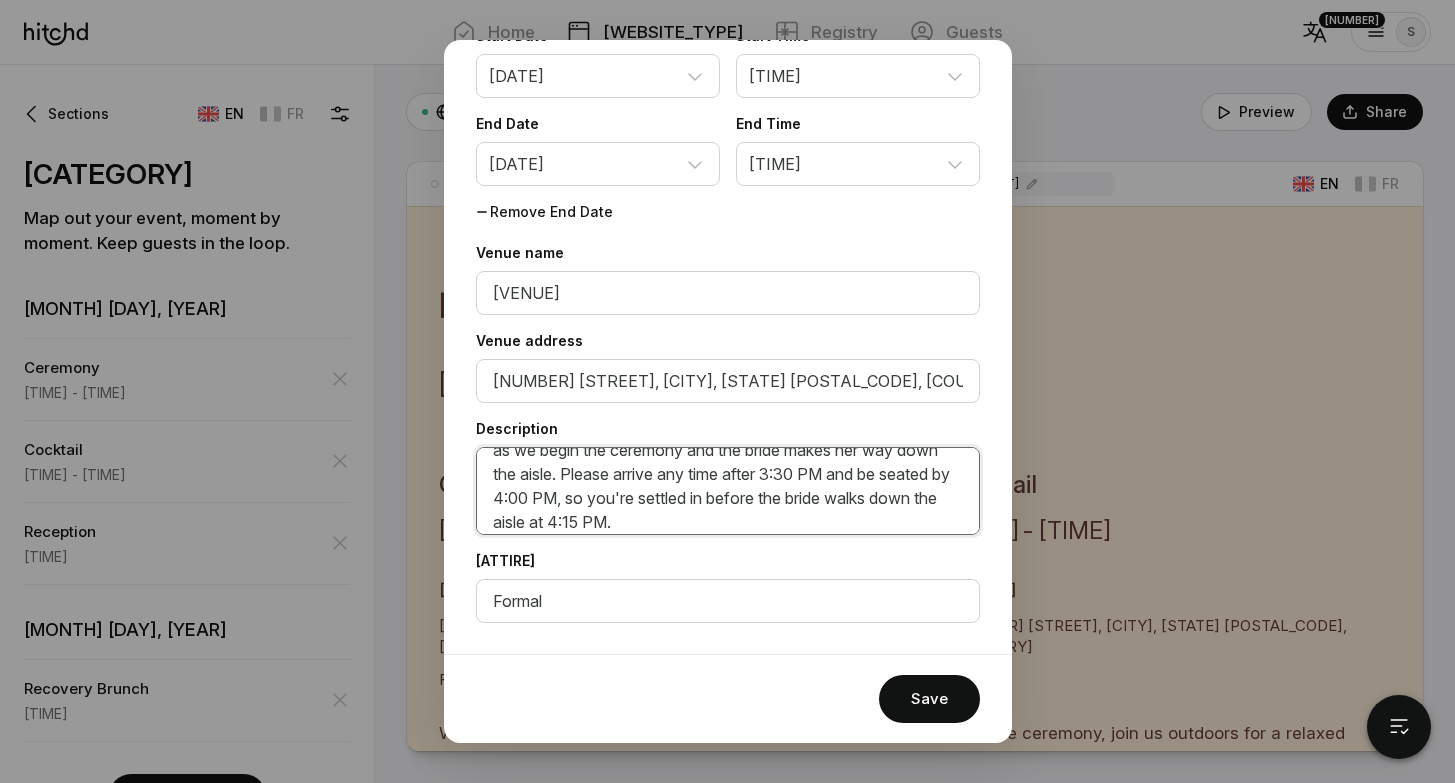 scroll, scrollTop: 106, scrollLeft: 0, axis: vertical 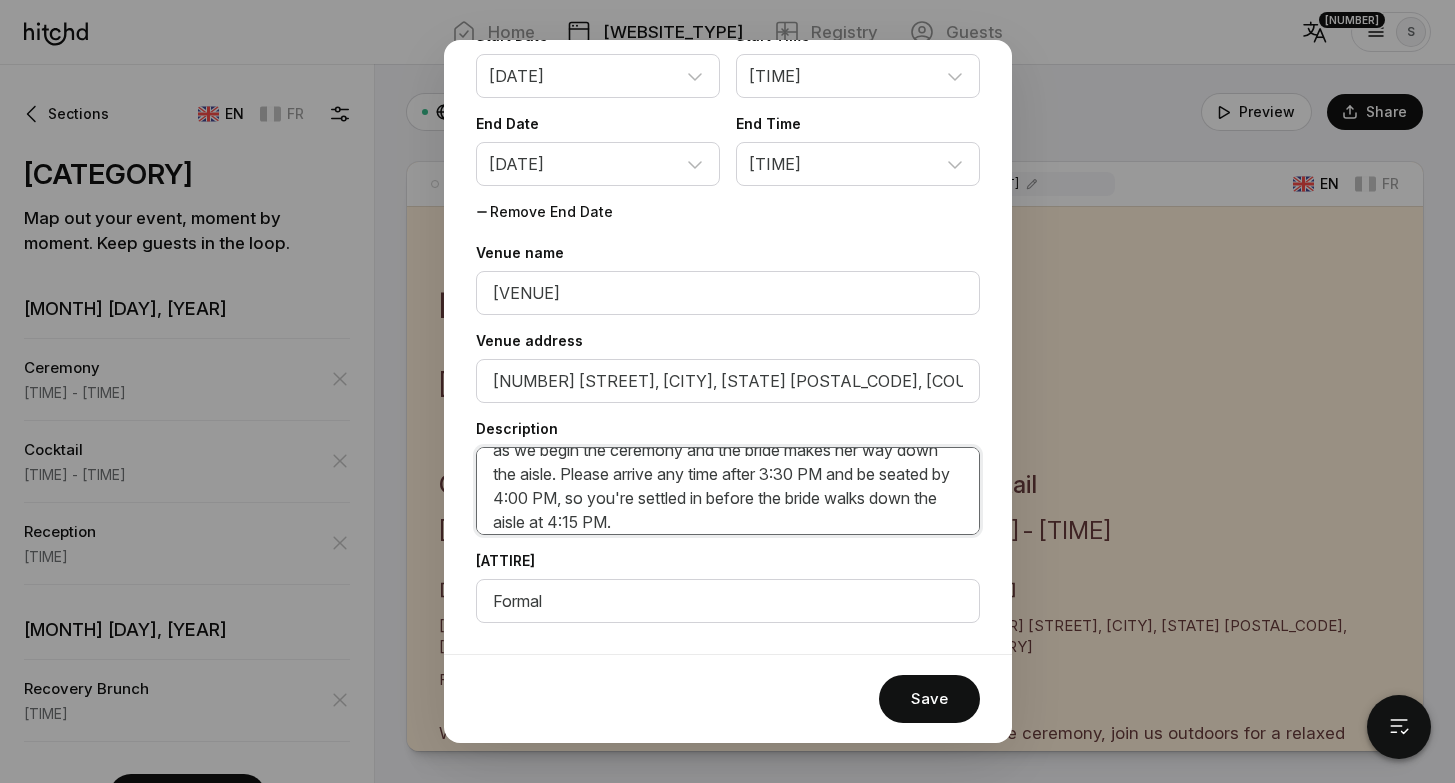 click on "We invite you to arrive any time after 3:30 PM and be seated by 4:00 PM
as we begin the ceremony and the bride makes her way down the aisle. Please arrive any time after 3:30 PM and be seated by 4:00 PM, so you're settled in before the bride walks down the aisle at 4:15 PM." at bounding box center [728, 491] 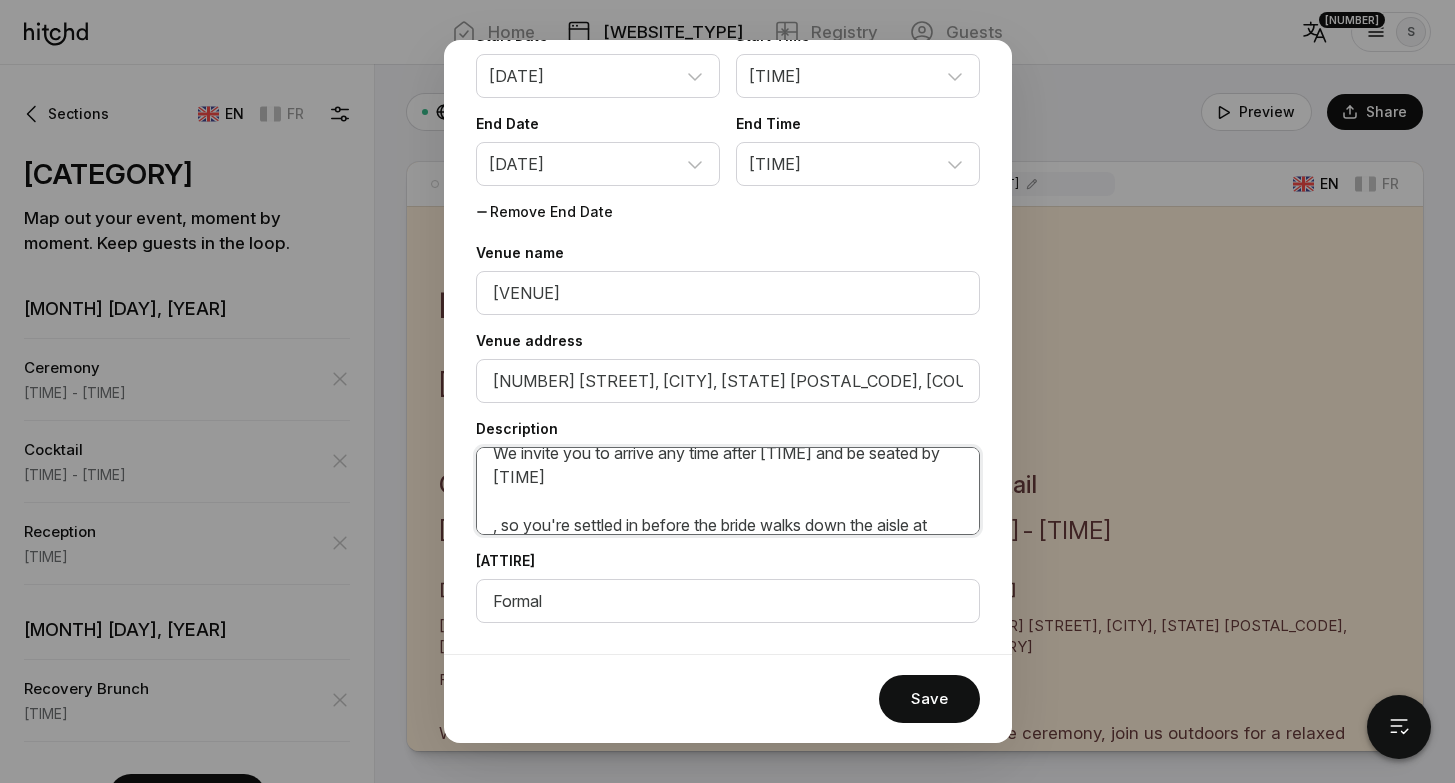 scroll, scrollTop: 17, scrollLeft: 0, axis: vertical 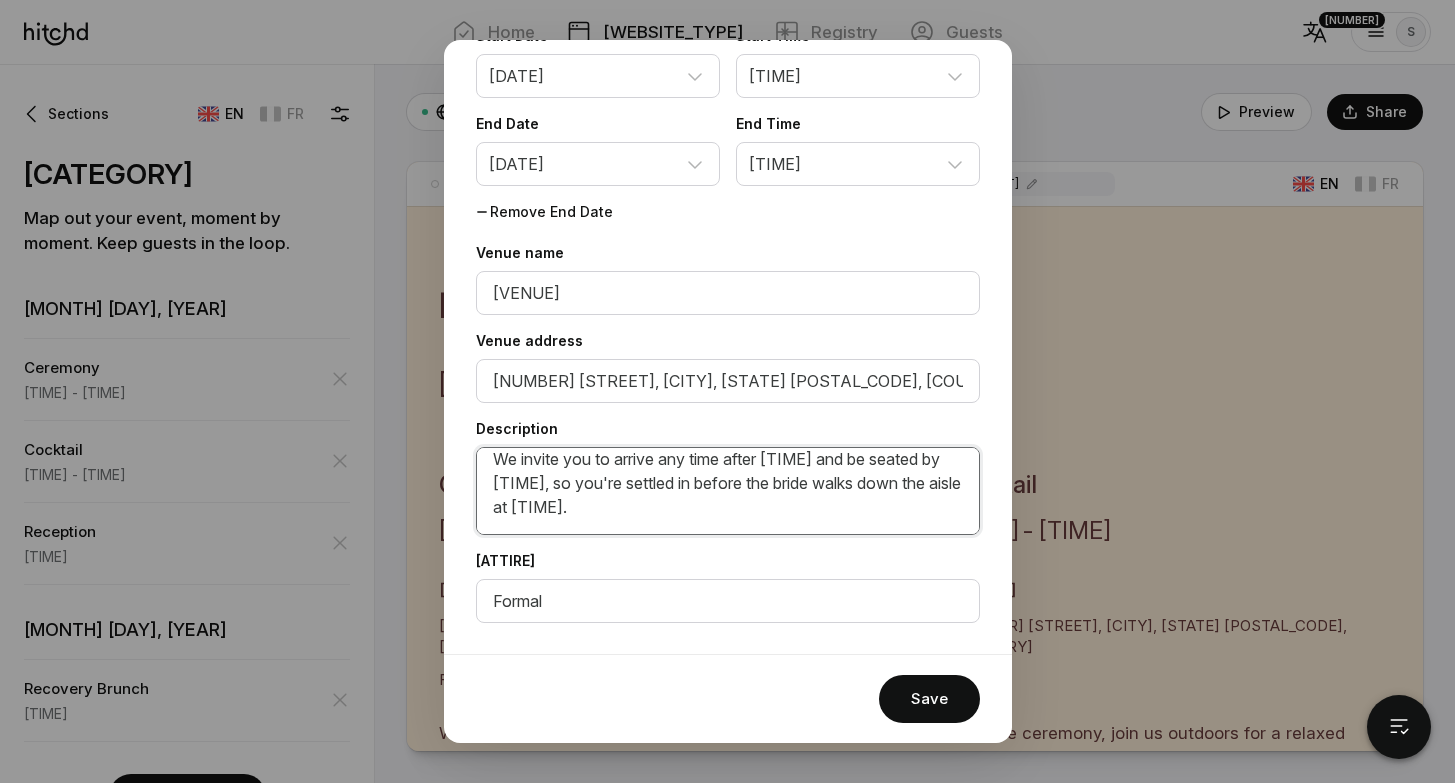click on "We invite you to arrive any time after [TIME] and be seated by [TIME], so you're settled in before the bride walks down the aisle at [TIME]." at bounding box center (728, 491) 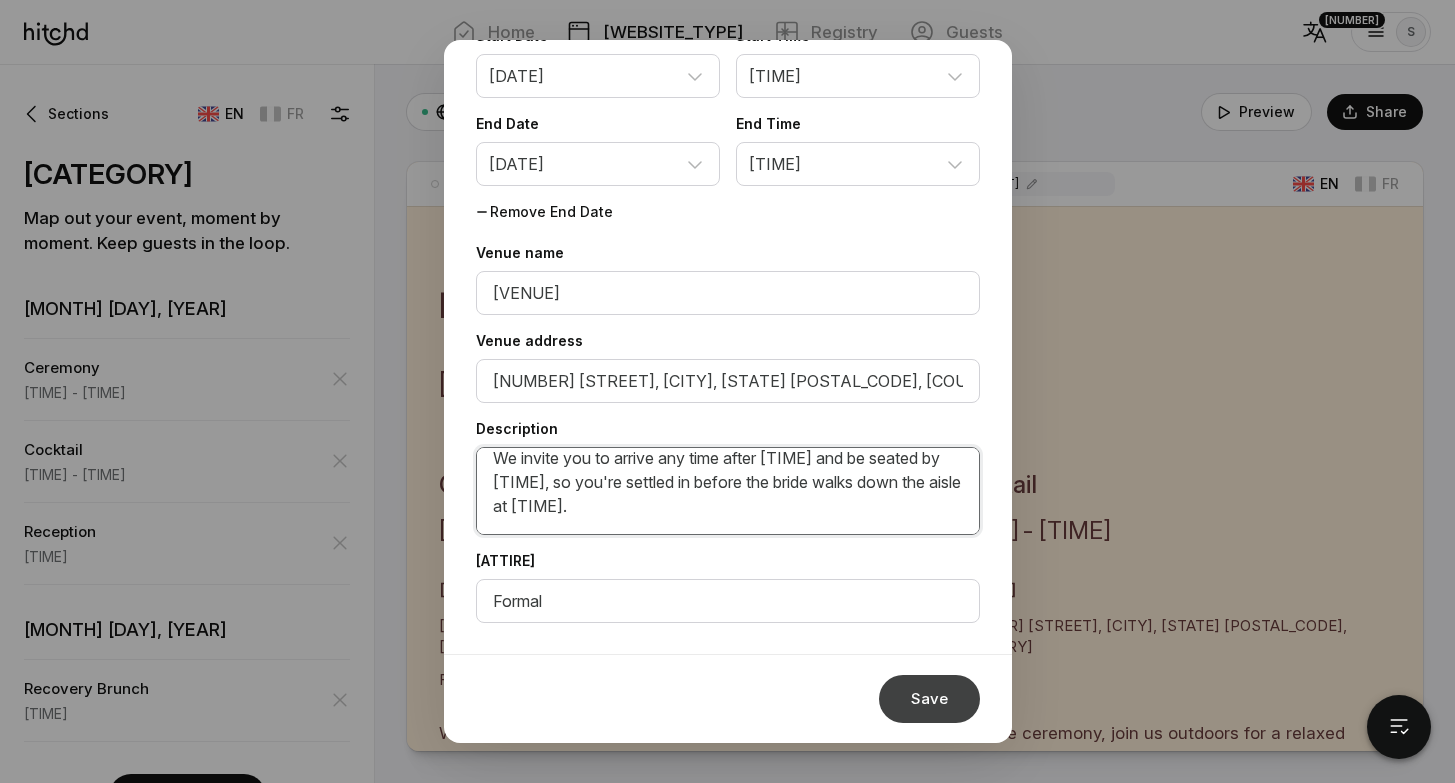type on "We invite you to arrive any time after [TIME] and be seated by [TIME], so you're settled in before the bride walks down the aisle at [TIME]." 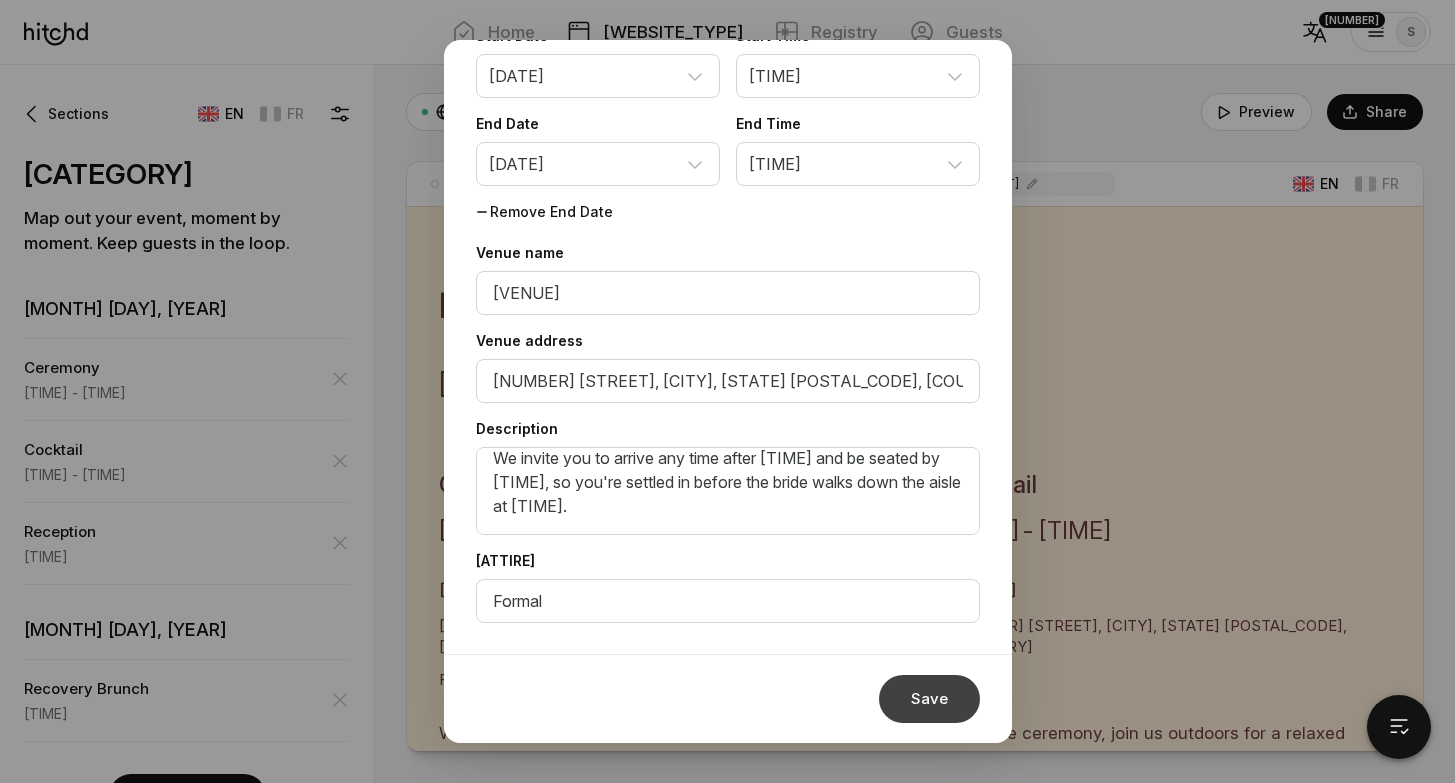click on "Save" at bounding box center (929, 699) 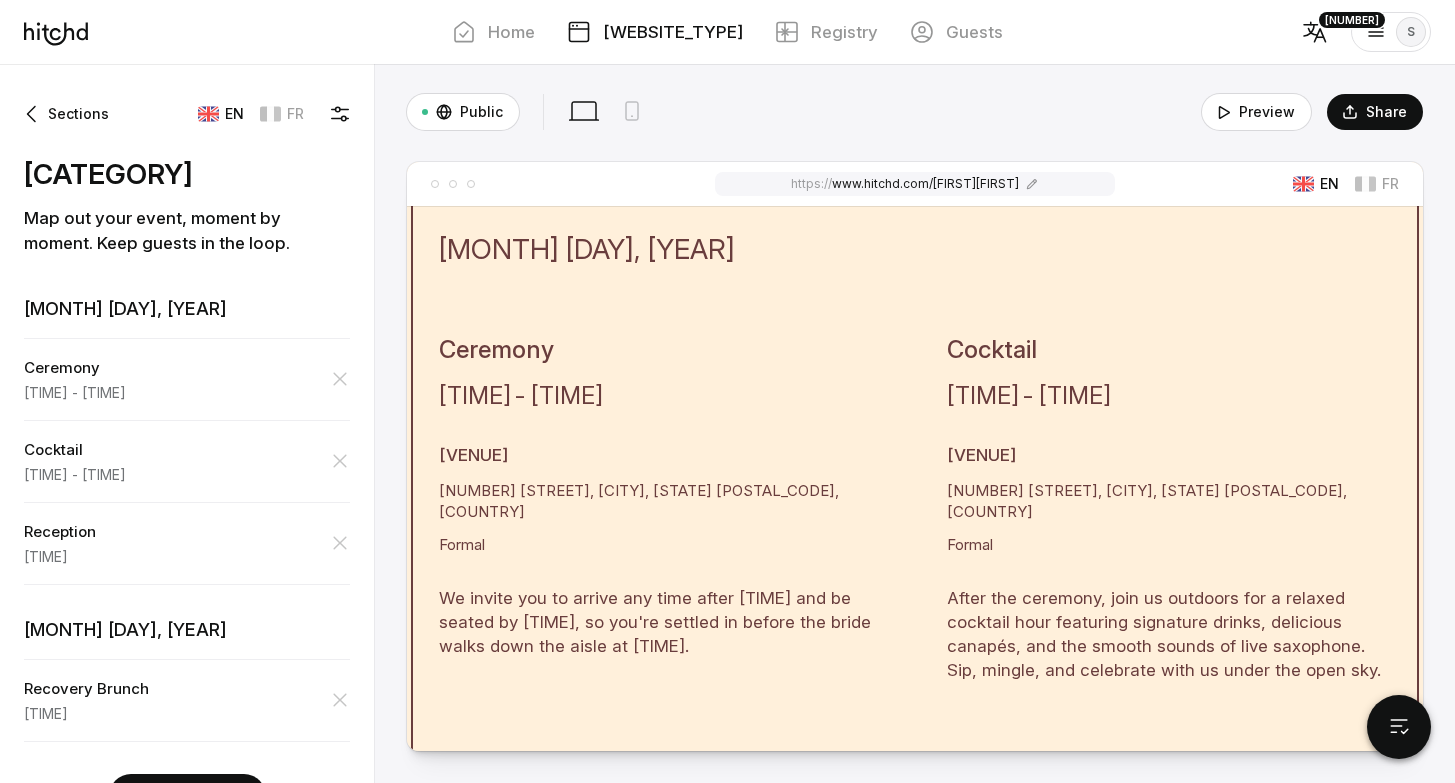scroll, scrollTop: 1883, scrollLeft: 0, axis: vertical 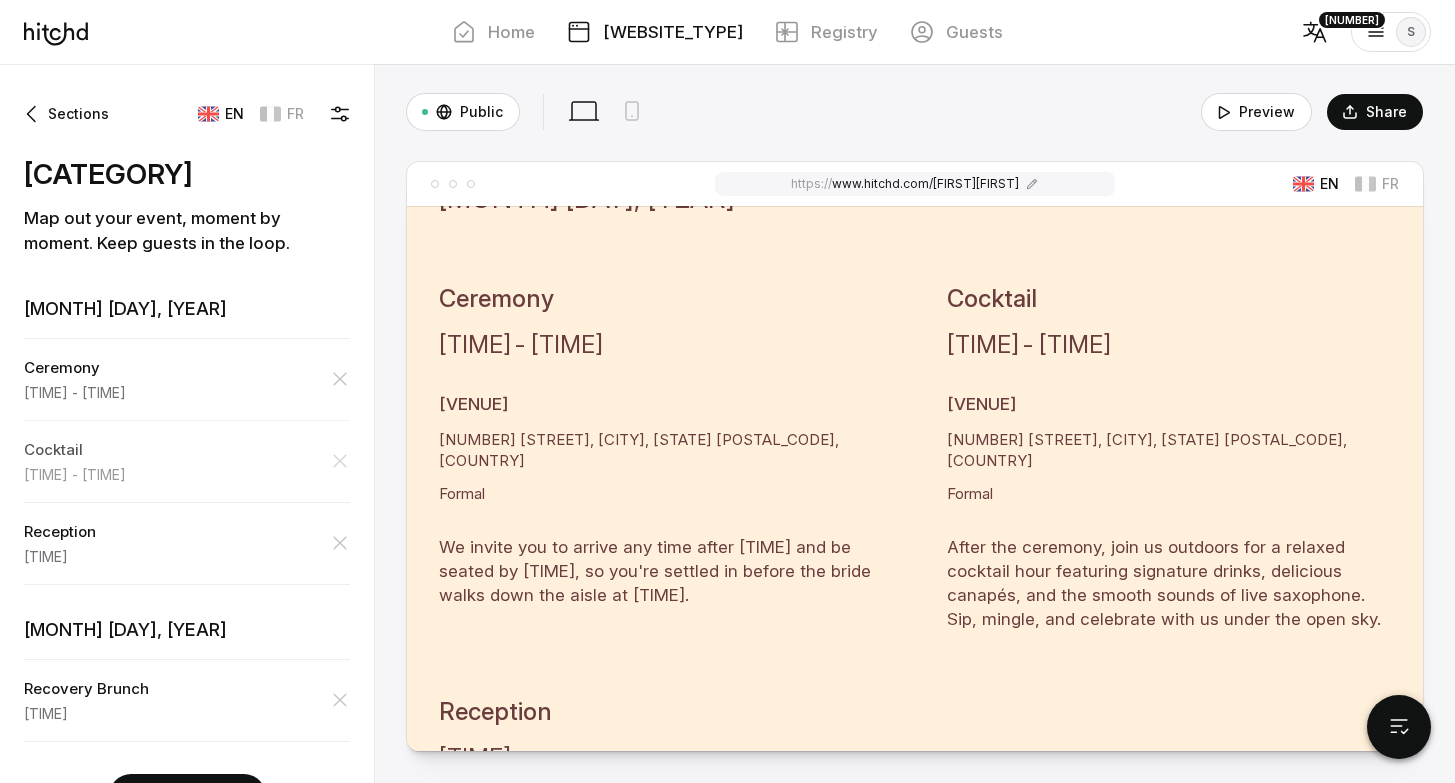 click on "Cocktail" at bounding box center (187, 368) 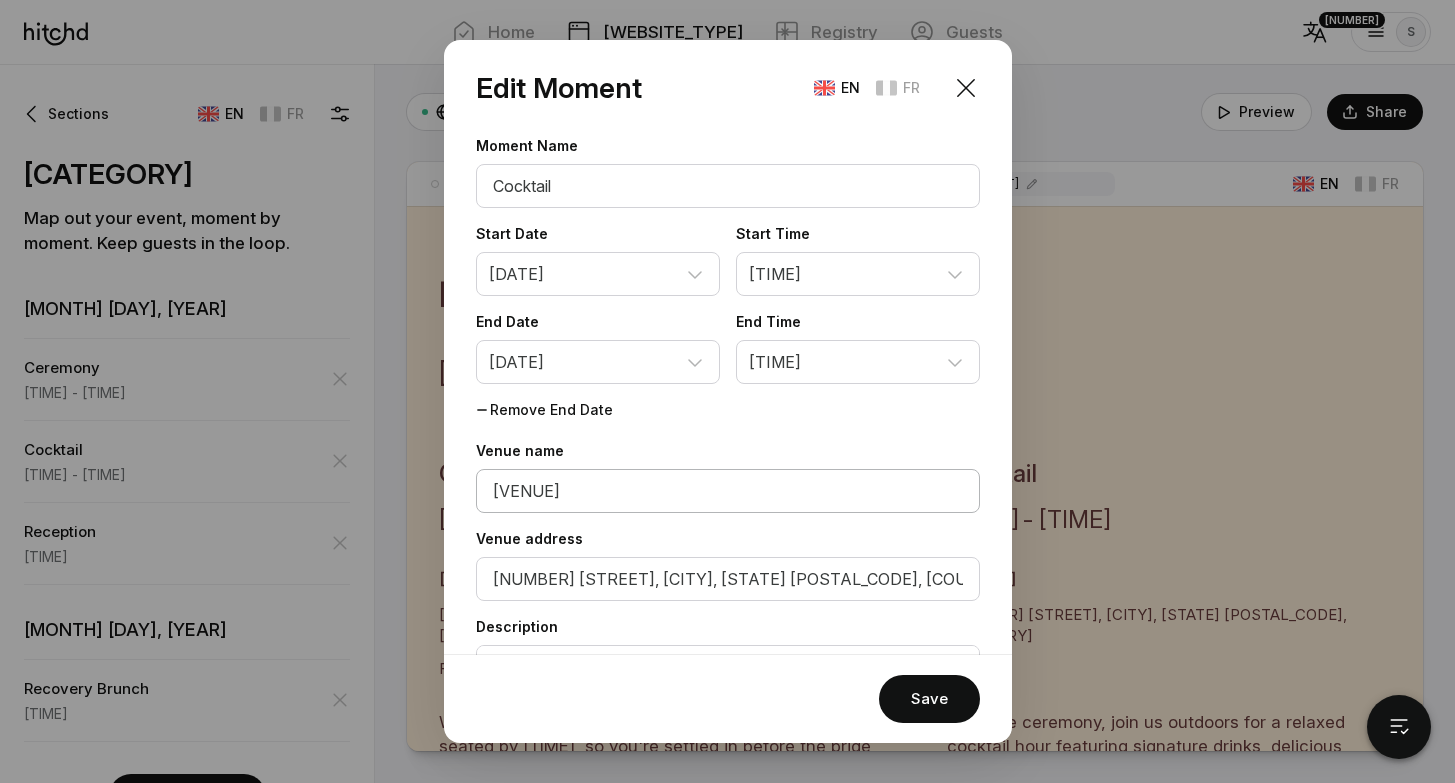 scroll, scrollTop: 1697, scrollLeft: 0, axis: vertical 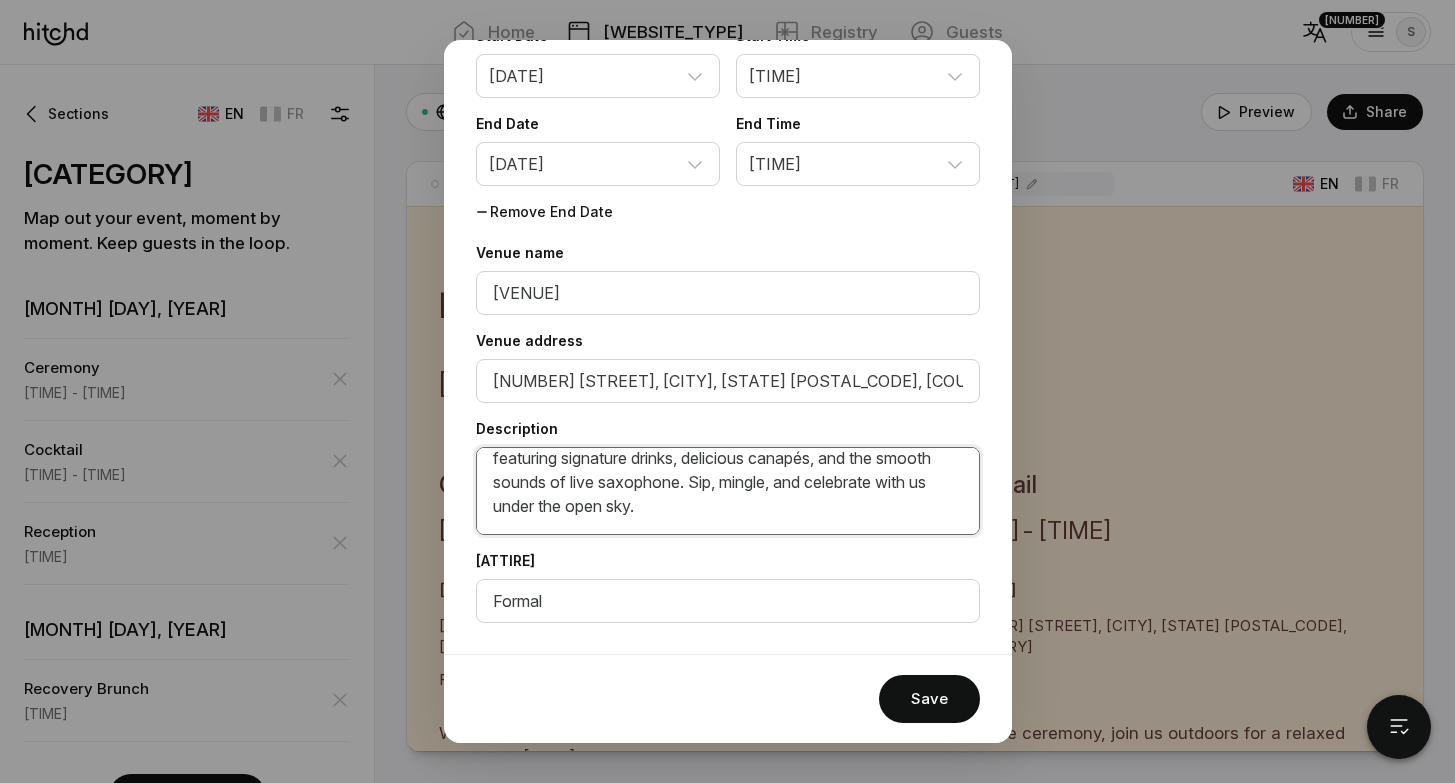 click on "After the ceremony, join us outdoors for a relaxed cocktail hour featuring signature drinks, delicious canapés, and the smooth sounds of live saxophone. Sip, mingle, and celebrate with us under the open sky." at bounding box center (728, 491) 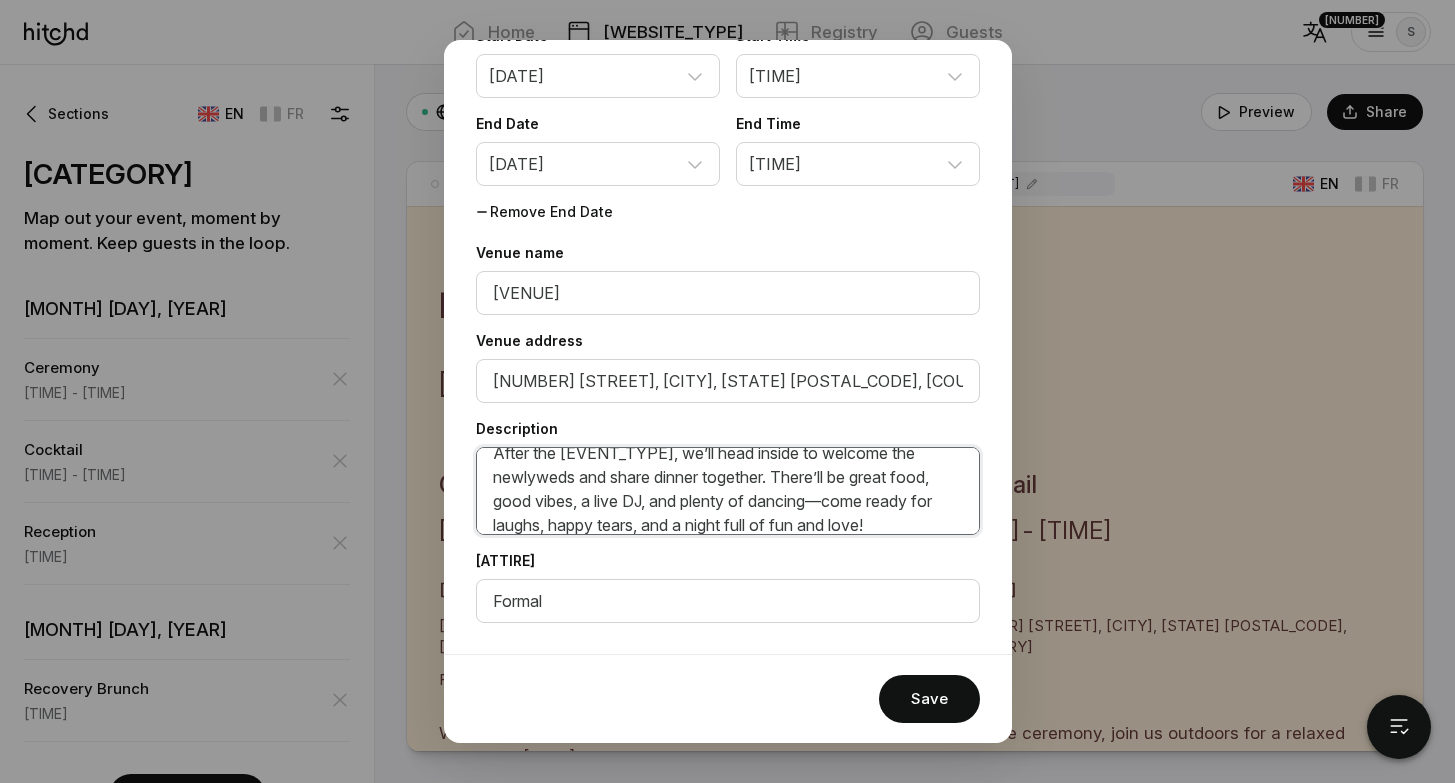 scroll, scrollTop: 18, scrollLeft: 0, axis: vertical 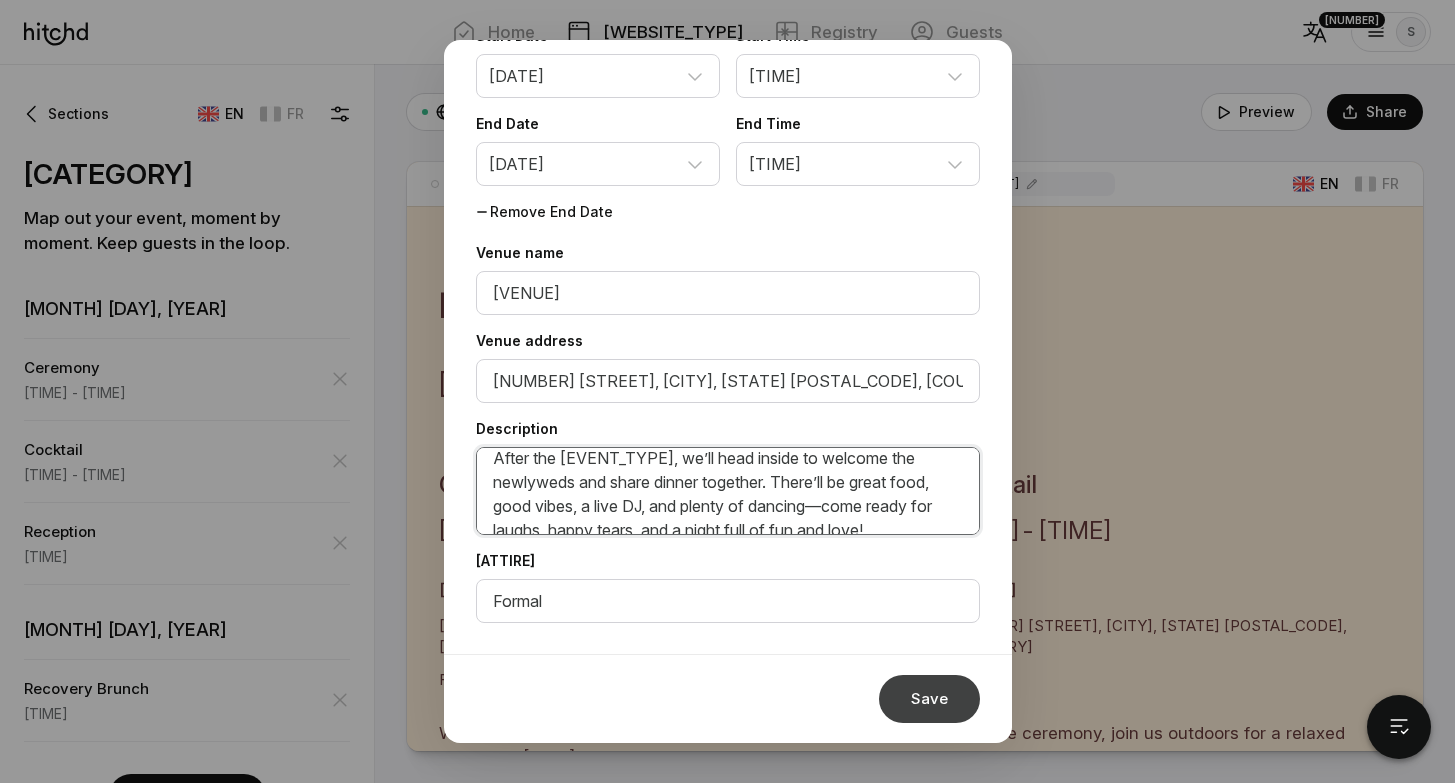 type on "After the [EVENT_TYPE], we’ll head inside to welcome the newlyweds and share dinner together. There’ll be great food, good vibes, a live DJ, and plenty of dancing—come ready for laughs, happy tears, and a night full of fun and love!" 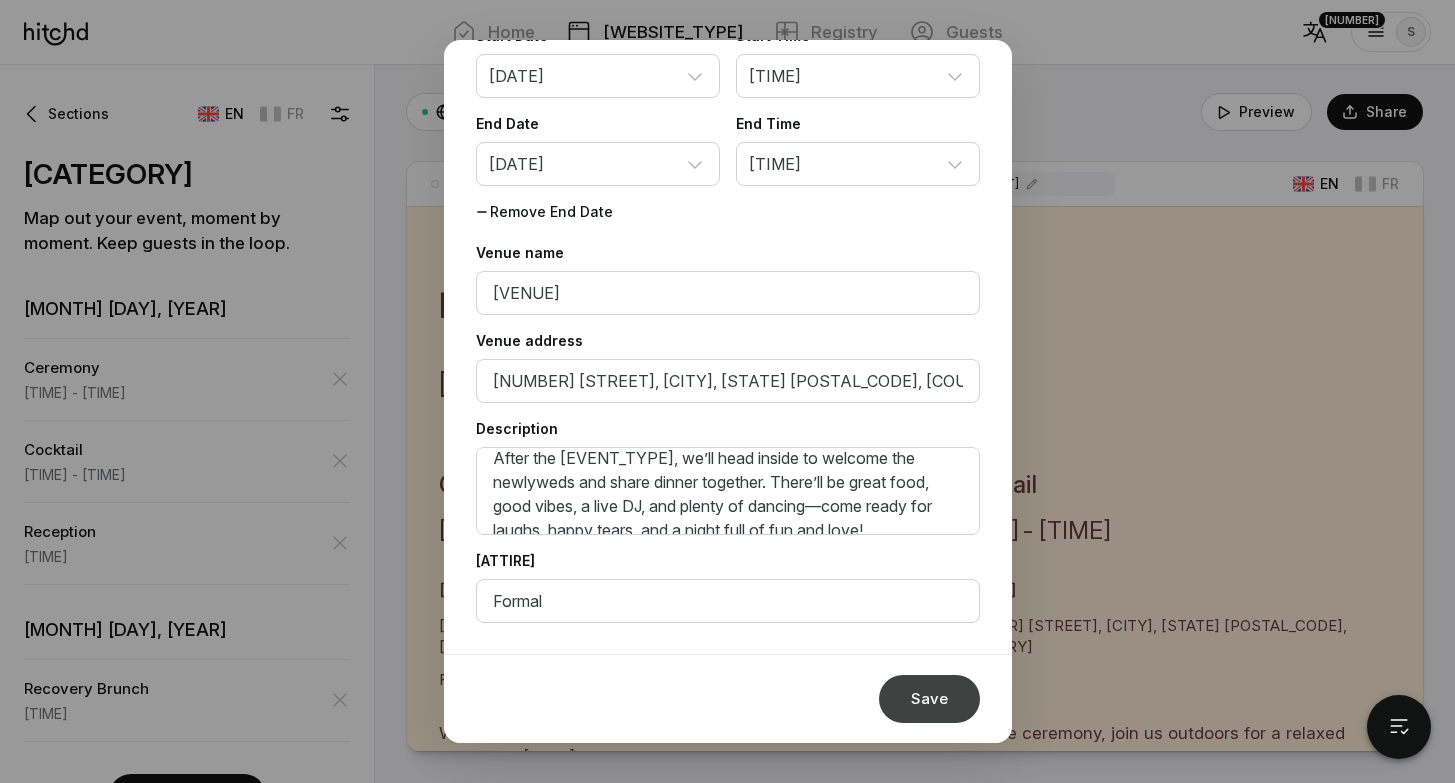 click on "Save" at bounding box center [929, 699] 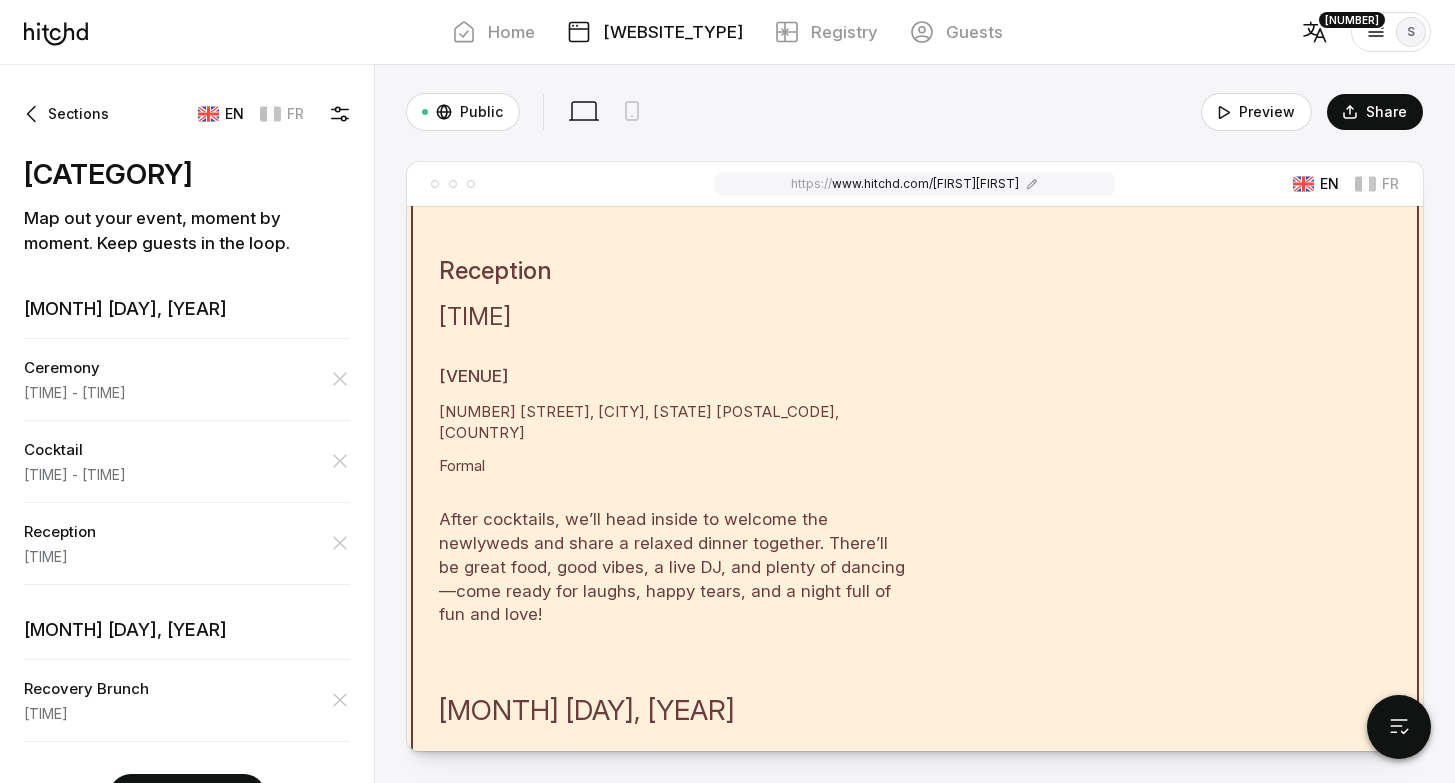 scroll, scrollTop: 2353, scrollLeft: 0, axis: vertical 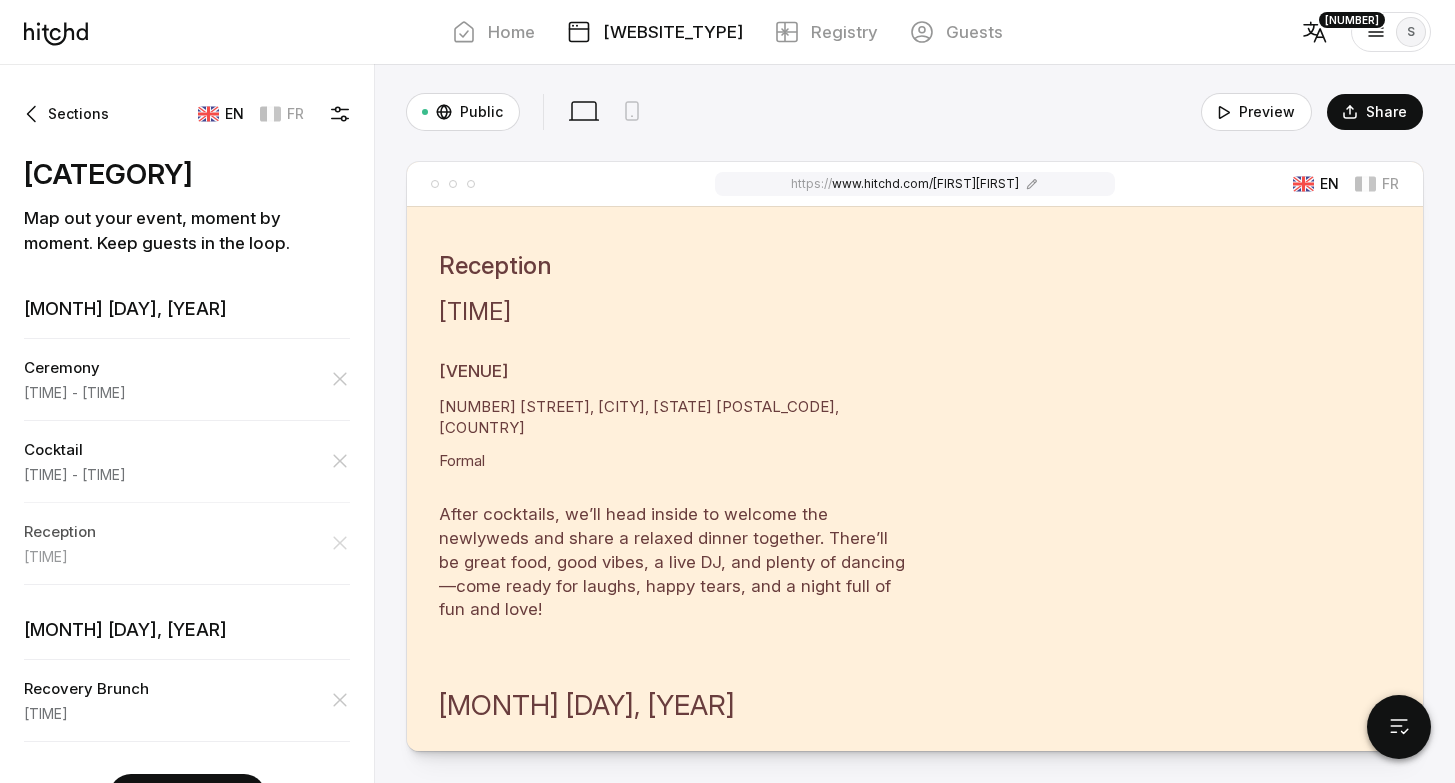 click on "Reception" at bounding box center [187, 368] 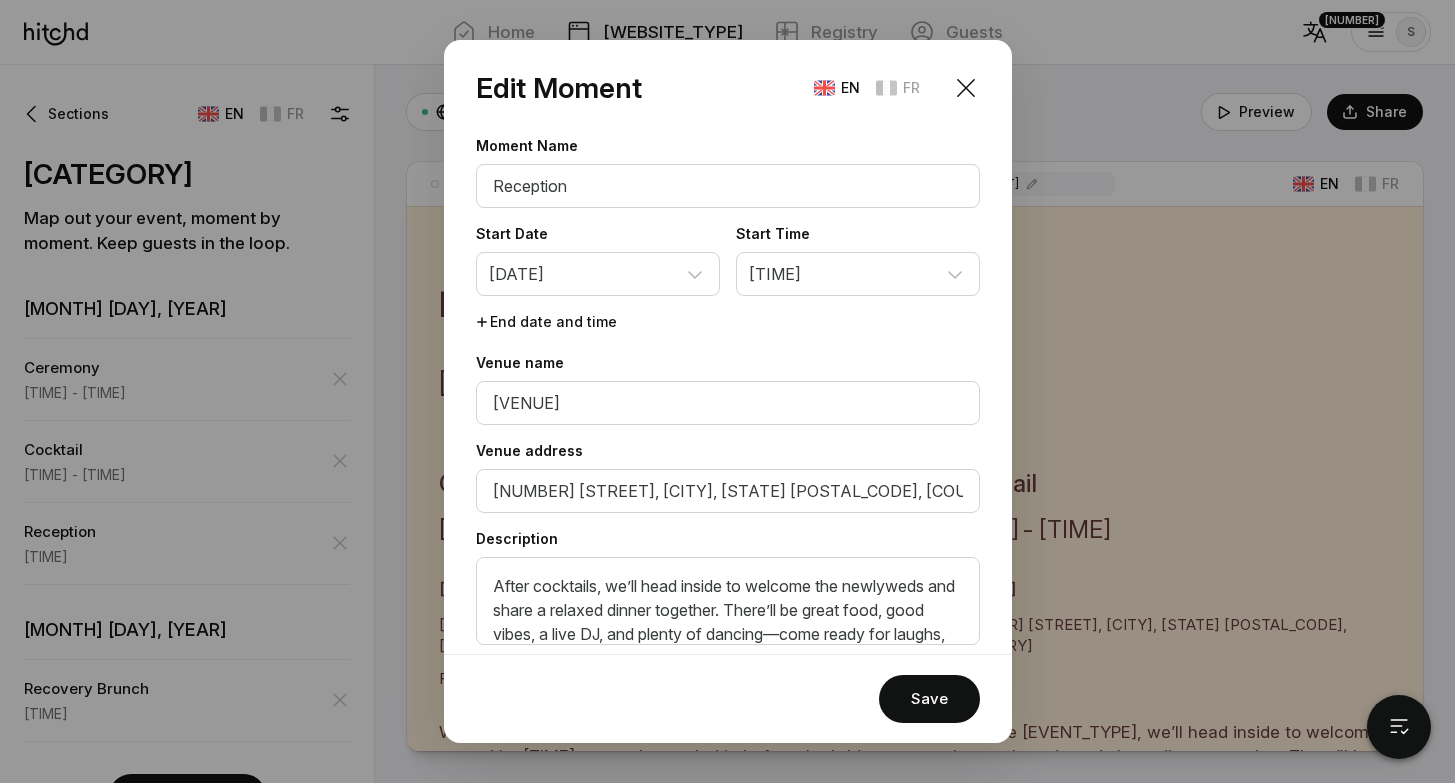 scroll, scrollTop: 1697, scrollLeft: 0, axis: vertical 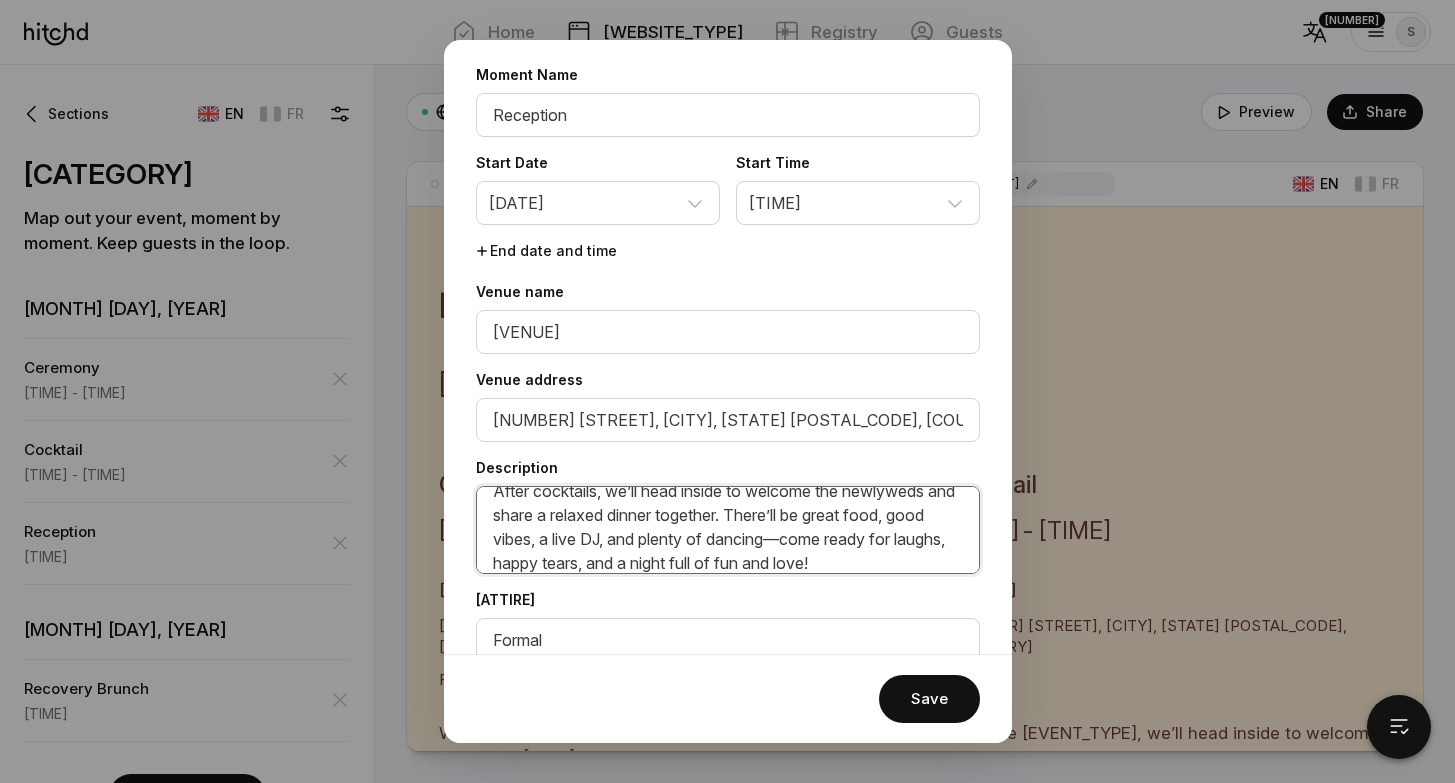 click on "After cocktails, we’ll head inside to welcome the newlyweds and share a relaxed dinner together. There’ll be great food, good vibes, a live DJ, and plenty of dancing—come ready for laughs, happy tears, and a night full of fun and love!" at bounding box center (728, 530) 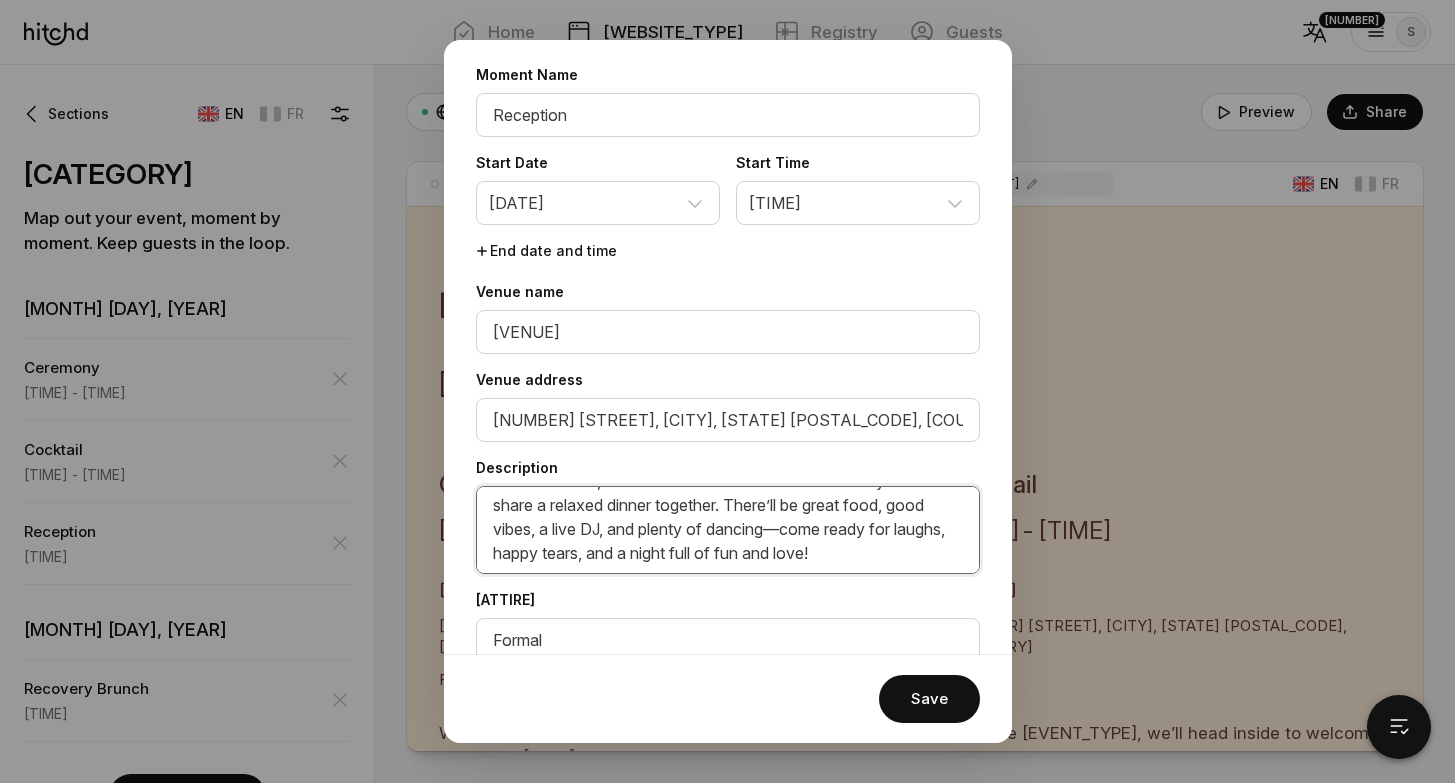 scroll, scrollTop: 42, scrollLeft: 0, axis: vertical 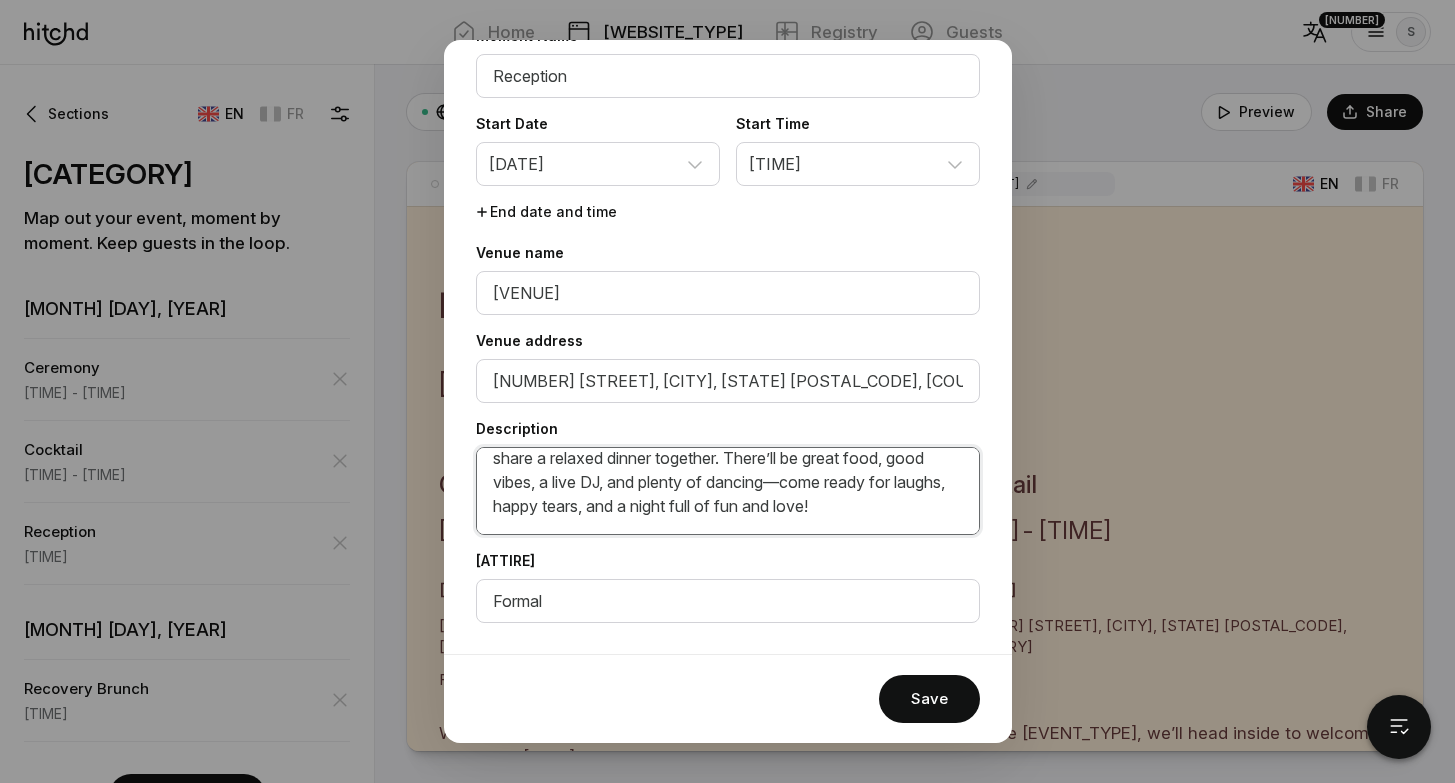 click on "After cocktails, we’ll head inside to welcome the newlyweds and share a relaxed dinner together. There’ll be great food, good vibes, a live DJ, and plenty of dancing—come ready for laughs, happy tears, and a night full of fun and love!" at bounding box center (728, 491) 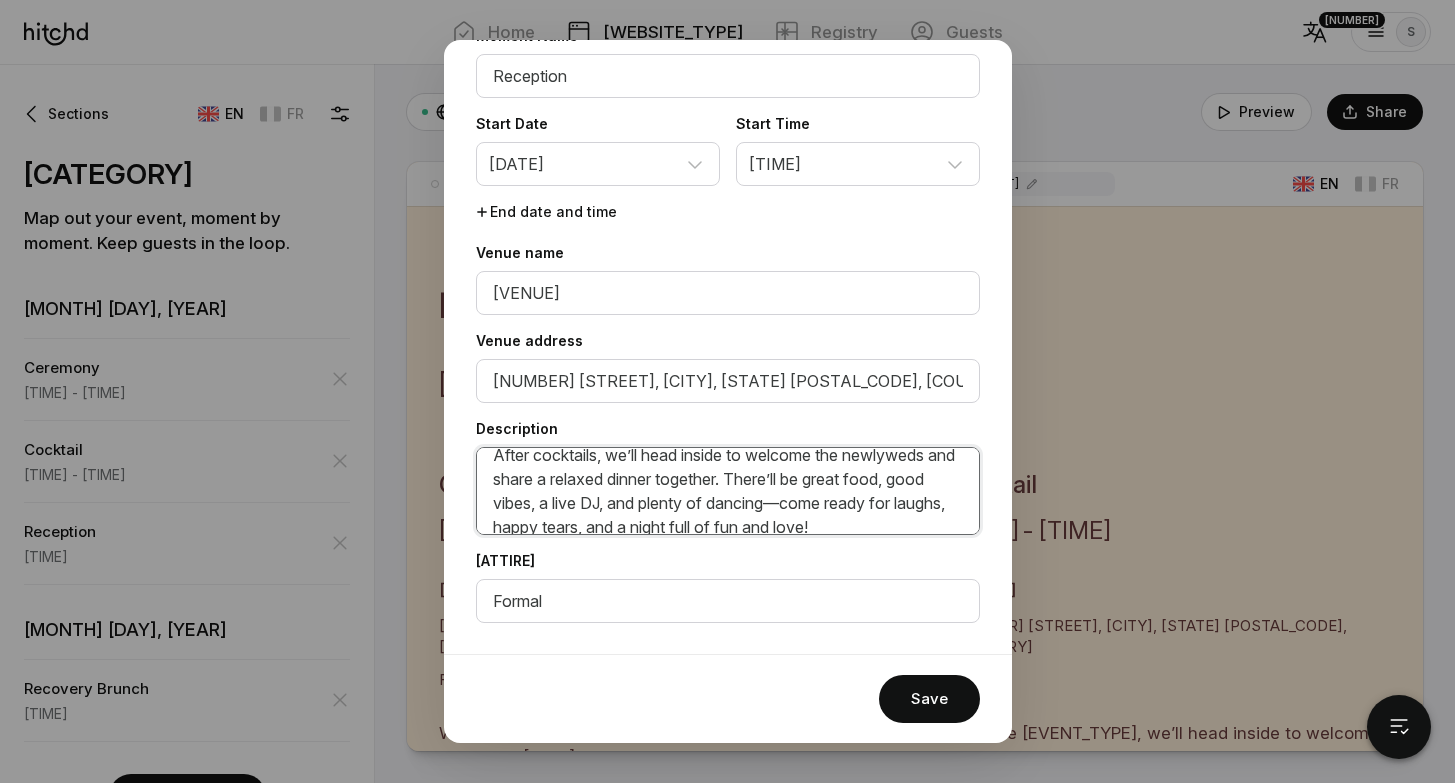 scroll, scrollTop: 27, scrollLeft: 0, axis: vertical 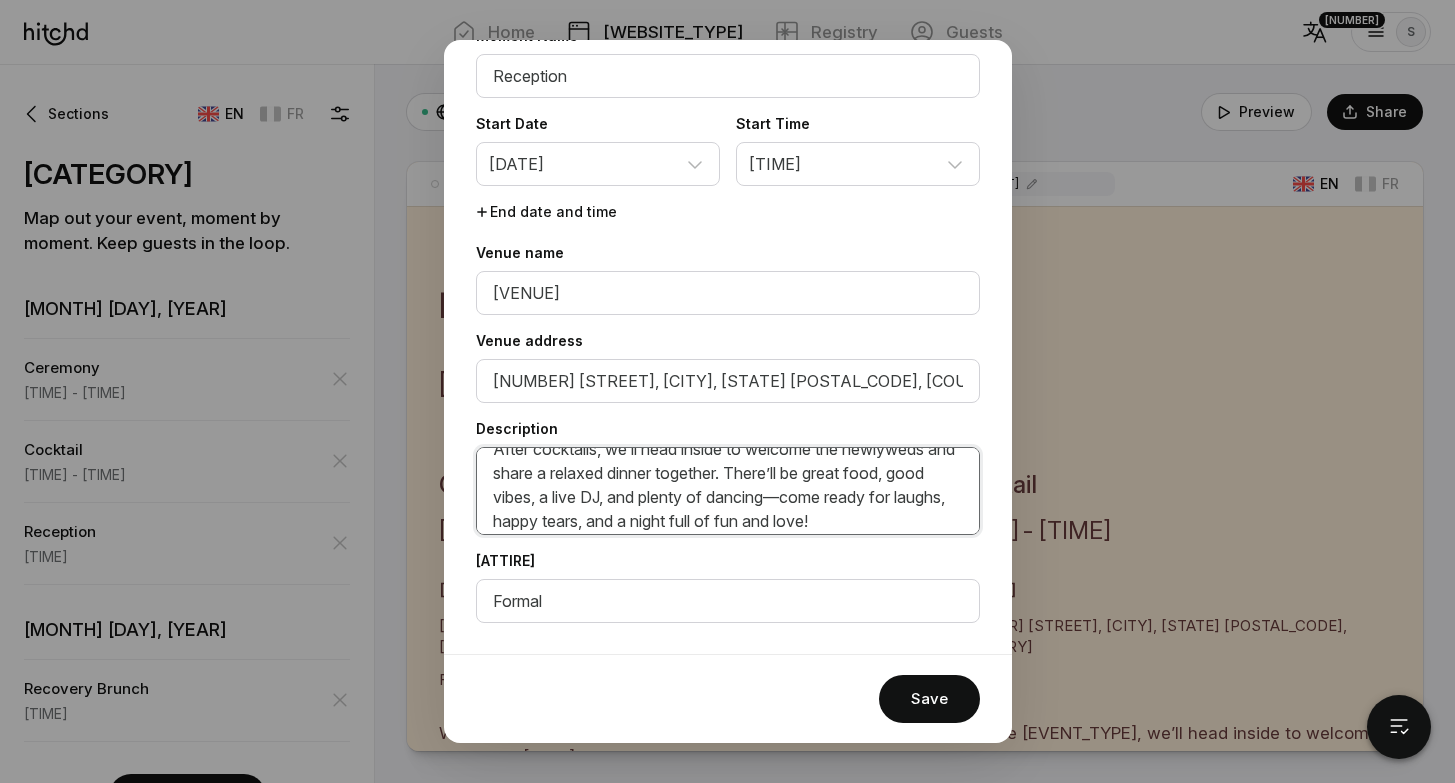 click on "After cocktails, we’ll head inside to welcome the newlyweds and share a relaxed dinner together. There’ll be great food, good vibes, a live DJ, and plenty of dancing—come ready for laughs, happy tears, and a night full of fun and love!" at bounding box center [728, 491] 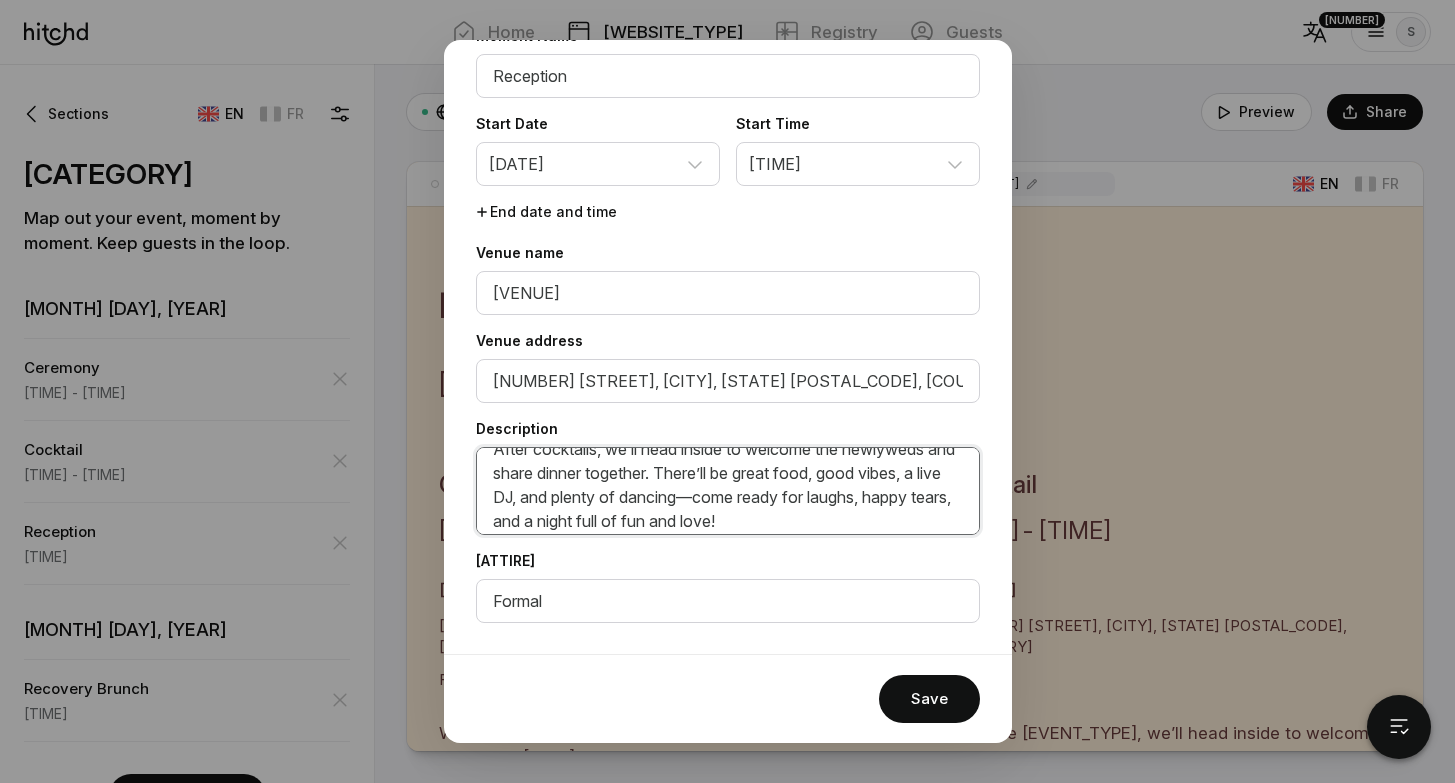 drag, startPoint x: 695, startPoint y: 475, endPoint x: 753, endPoint y: 501, distance: 63.560993 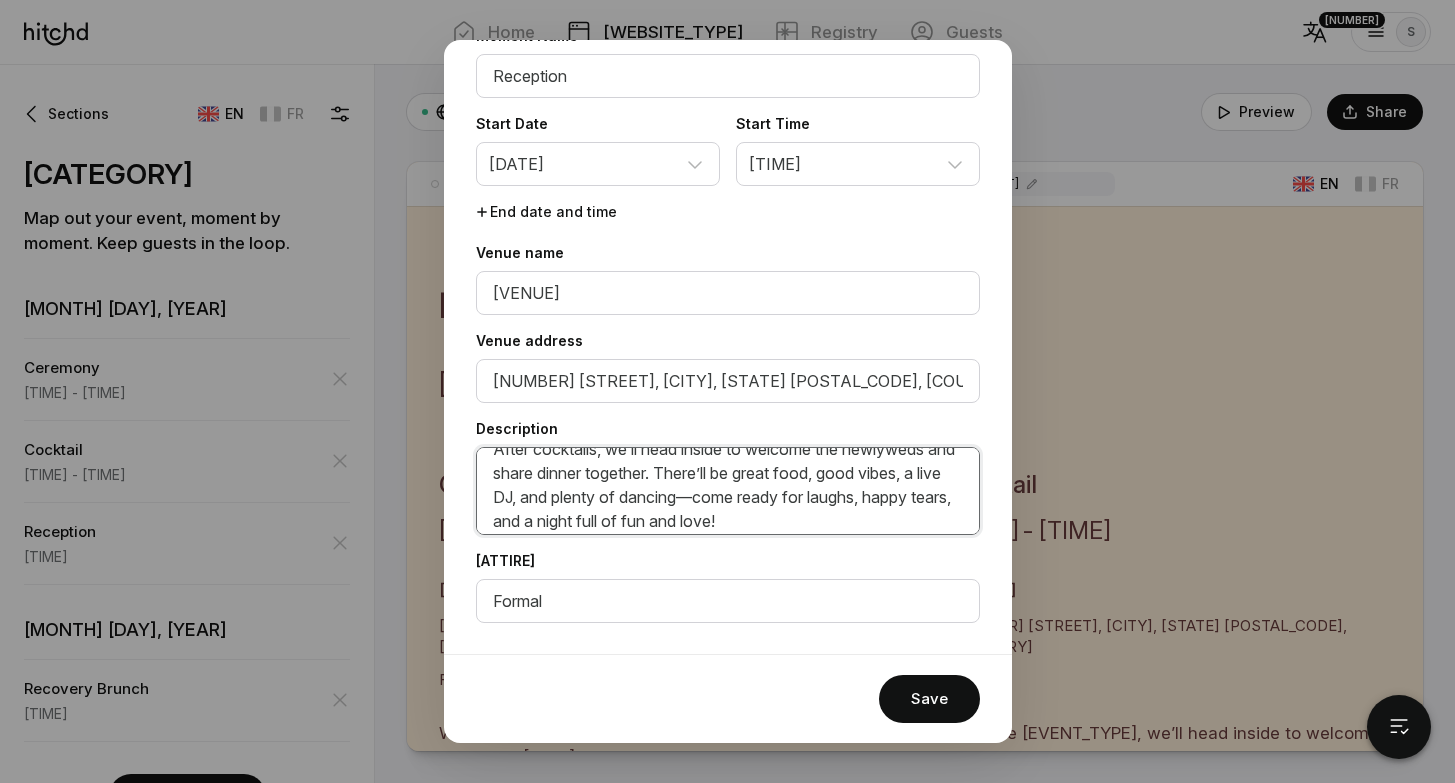 click on "After cocktails, we’ll head inside to welcome the newlyweds and share dinner together. There’ll be great food, good vibes, a live DJ, and plenty of dancing—come ready for laughs, happy tears, and a night full of fun and love!" at bounding box center (728, 491) 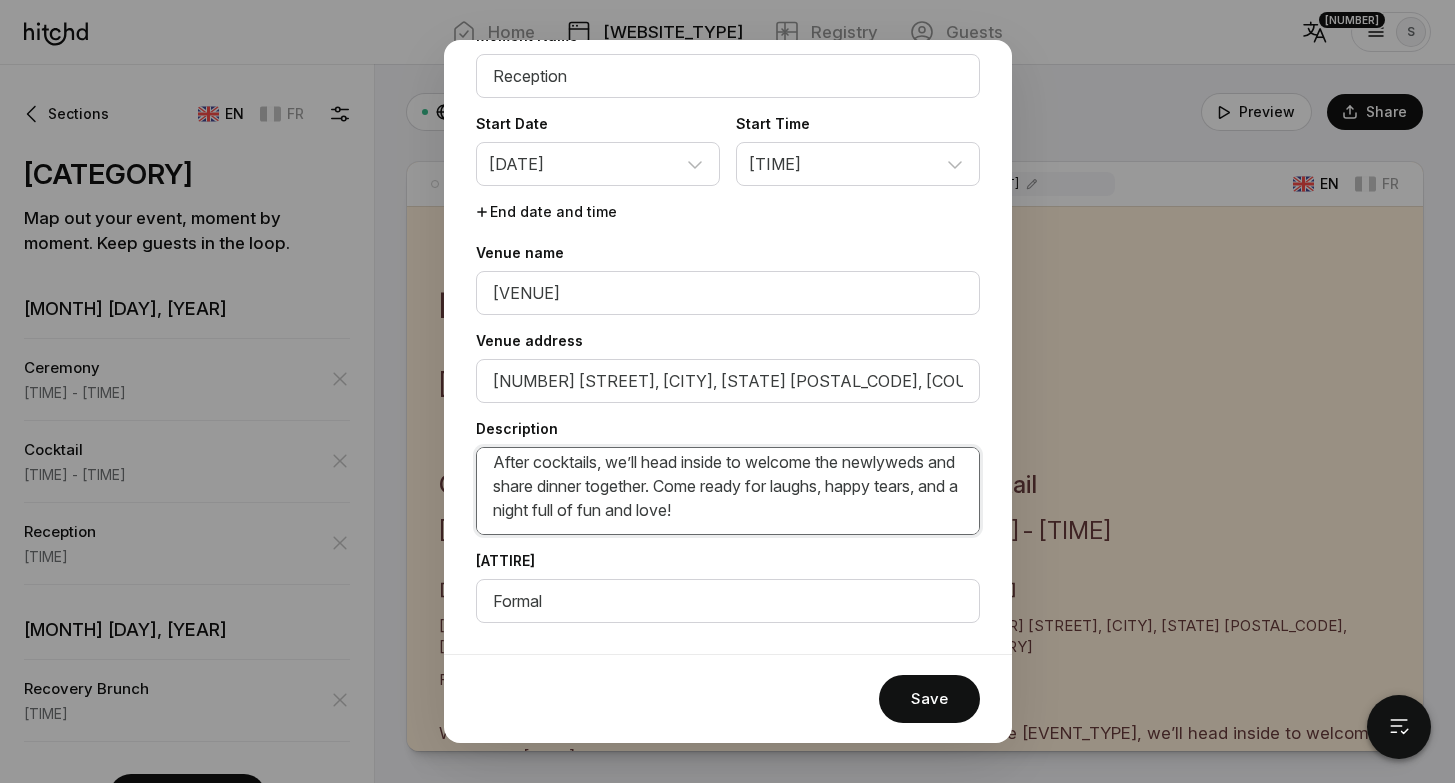 scroll, scrollTop: 18, scrollLeft: 0, axis: vertical 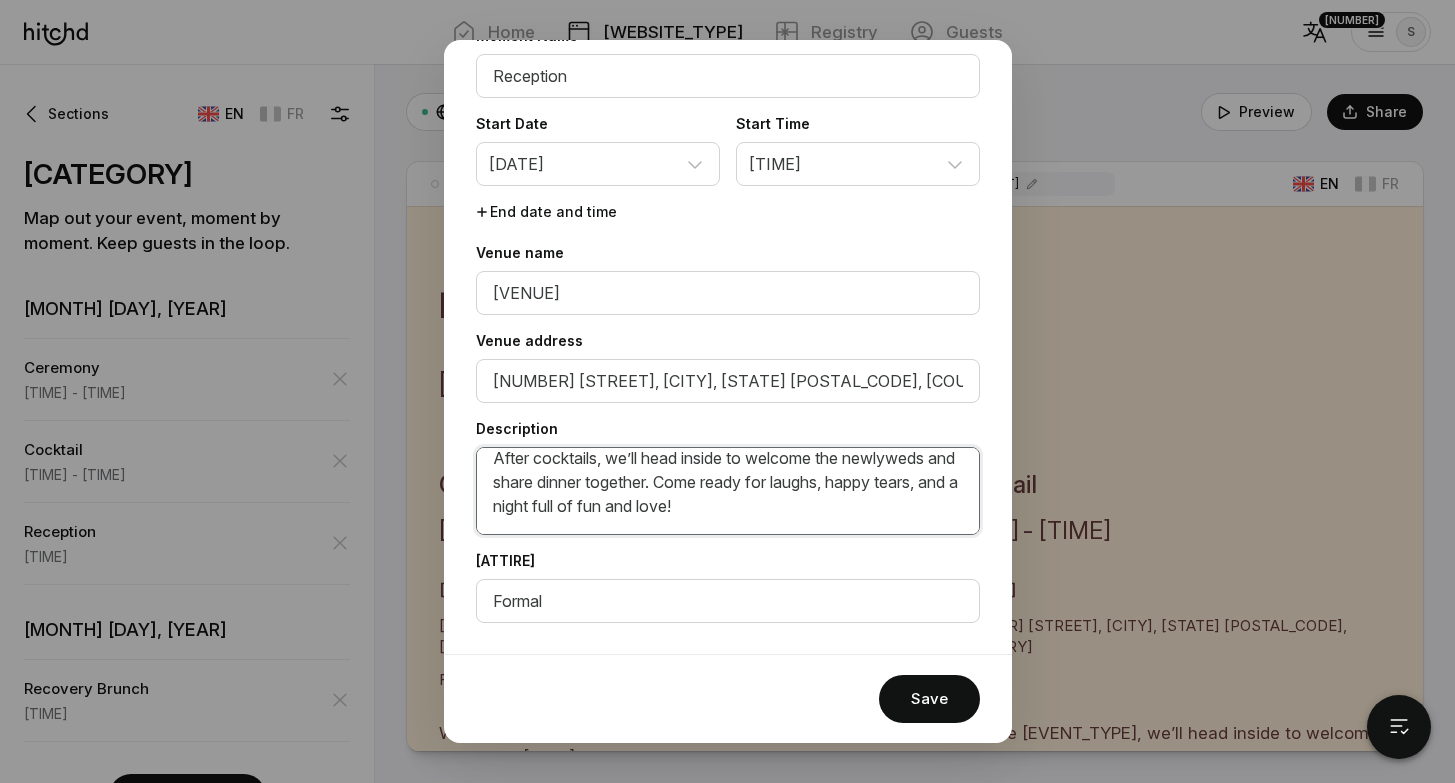 click on "After cocktails, we’ll head inside to welcome the newlyweds and share dinner together. Come ready for laughs, happy tears, and a night full of fun and love!" at bounding box center [728, 491] 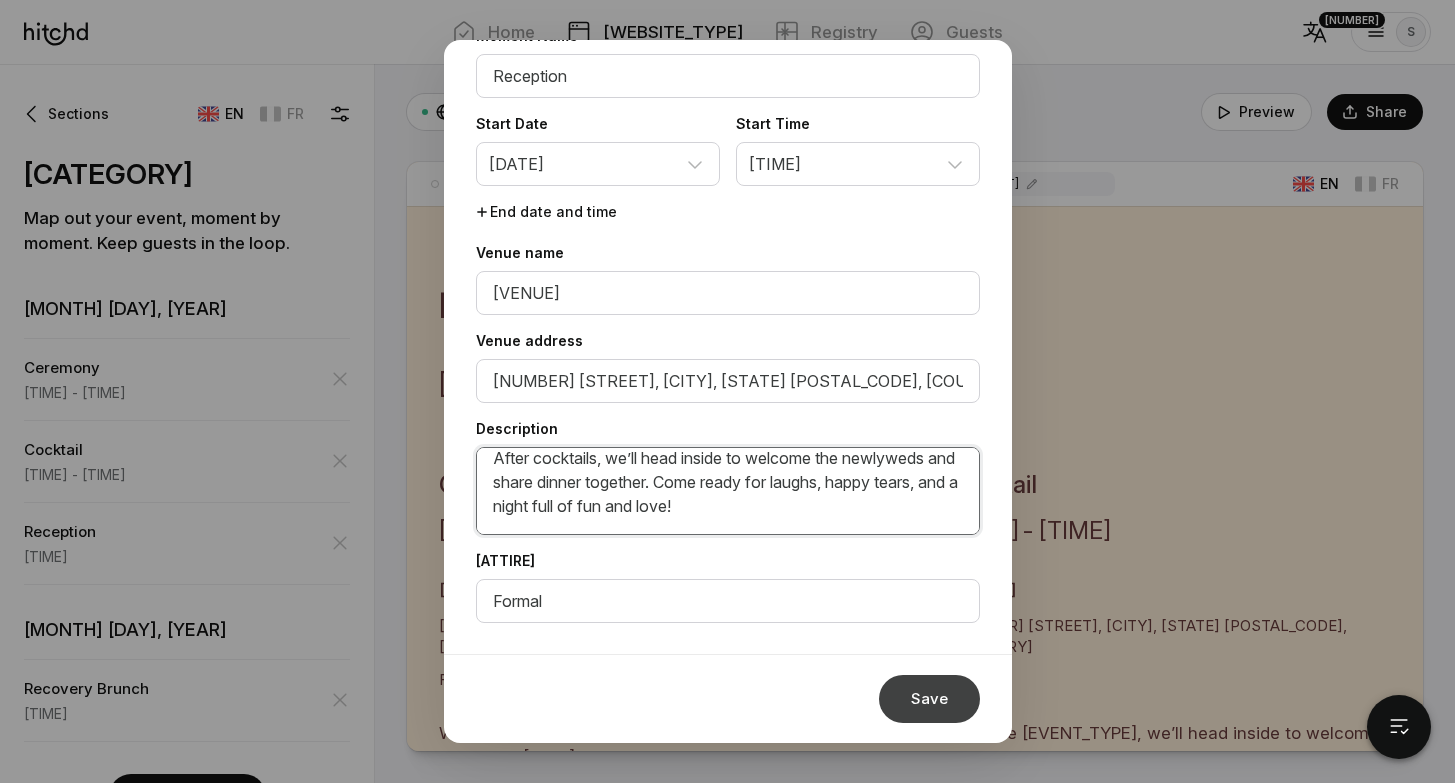 type on "After cocktails, we’ll head inside to welcome the newlyweds and share dinner together. Come ready for laughs, happy tears, and a night full of fun and love!" 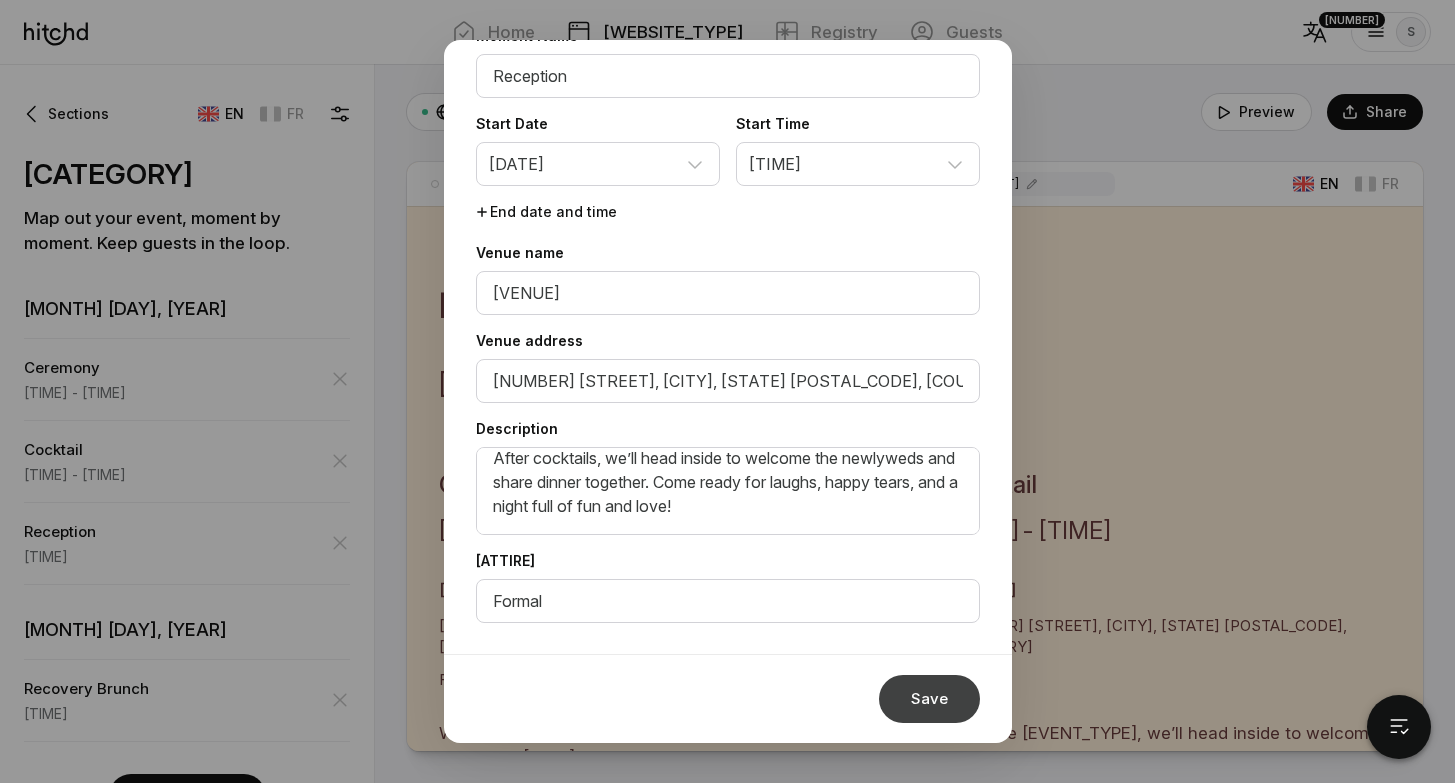 click on "Save" at bounding box center [929, 699] 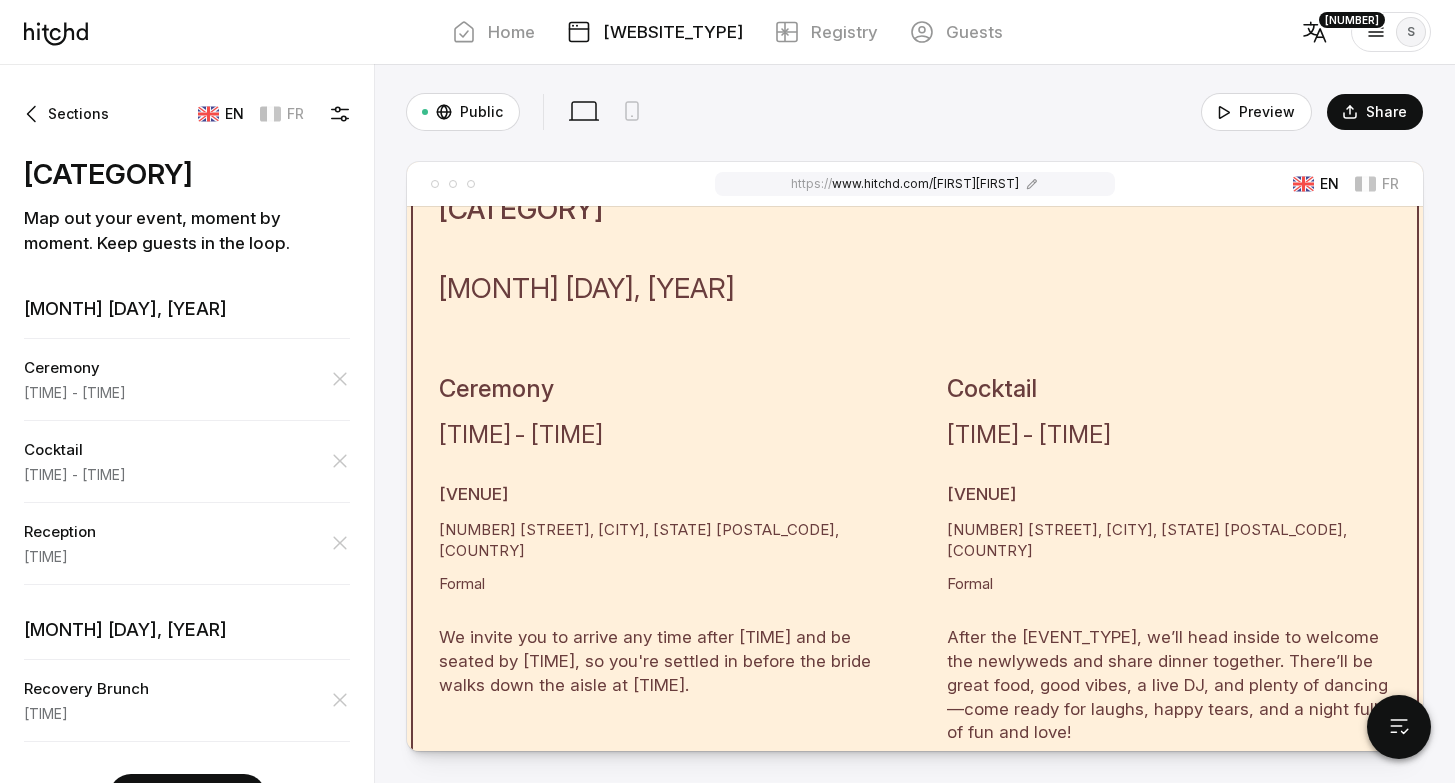 scroll, scrollTop: 1787, scrollLeft: 0, axis: vertical 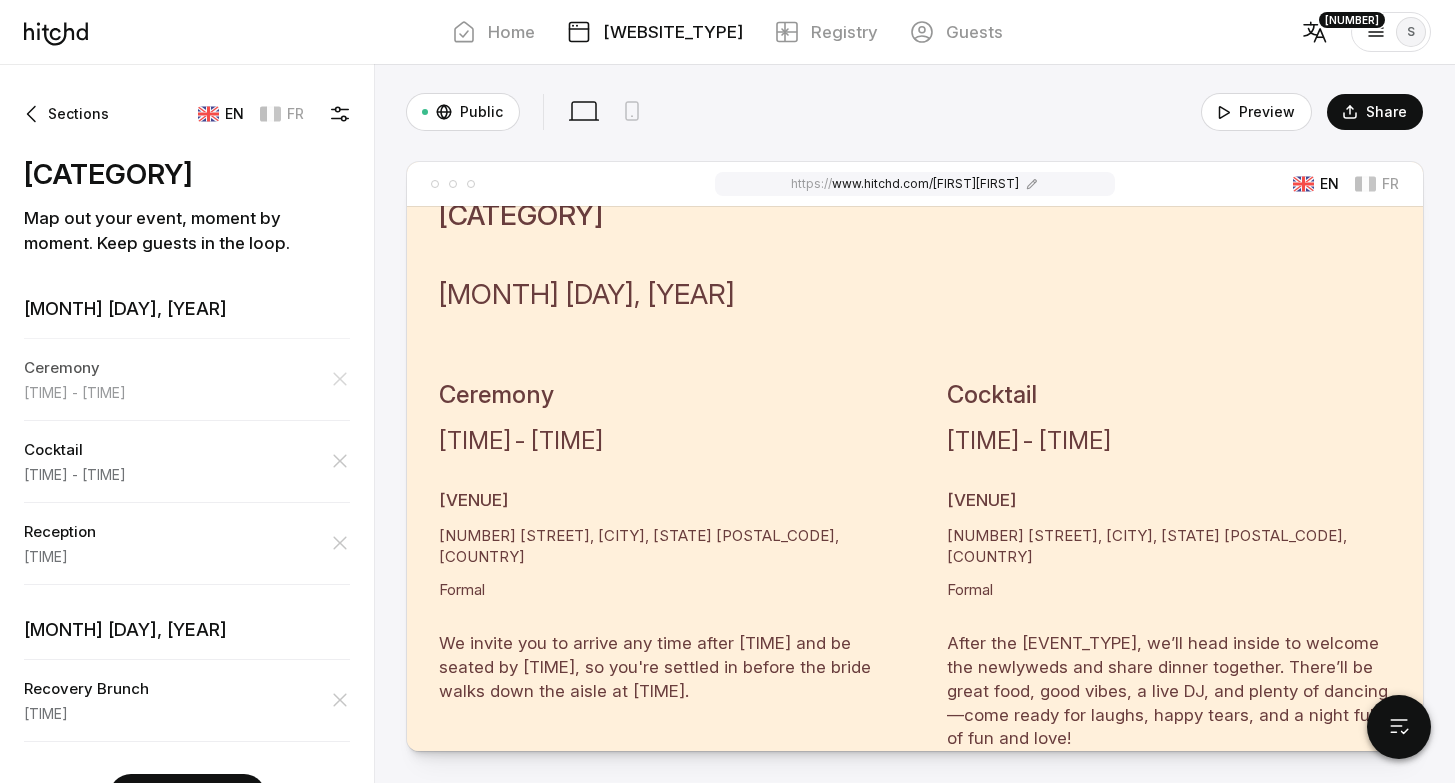 click on "- [TIME]" at bounding box center [99, 393] 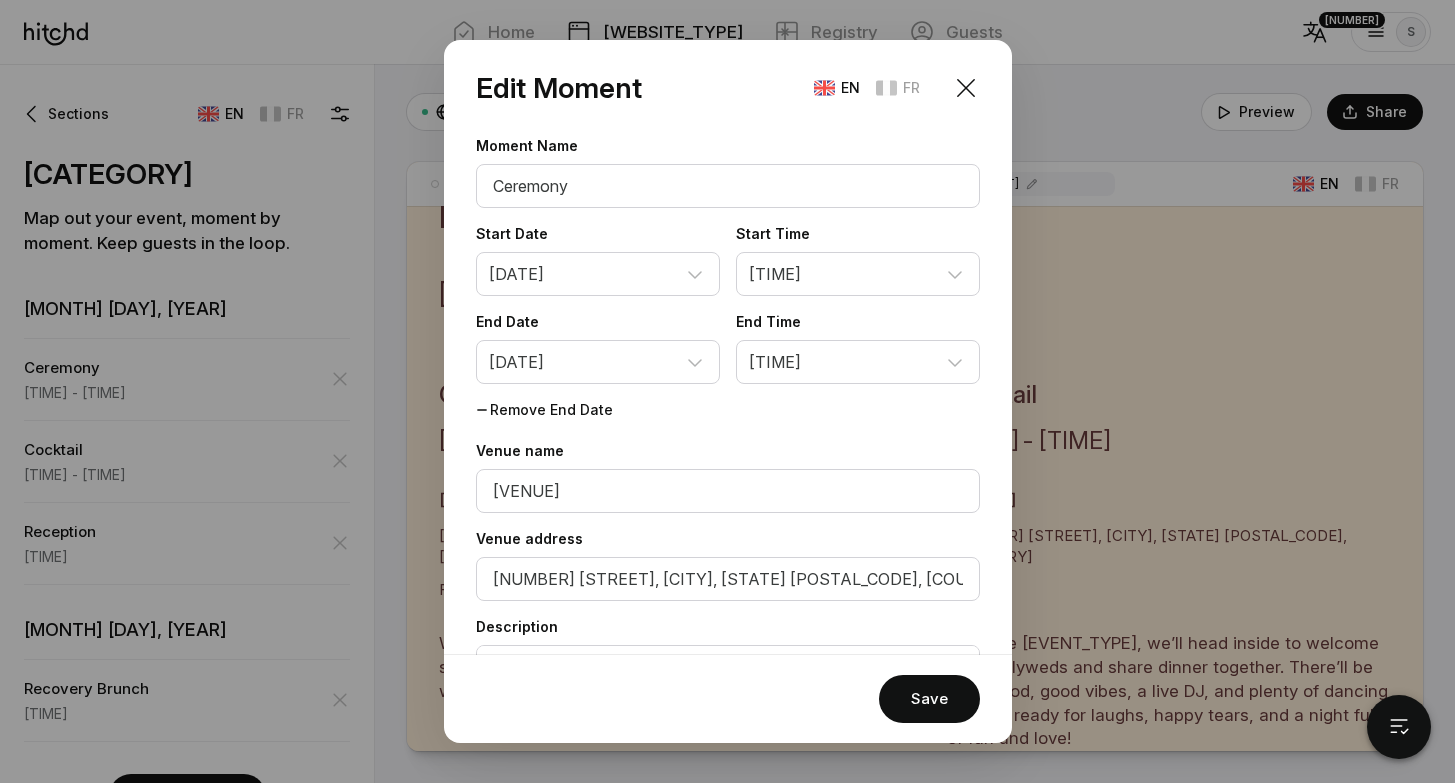 scroll, scrollTop: 1697, scrollLeft: 0, axis: vertical 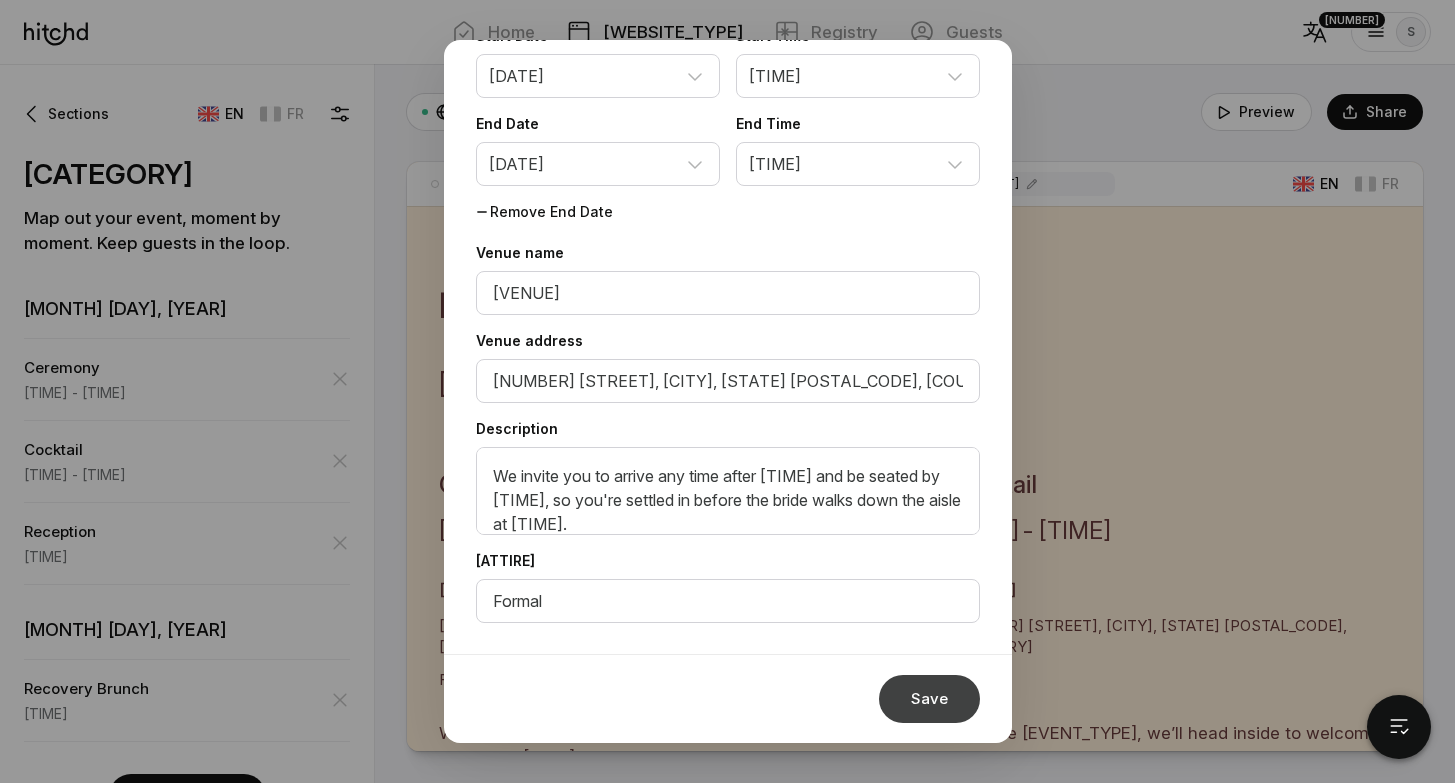 click on "Save" at bounding box center [929, 699] 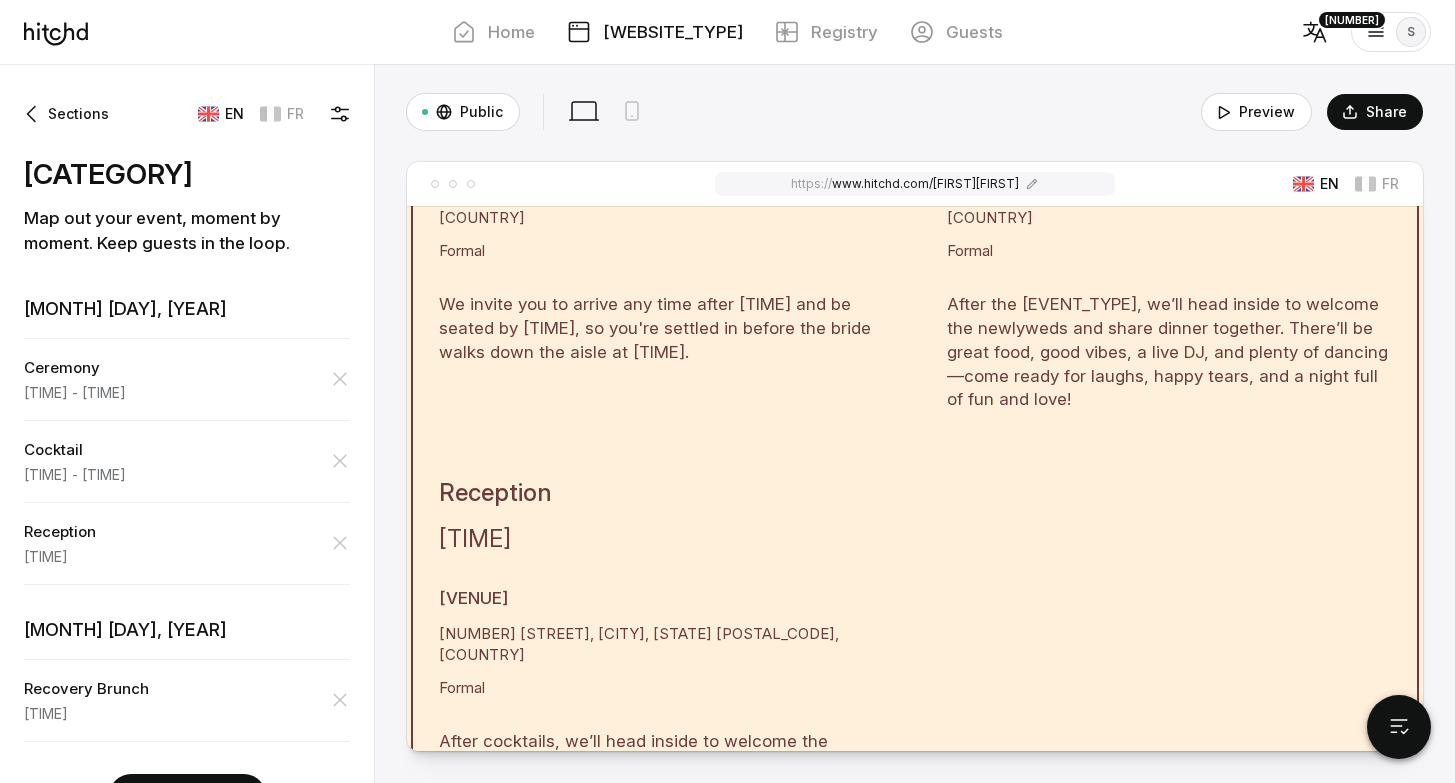 scroll, scrollTop: 2163, scrollLeft: 0, axis: vertical 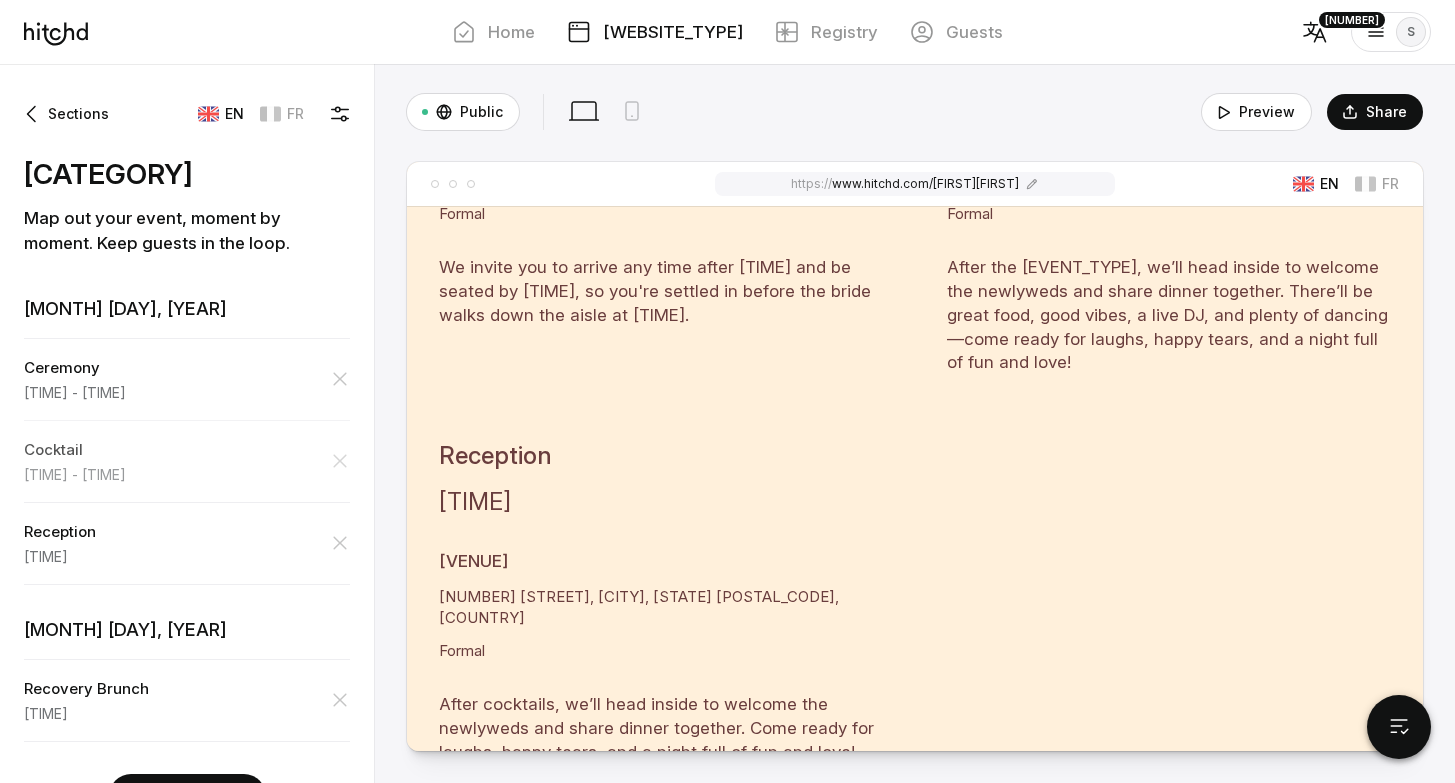 click on "Cocktail" at bounding box center [187, 368] 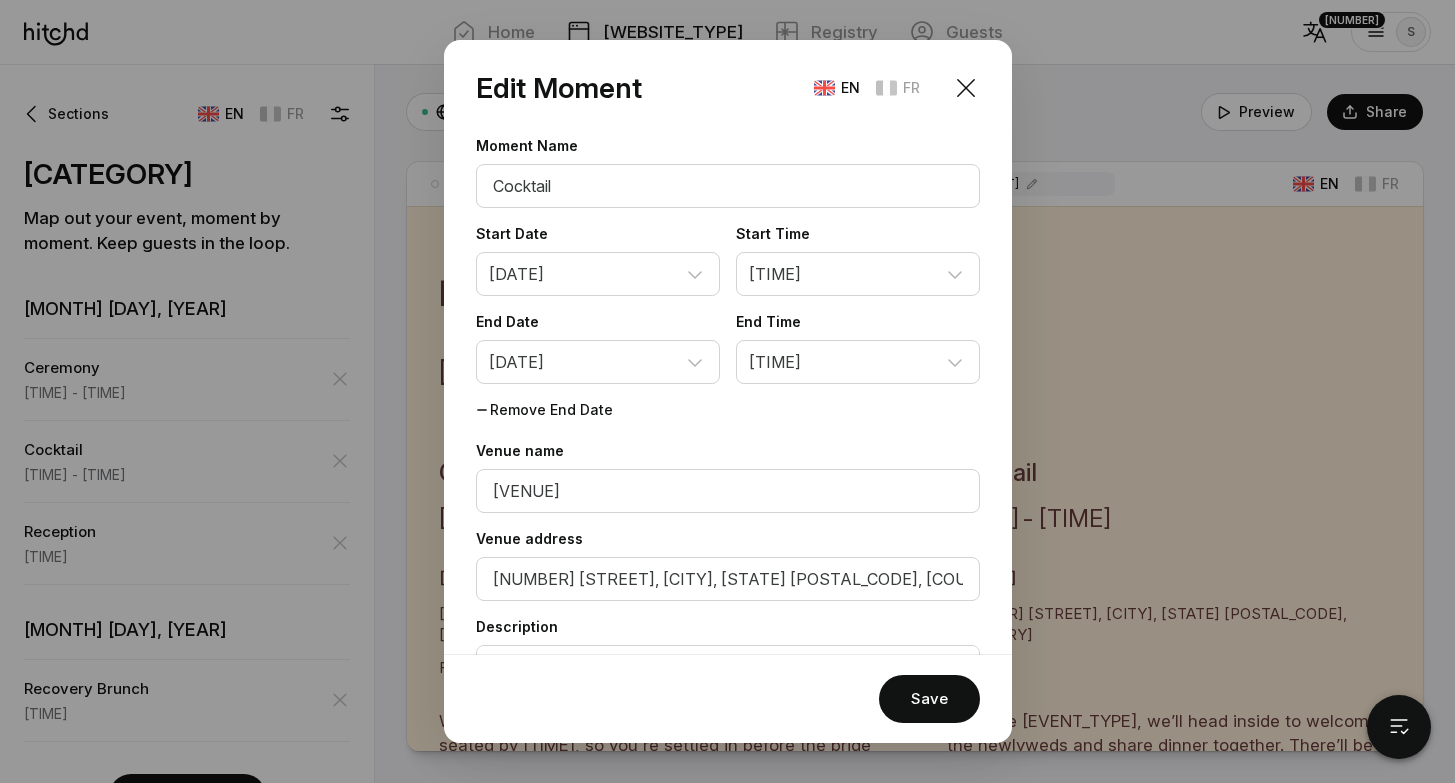 scroll, scrollTop: 1697, scrollLeft: 0, axis: vertical 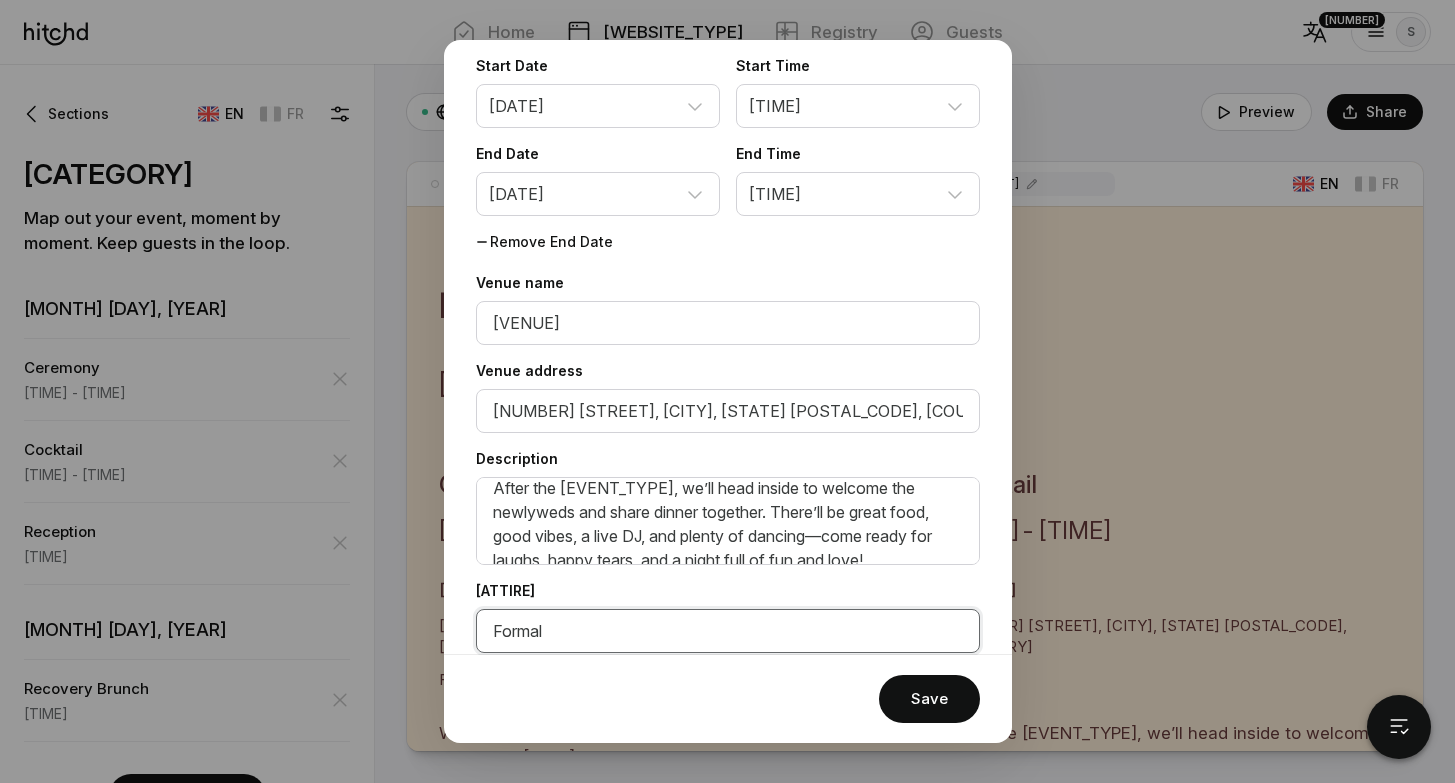 click on "Formal" at bounding box center (728, 323) 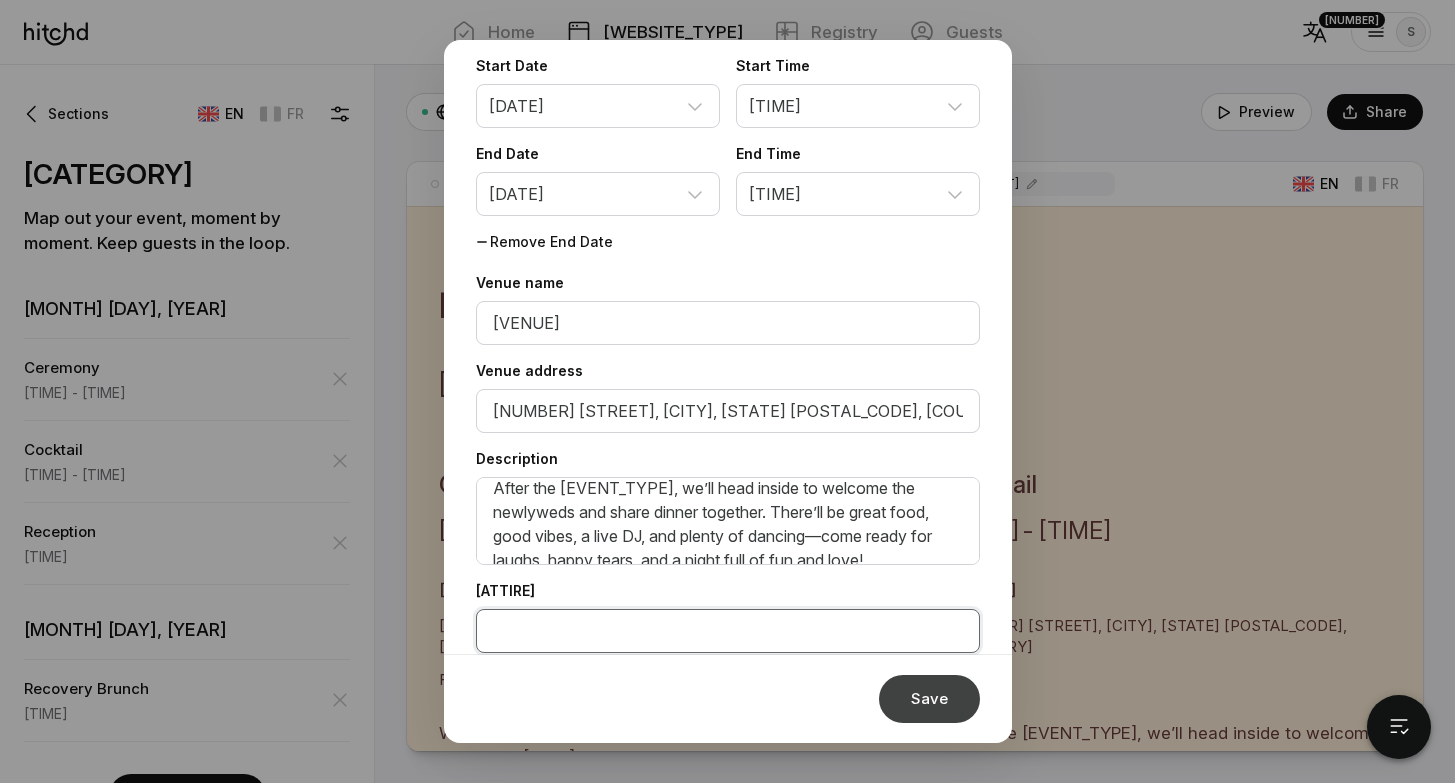 type 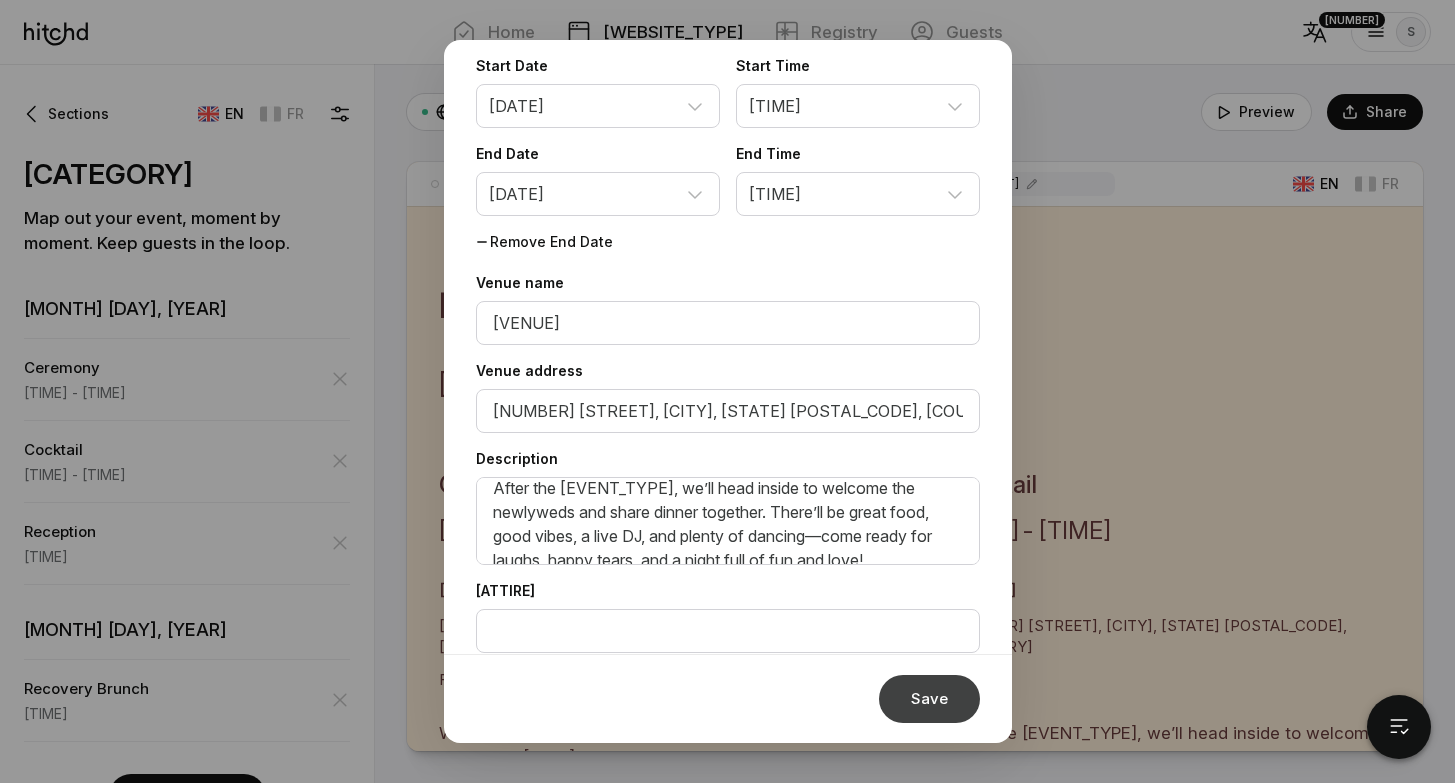 click on "Save" at bounding box center [929, 699] 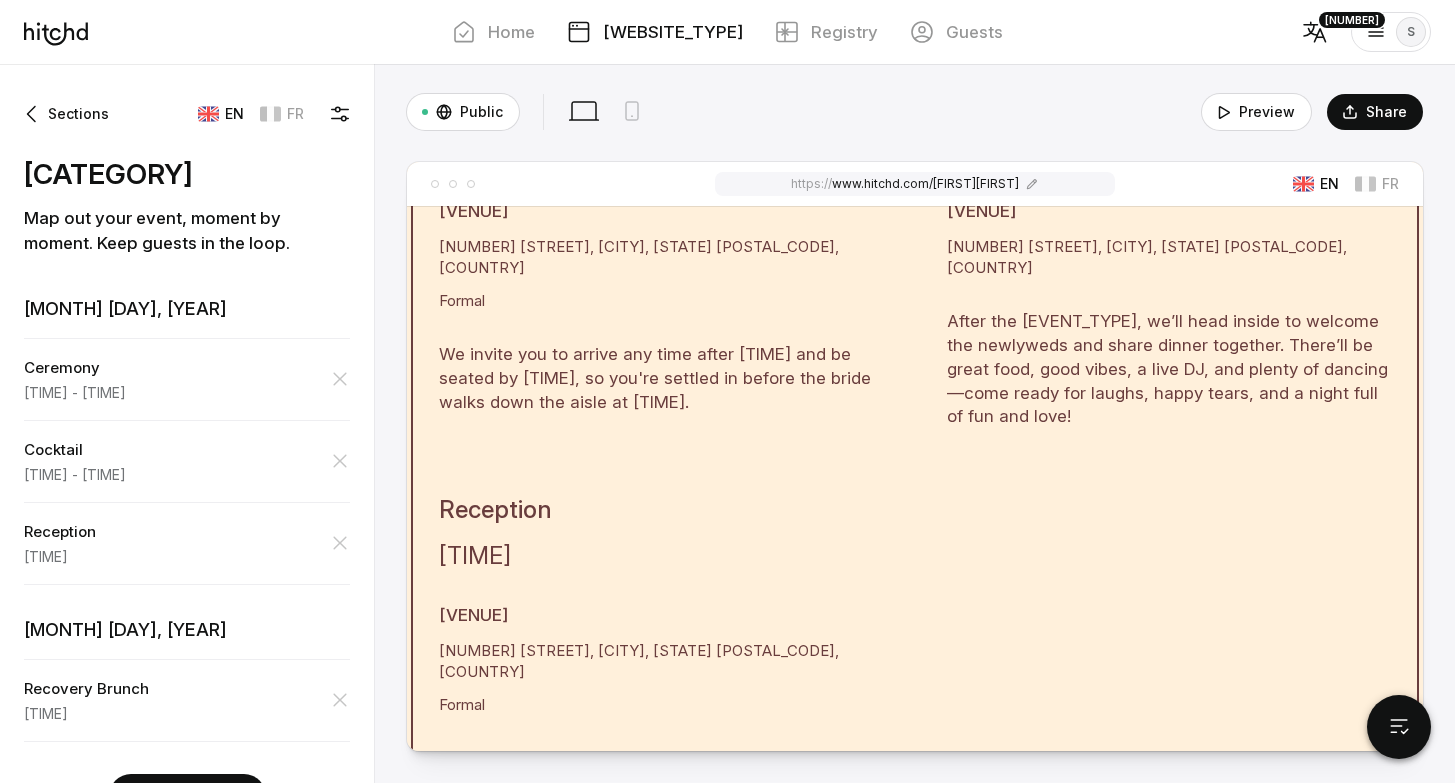 scroll, scrollTop: 2074, scrollLeft: 0, axis: vertical 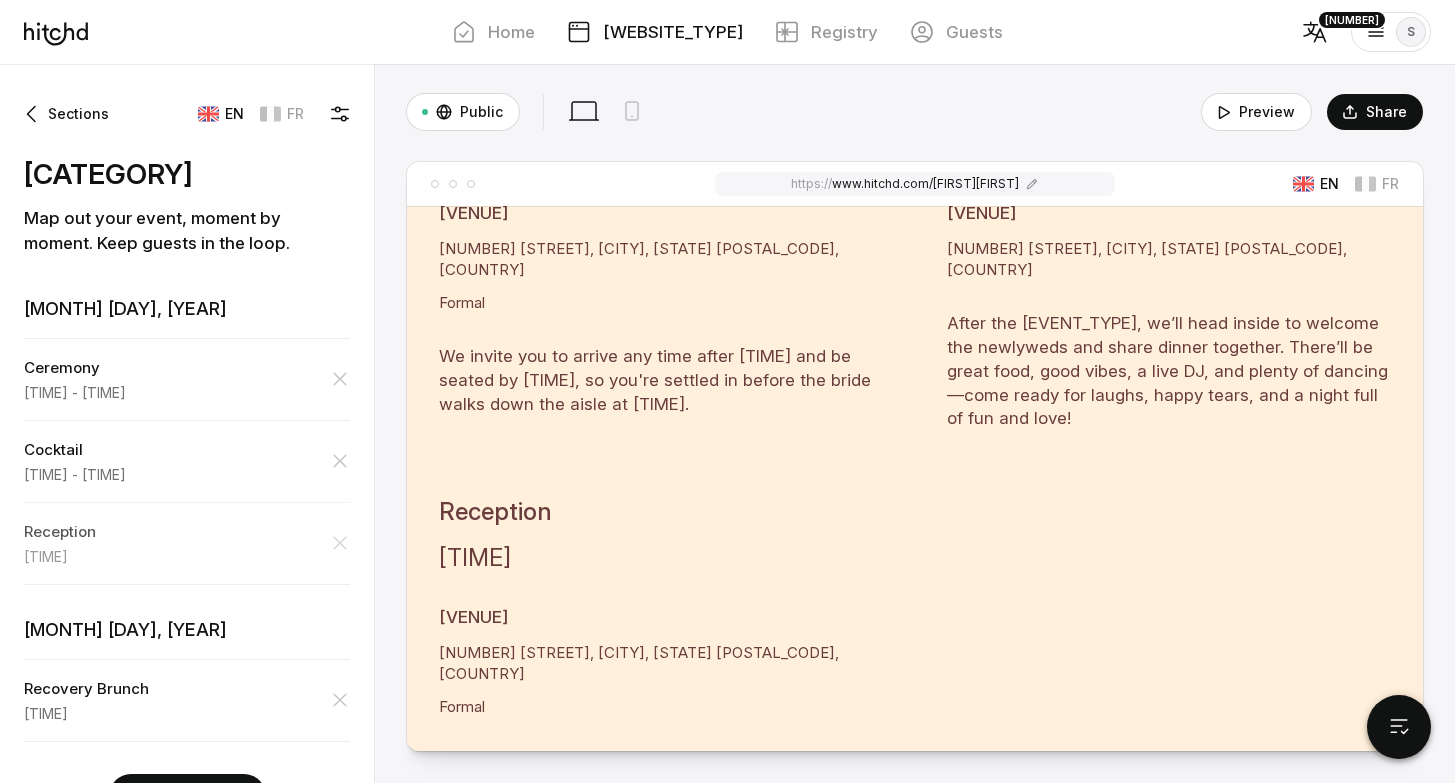 click on "Reception" at bounding box center (187, 368) 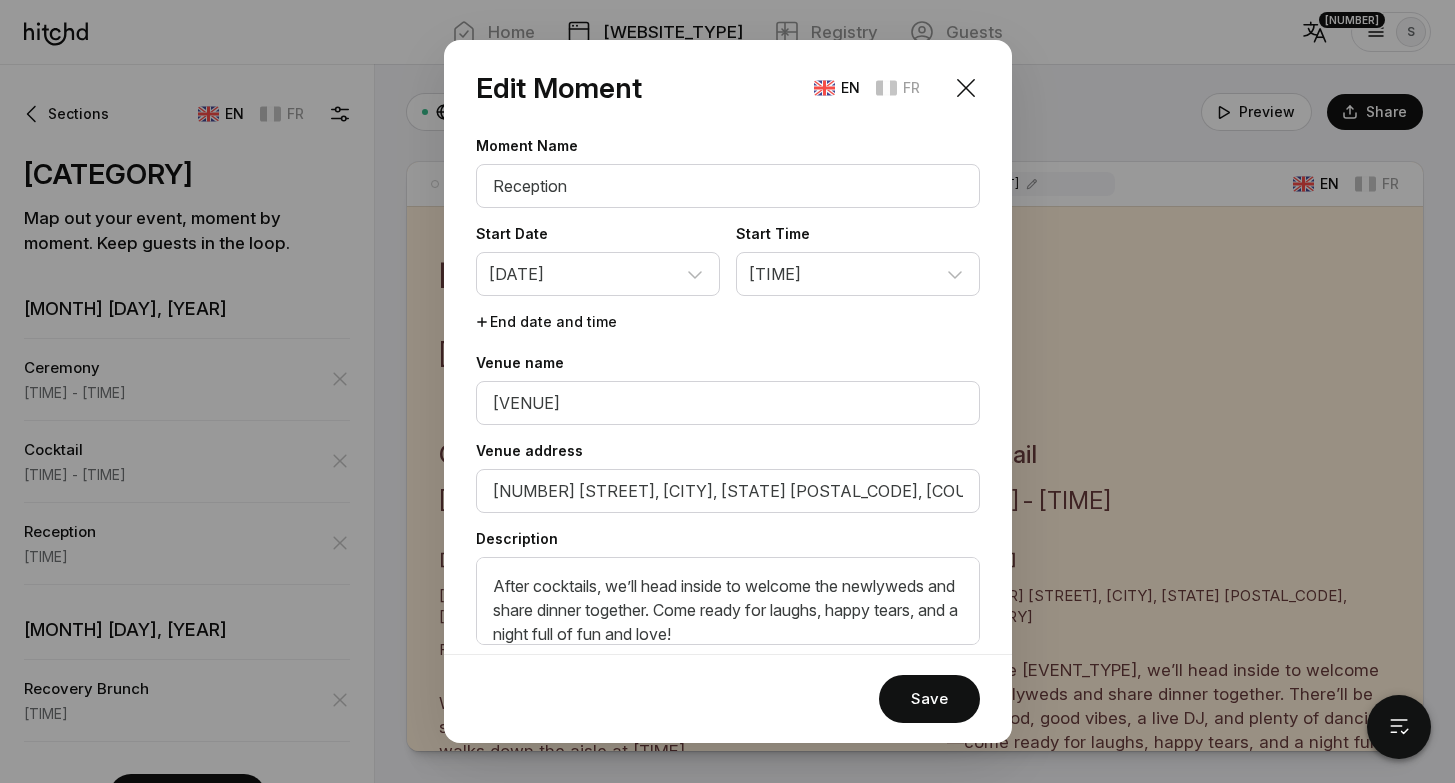 scroll, scrollTop: 1697, scrollLeft: 0, axis: vertical 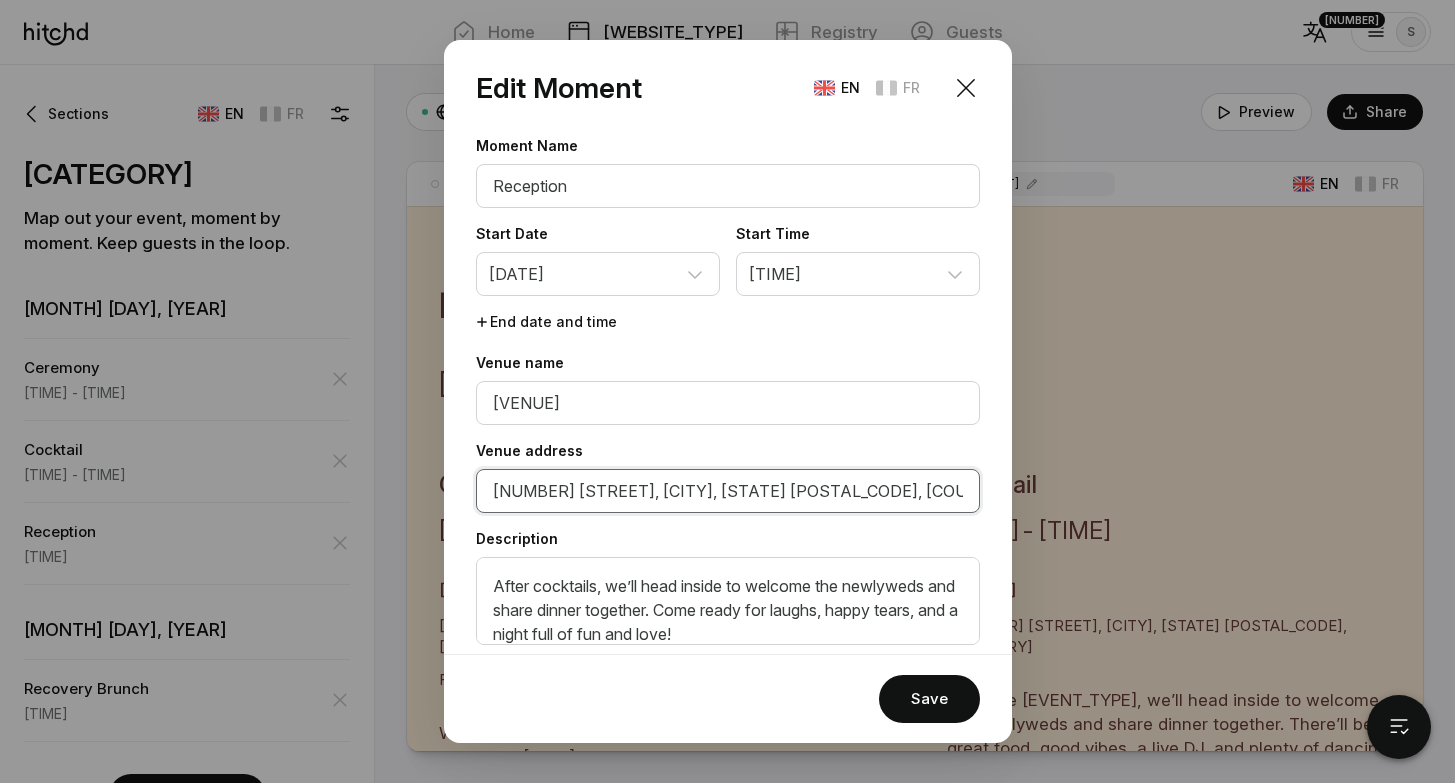 click on "[NUMBER] [STREET], [CITY], [STATE] [POSTAL_CODE], [COUNTRY]" at bounding box center (728, 403) 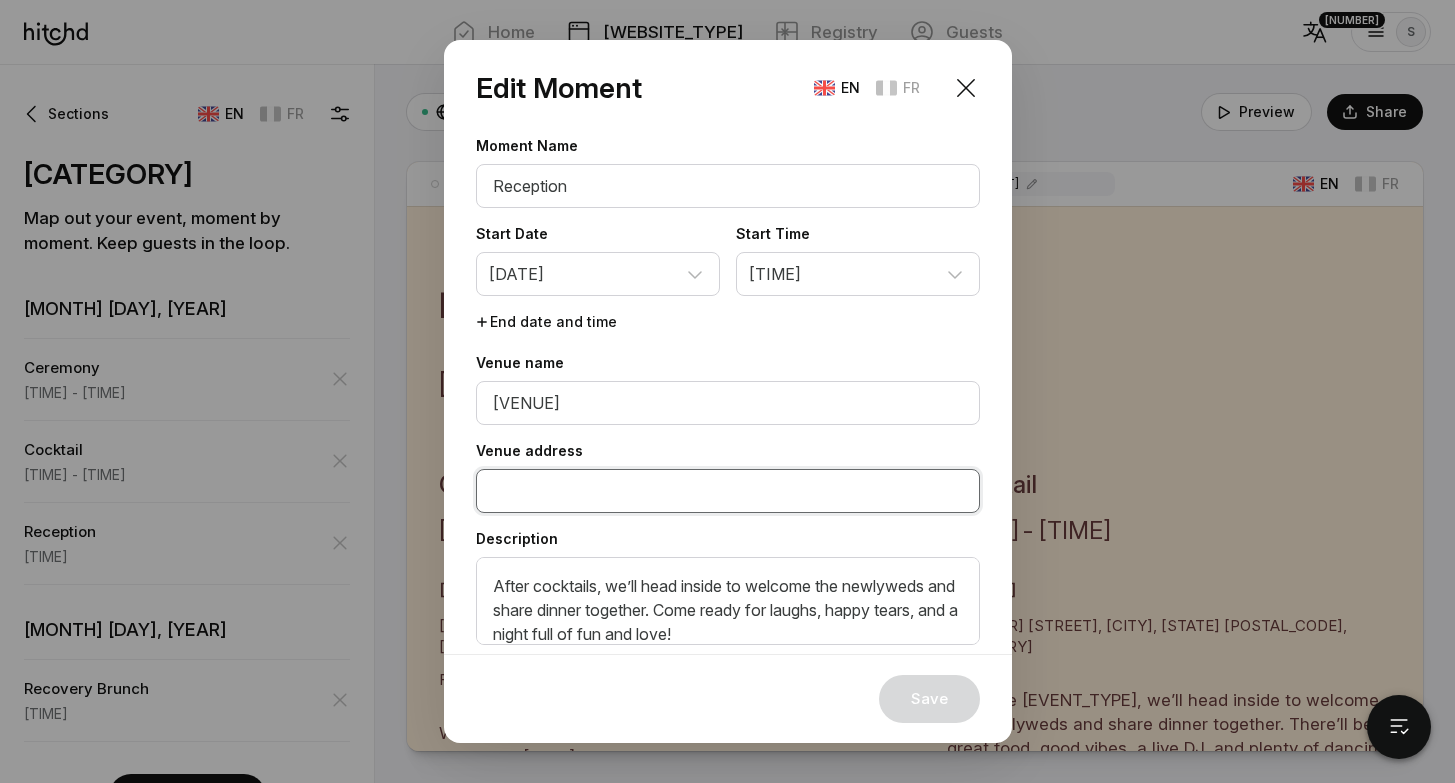 scroll, scrollTop: 110, scrollLeft: 0, axis: vertical 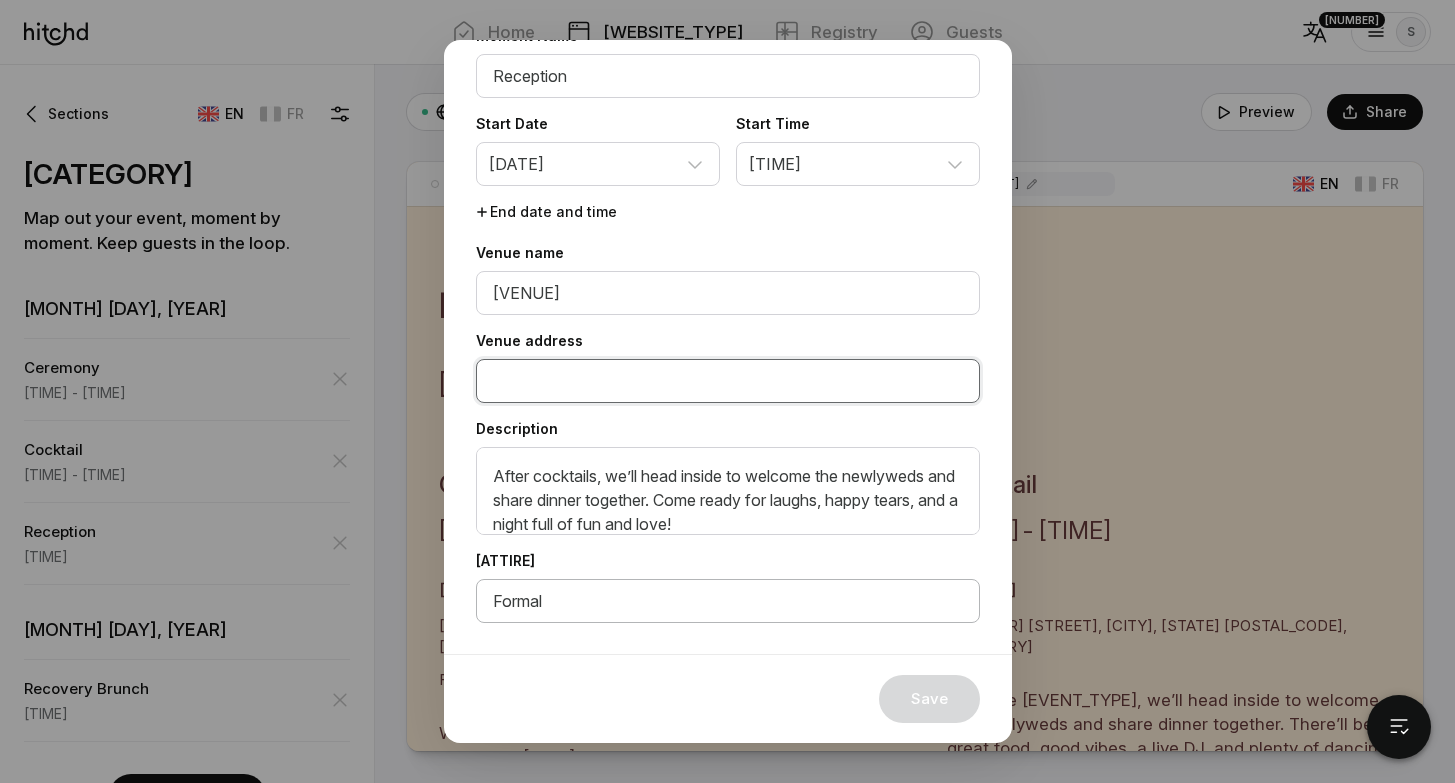 type 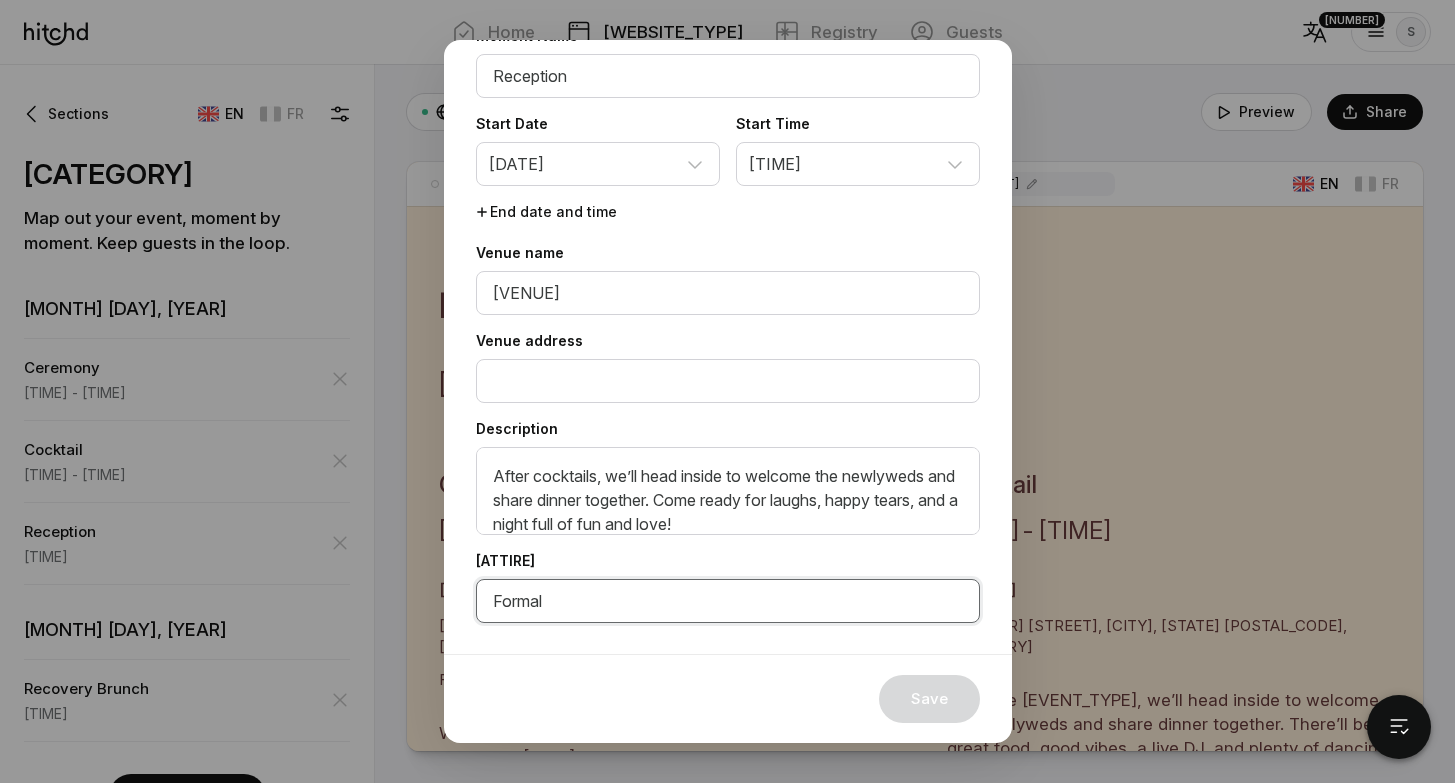 click on "Formal" at bounding box center [728, 293] 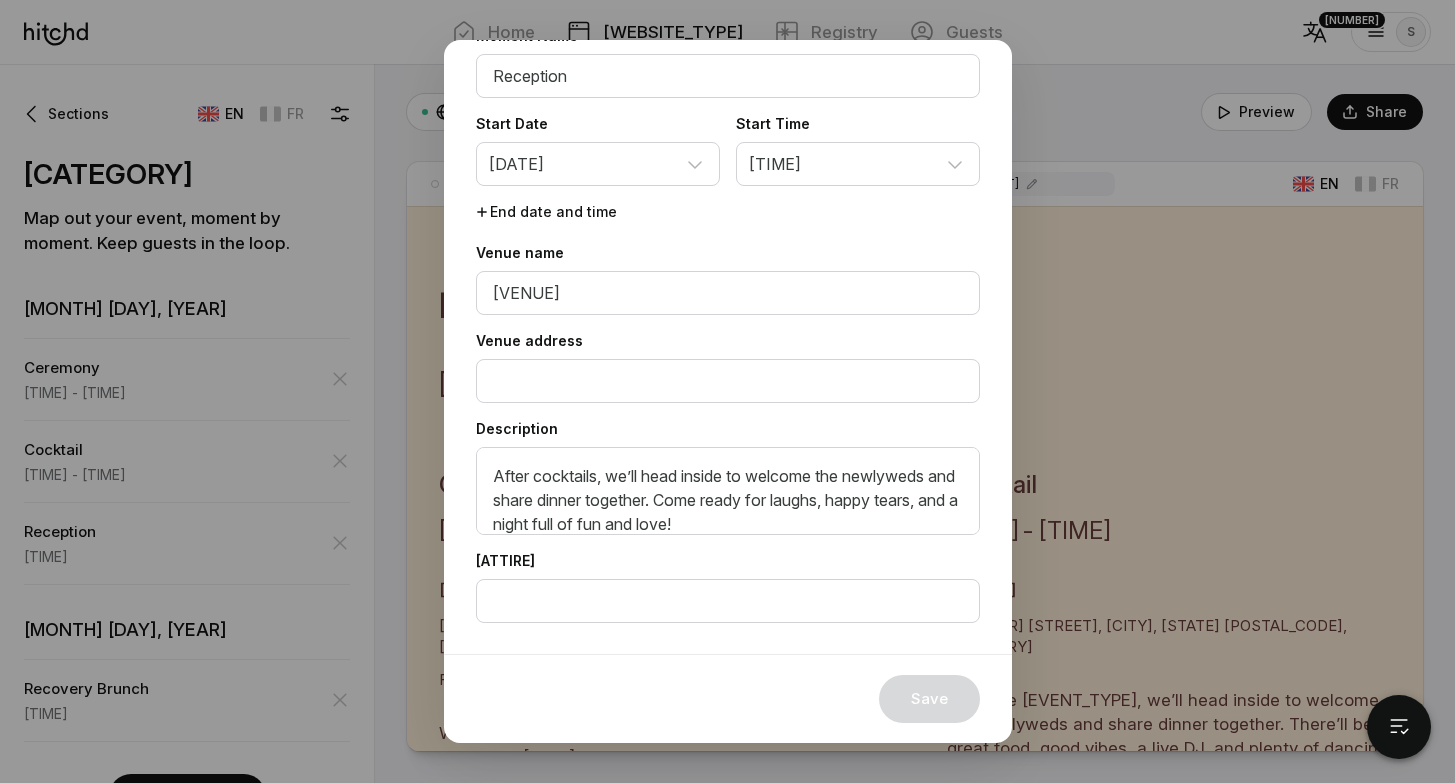click on "Save" at bounding box center (728, 699) 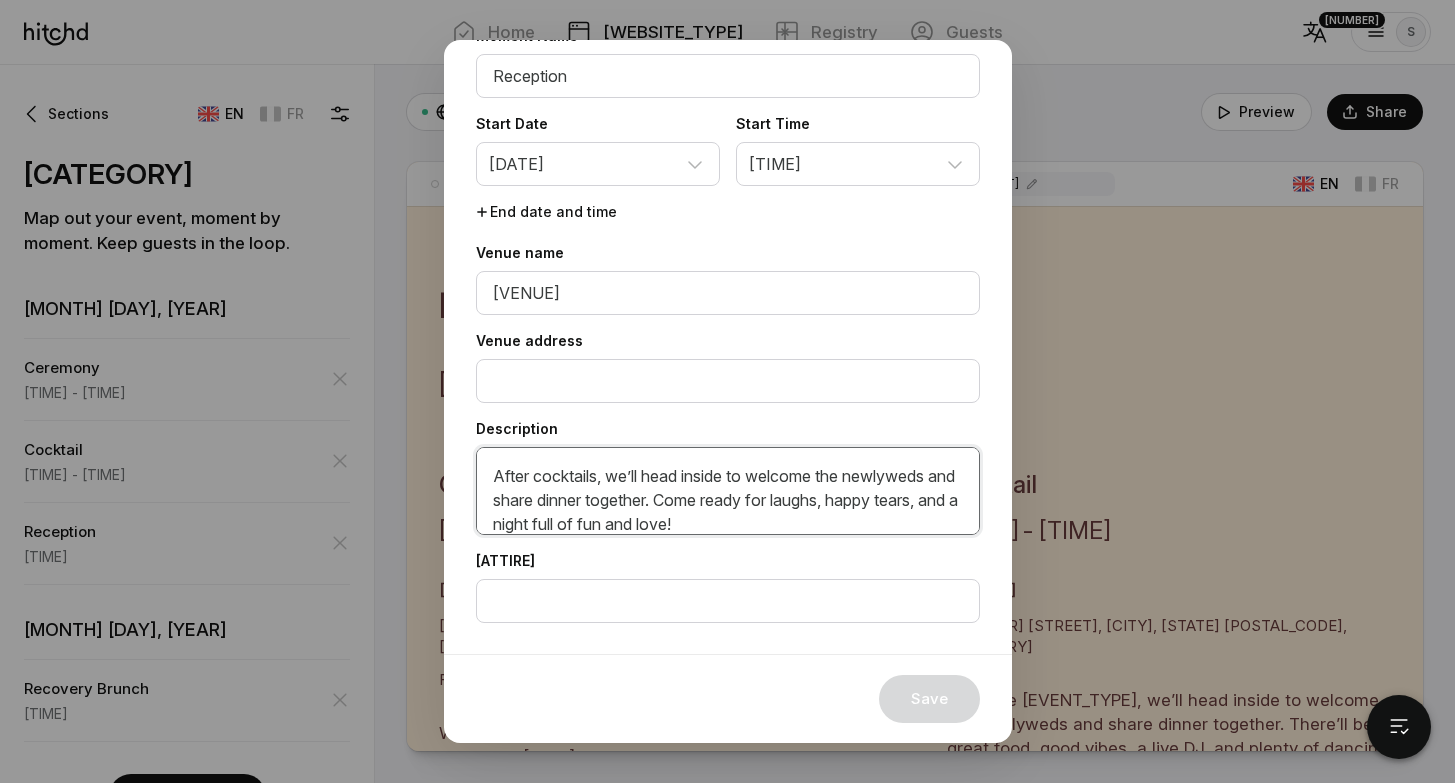 click on "After cocktails, we’ll head inside to welcome the newlyweds and share dinner together. Come ready for laughs, happy tears, and a night full of fun and love!" at bounding box center [728, 491] 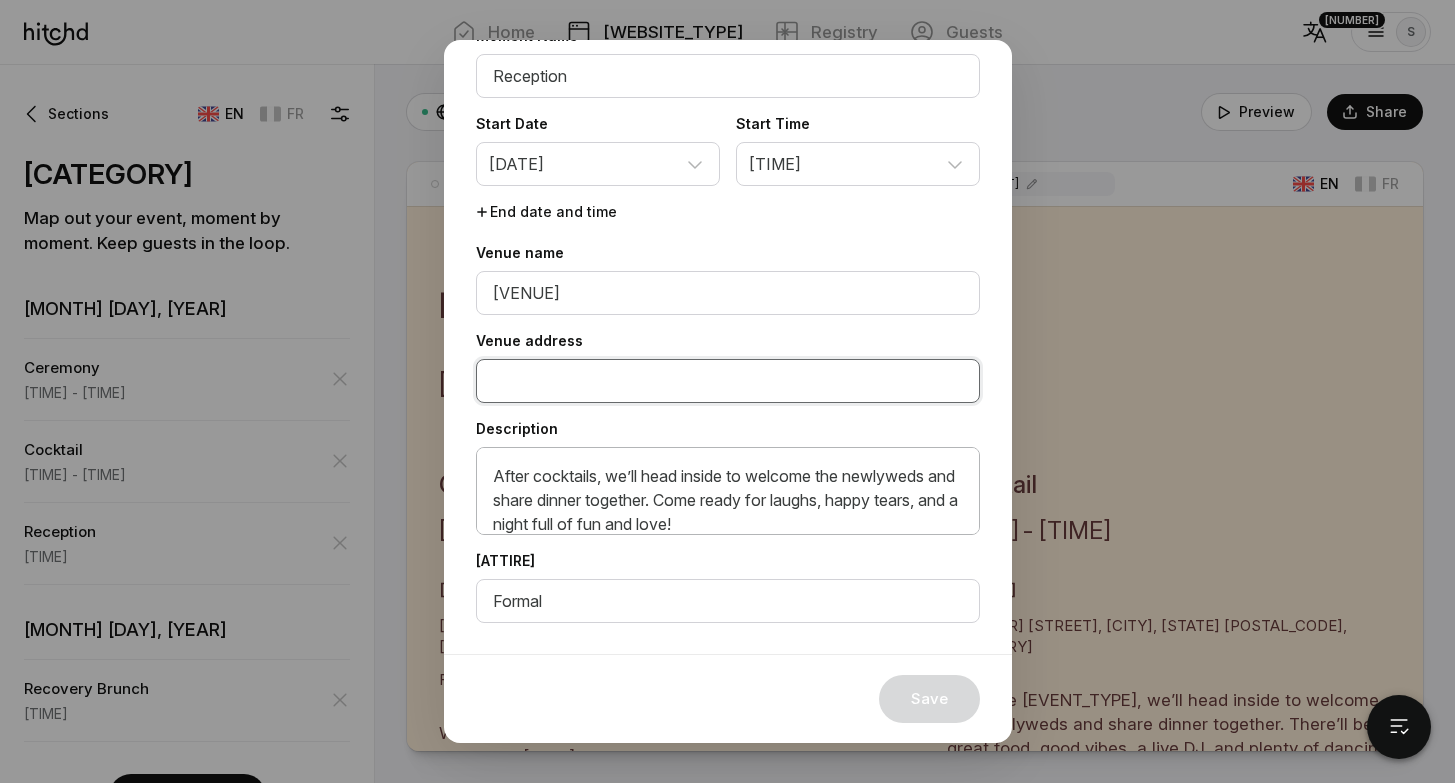 type on "Formal" 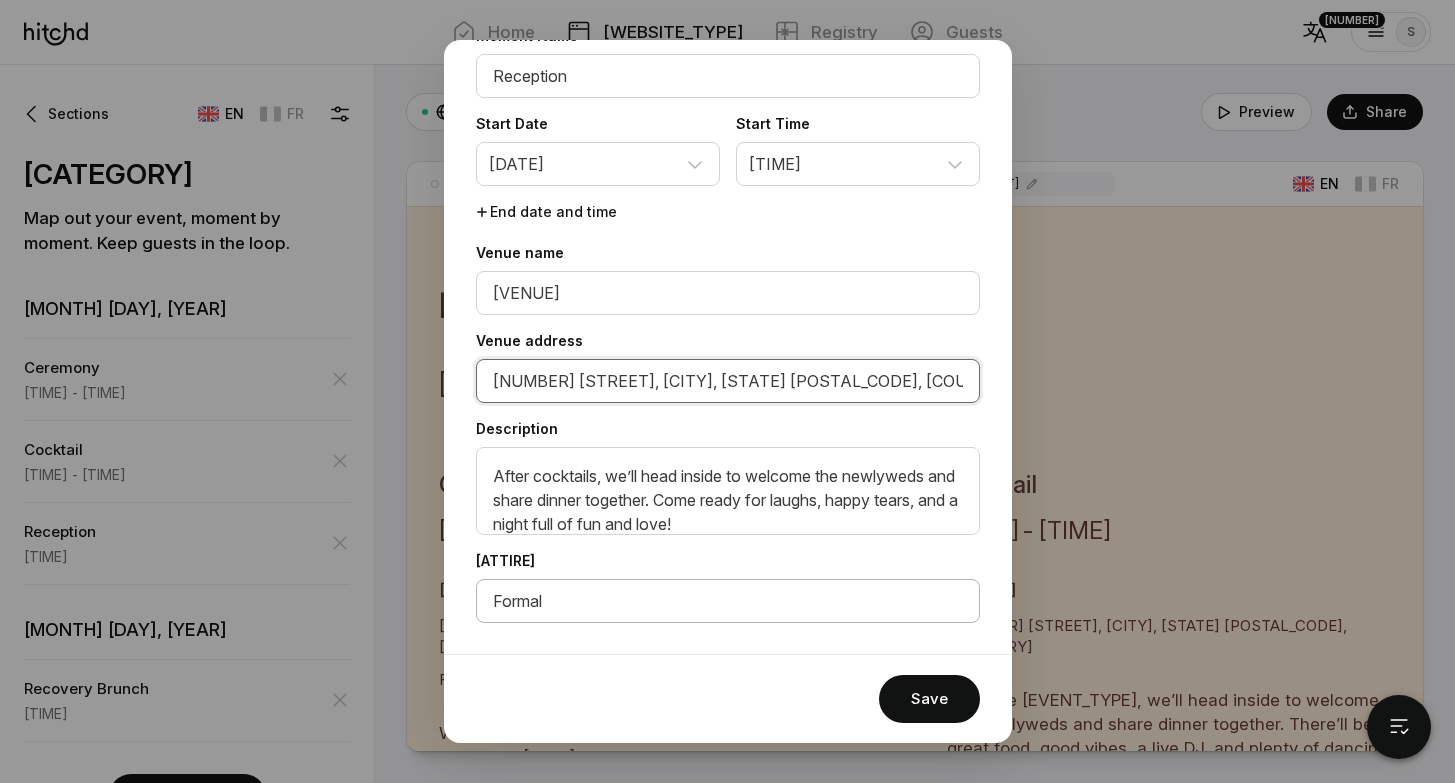 type on "[NUMBER] [STREET], [CITY], [STATE] [POSTAL_CODE], [COUNTRY]" 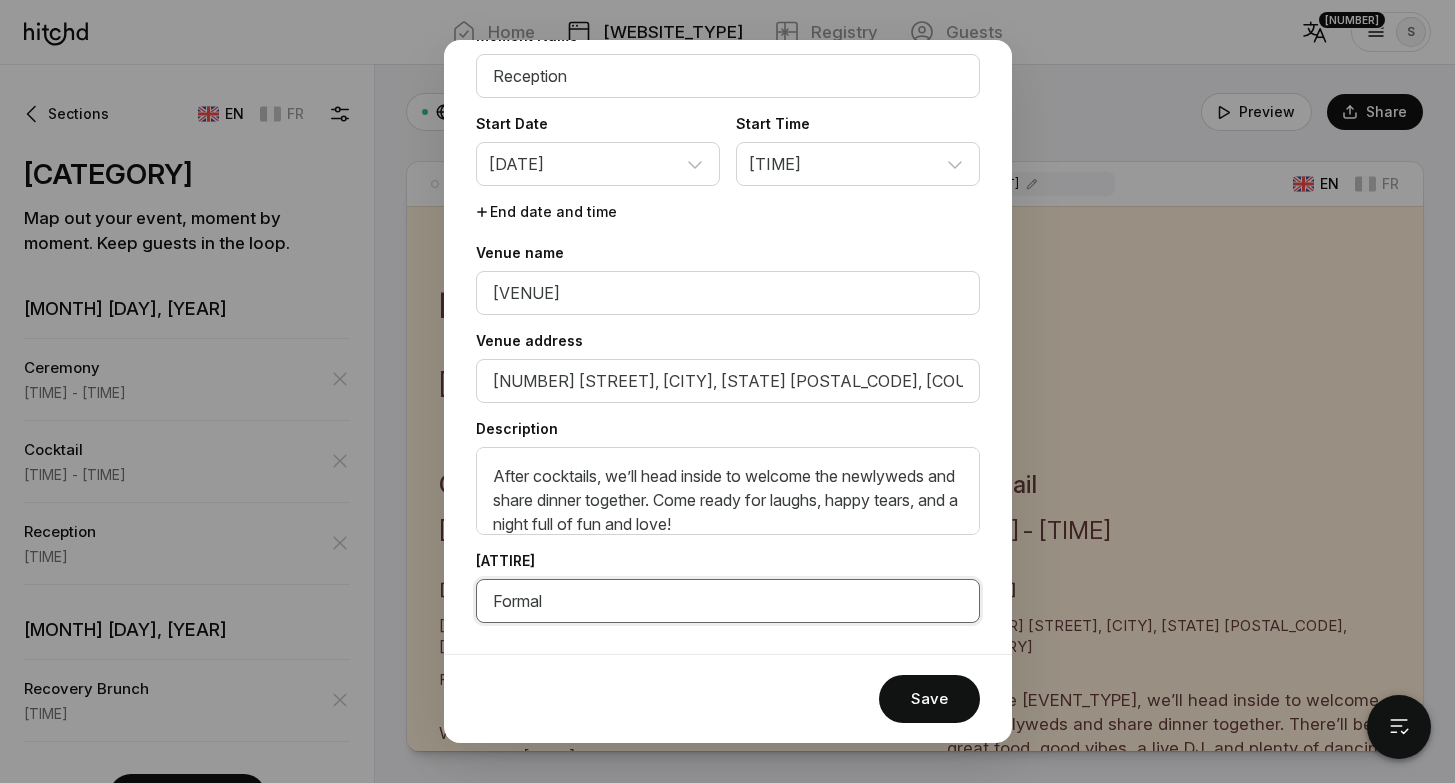 click on "Formal" at bounding box center (728, 381) 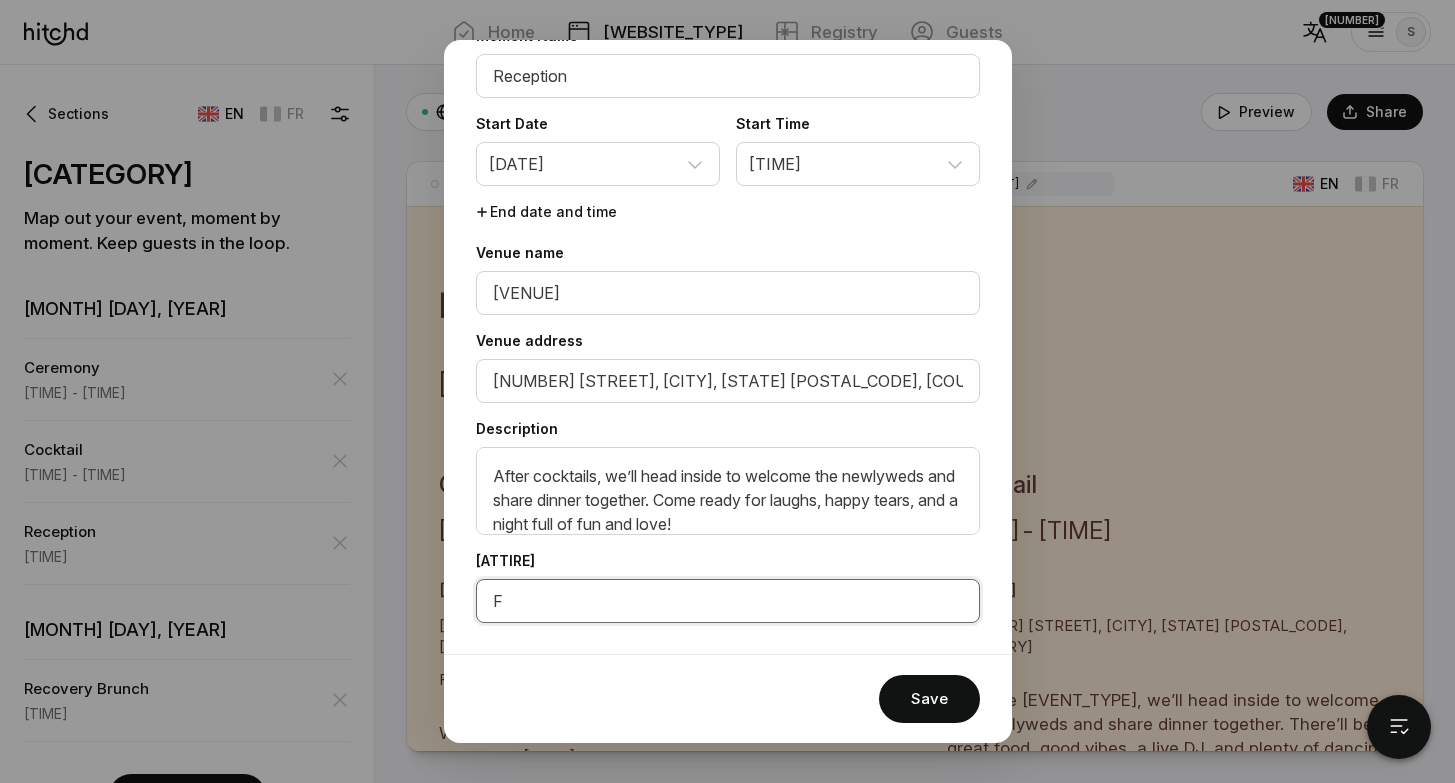 type on "FO" 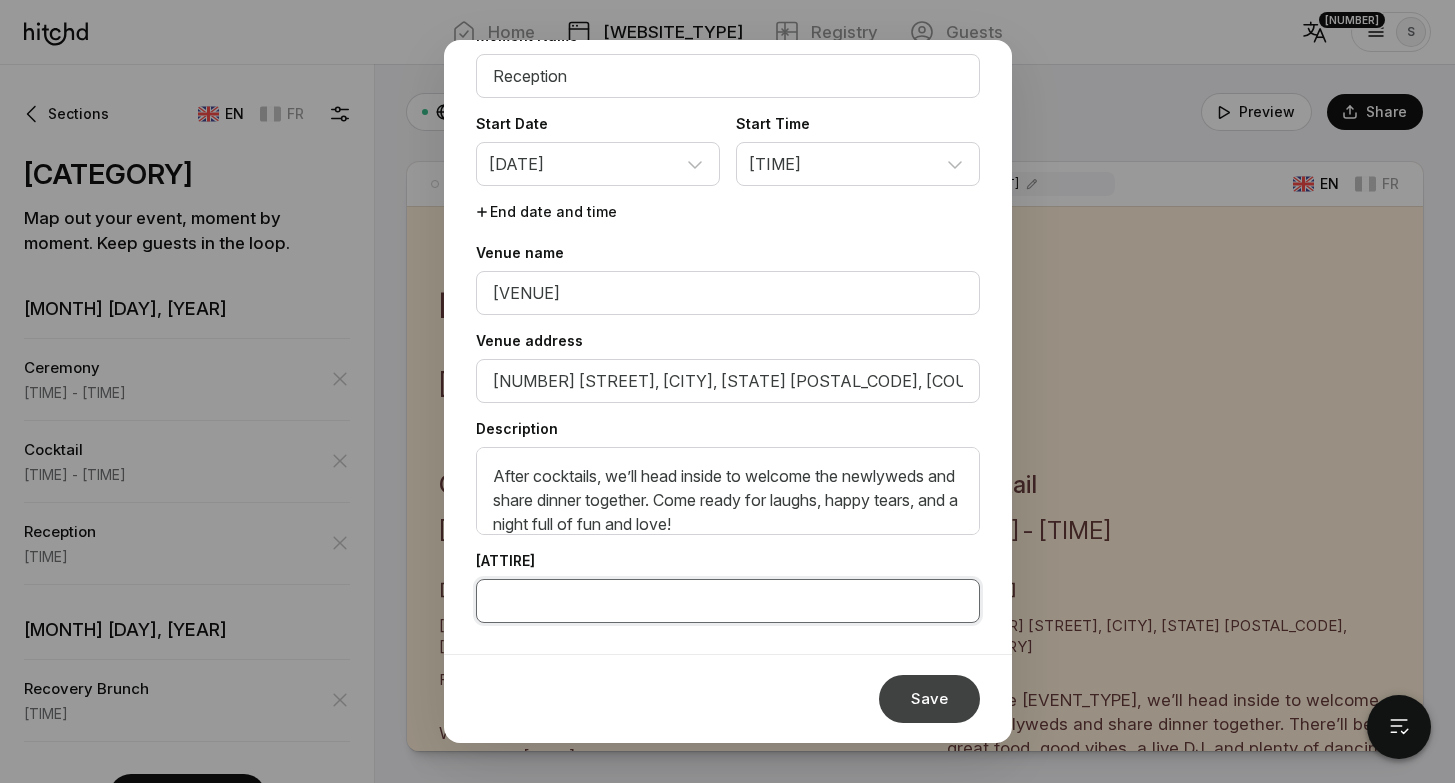 type 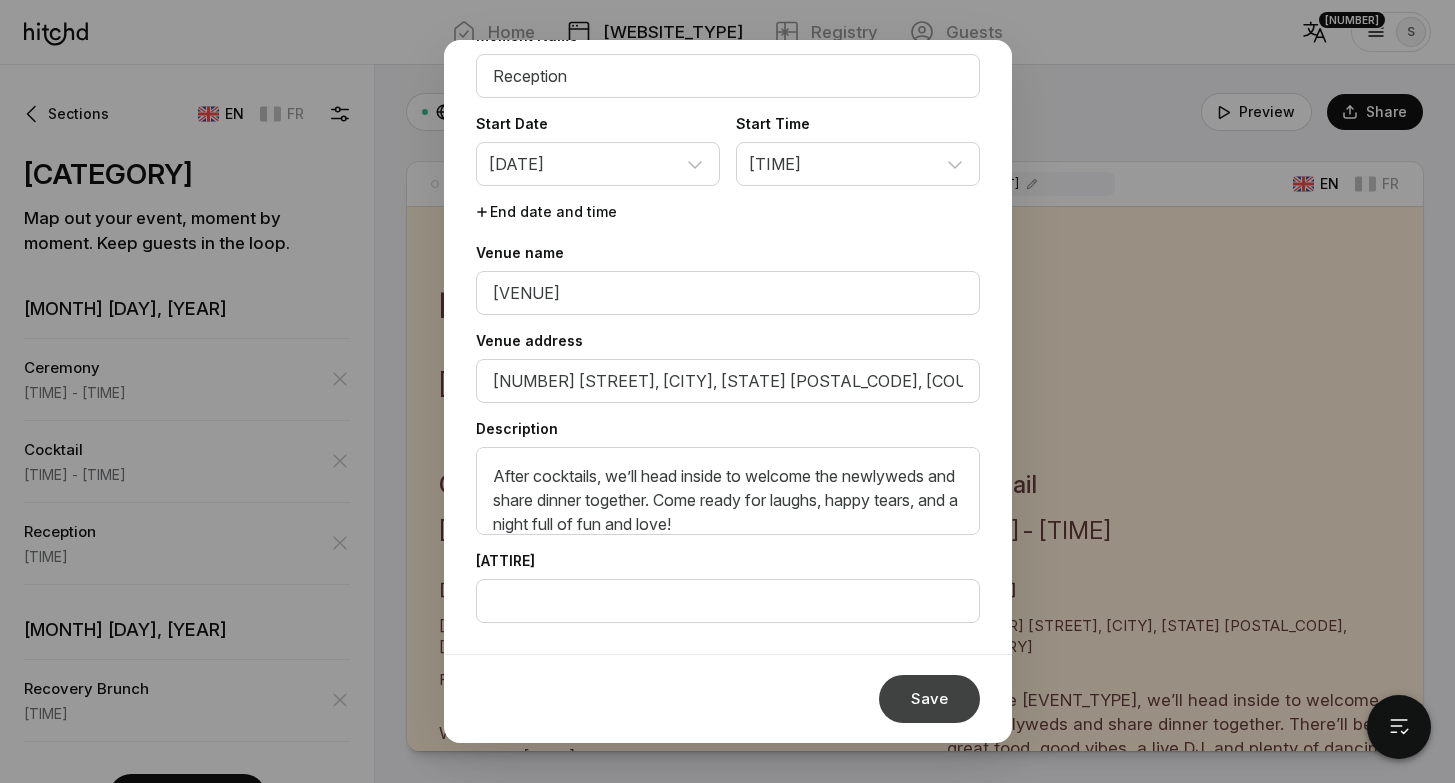 click on "Save" at bounding box center (929, 699) 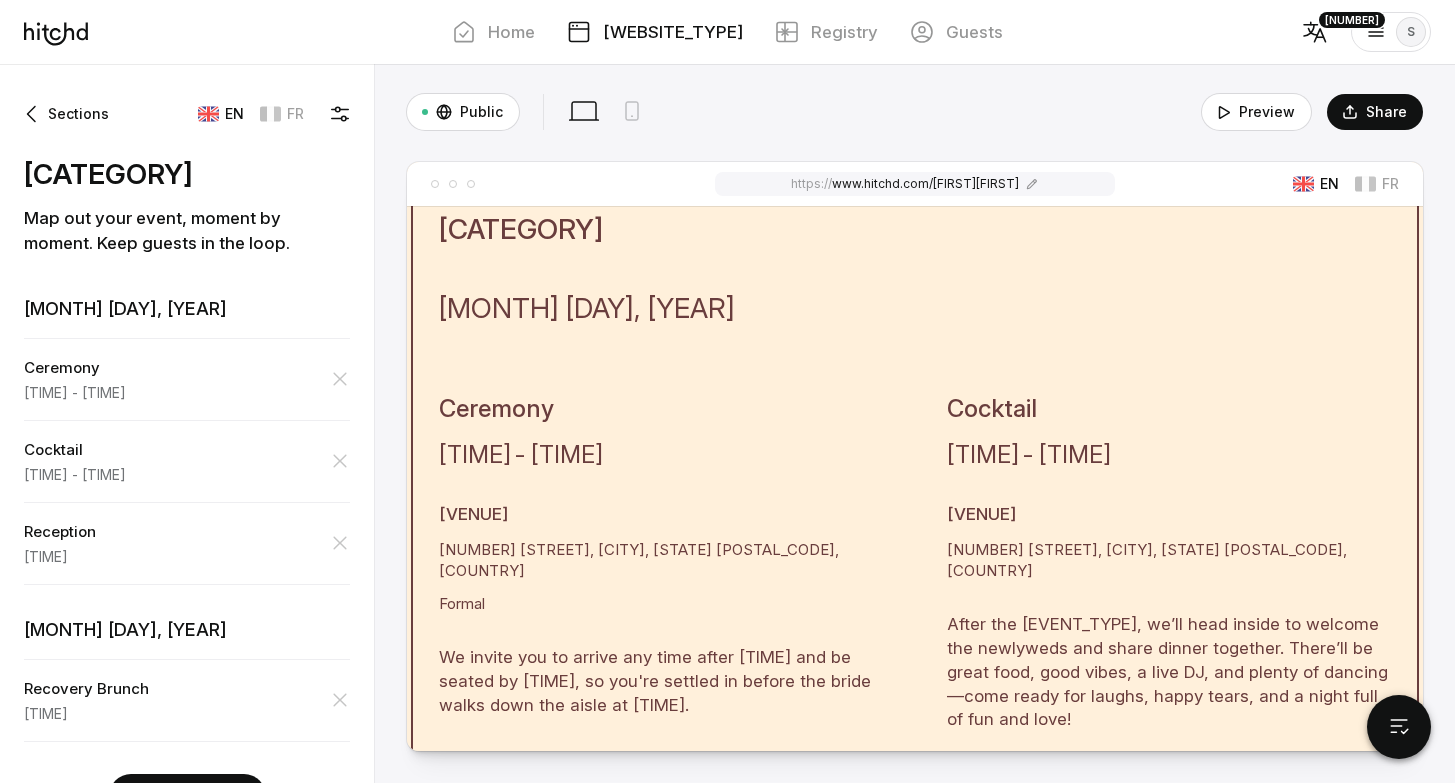 scroll, scrollTop: 1776, scrollLeft: 0, axis: vertical 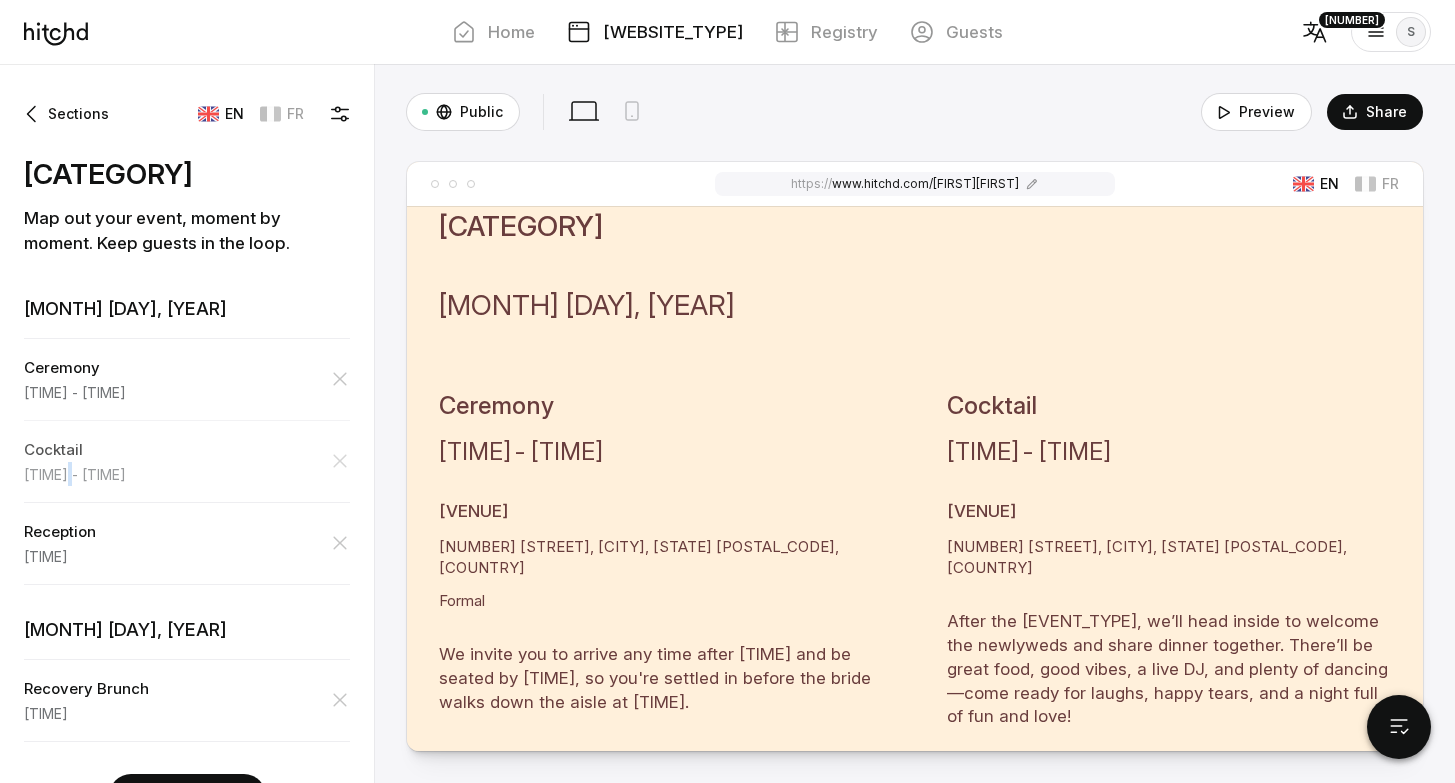 click on "Cocktail
[TIME]    - [TIME]" at bounding box center [187, 461] 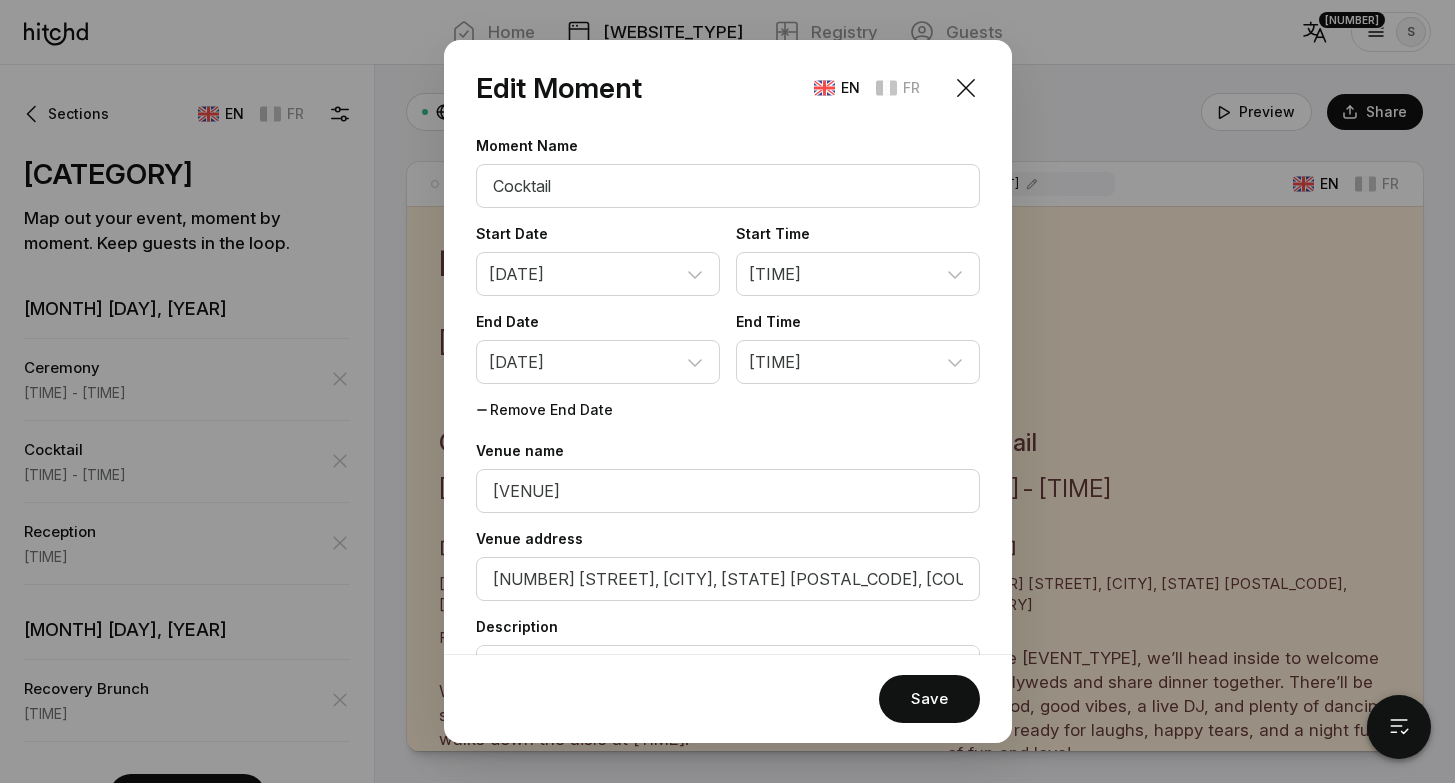 scroll, scrollTop: 1697, scrollLeft: 0, axis: vertical 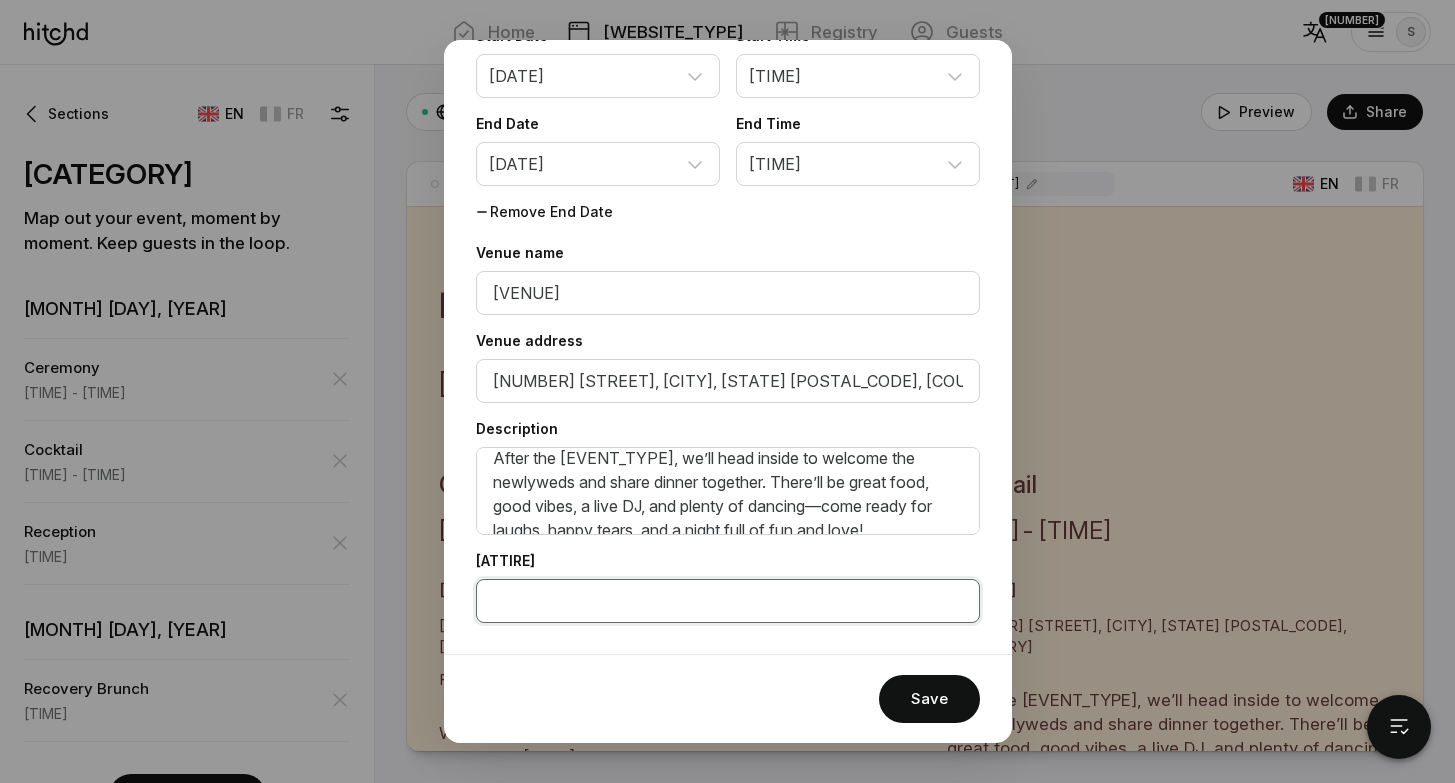 click at bounding box center [728, 293] 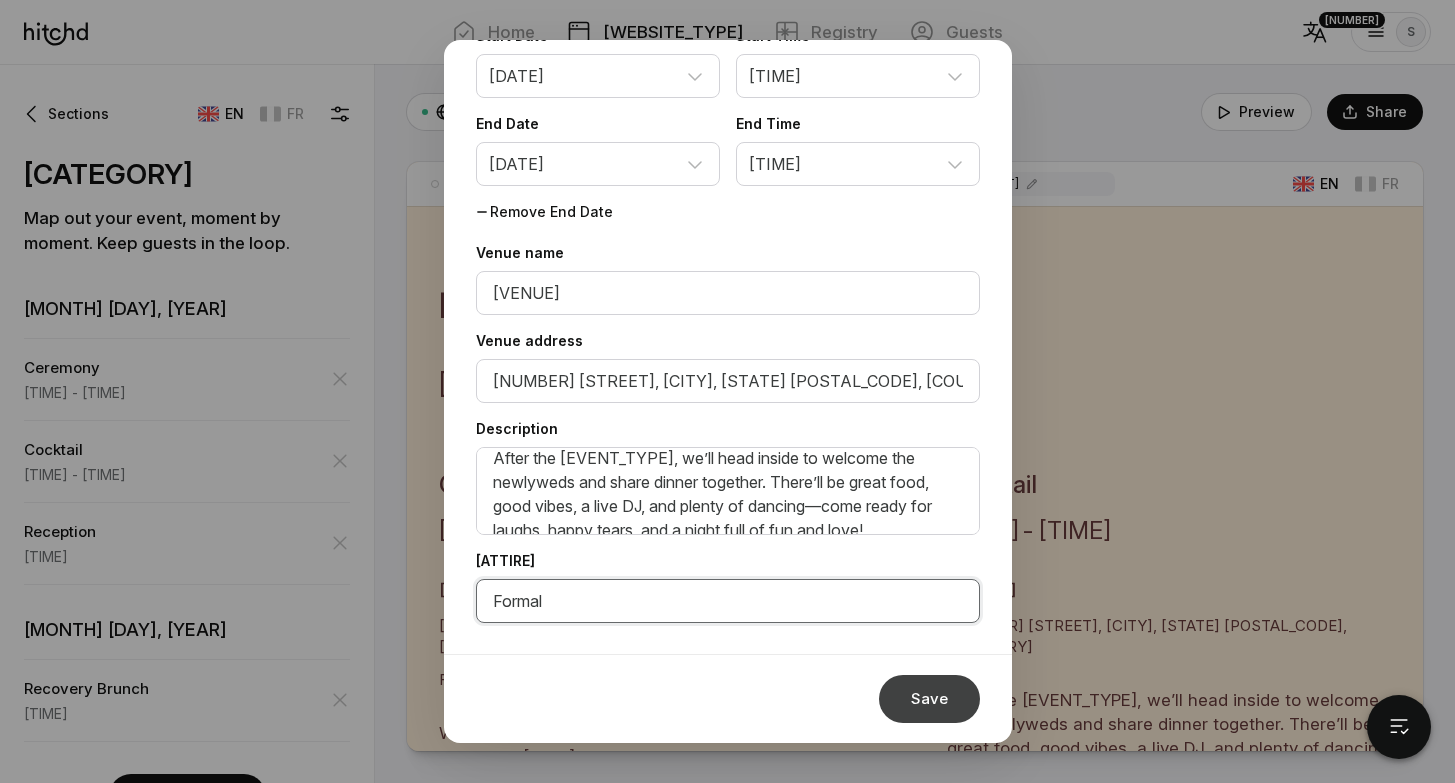 type on "Formal" 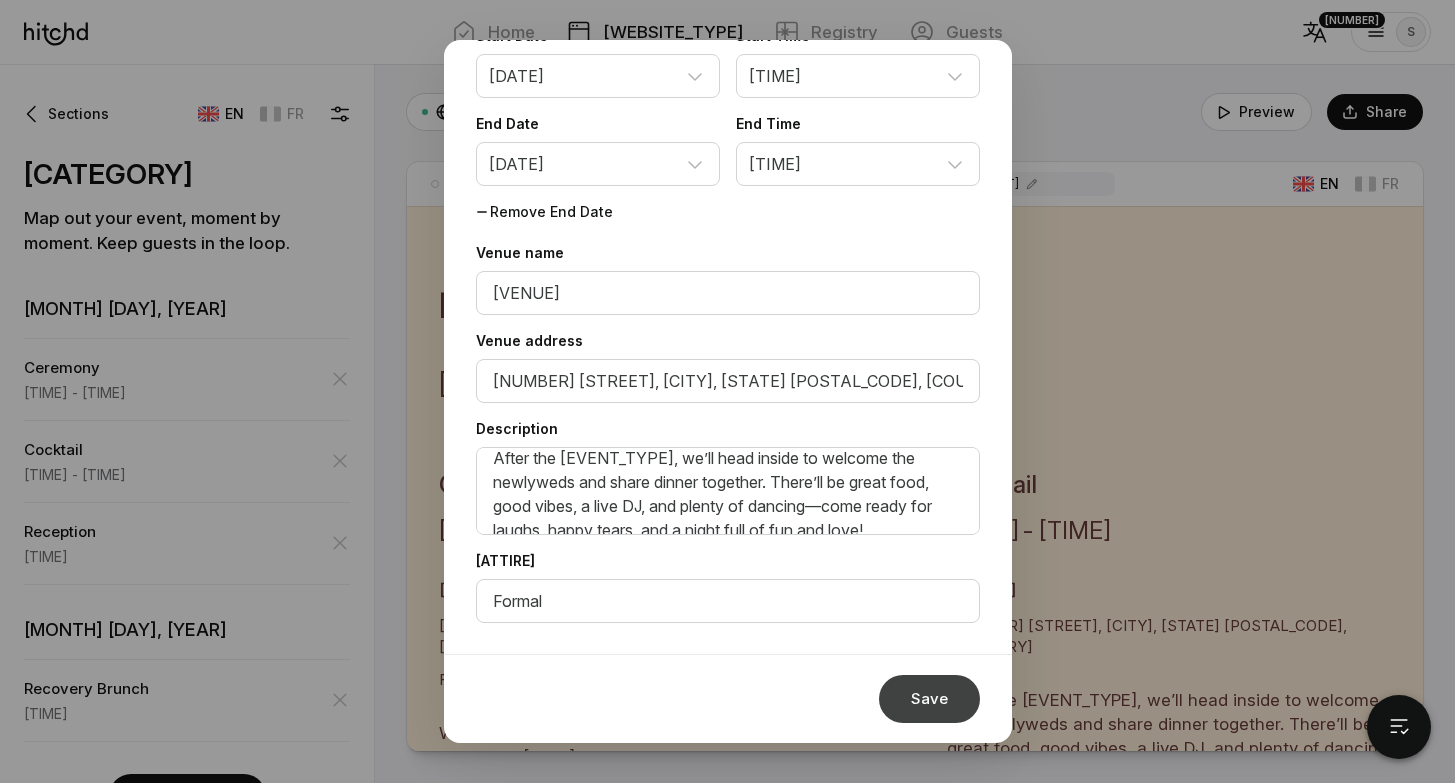 click on "Save" at bounding box center [929, 699] 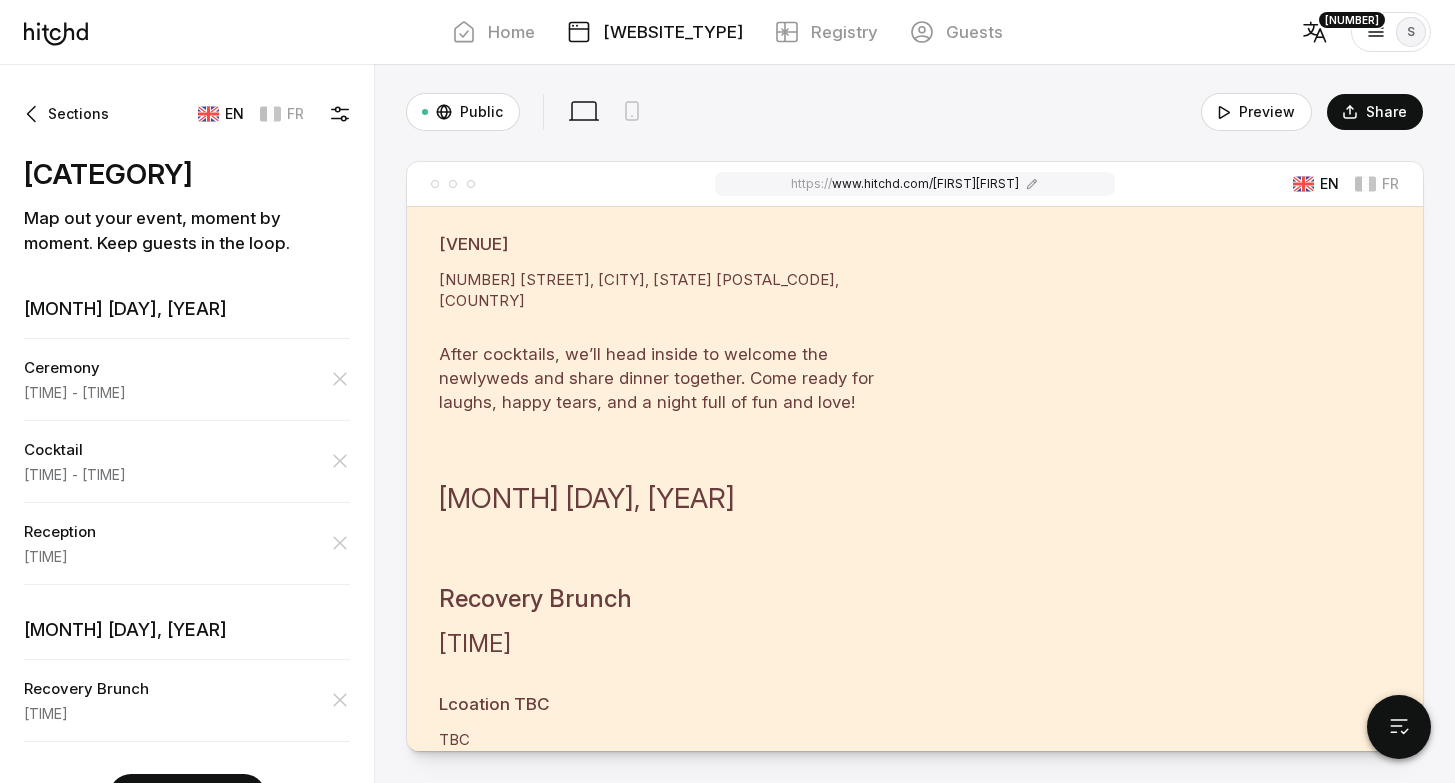 scroll, scrollTop: 1197, scrollLeft: 0, axis: vertical 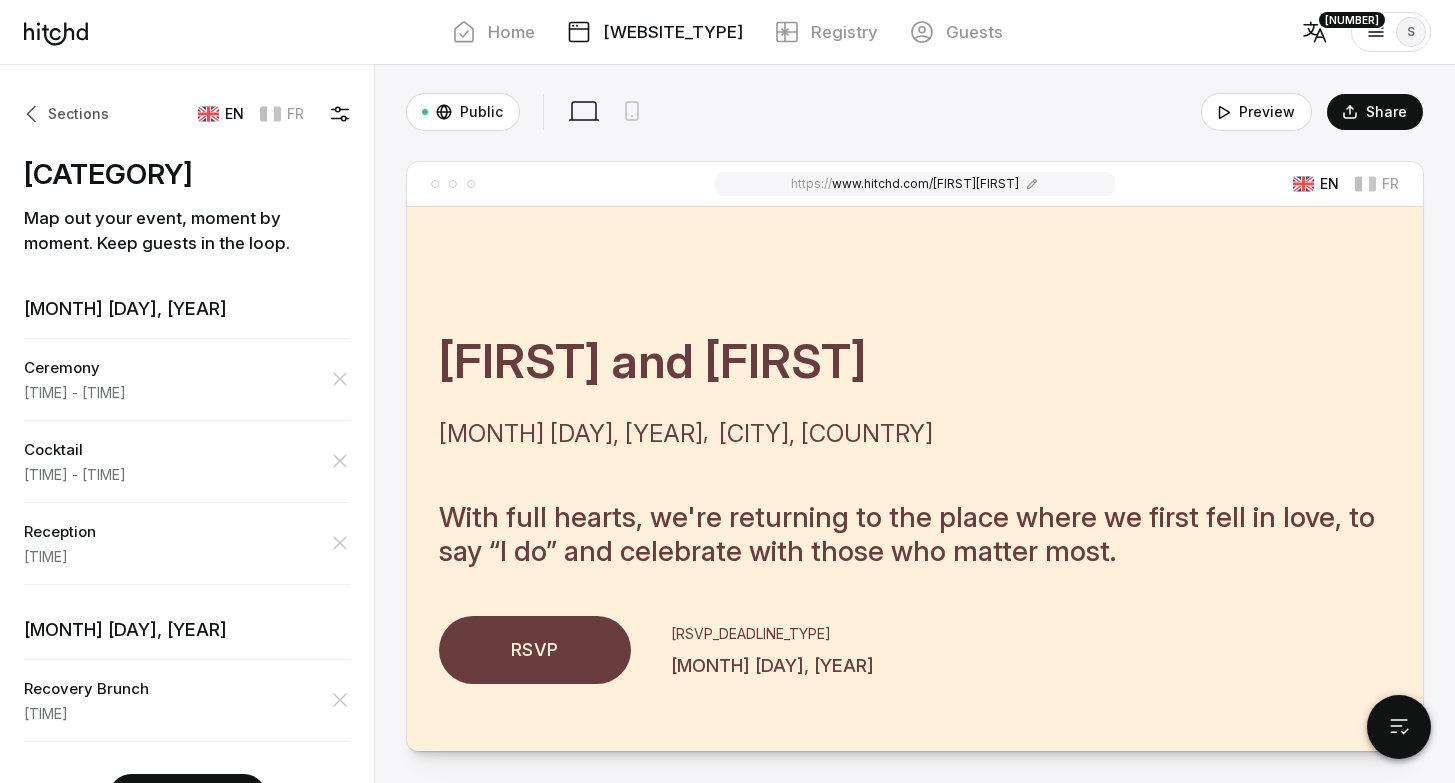 click at bounding box center [34, 114] 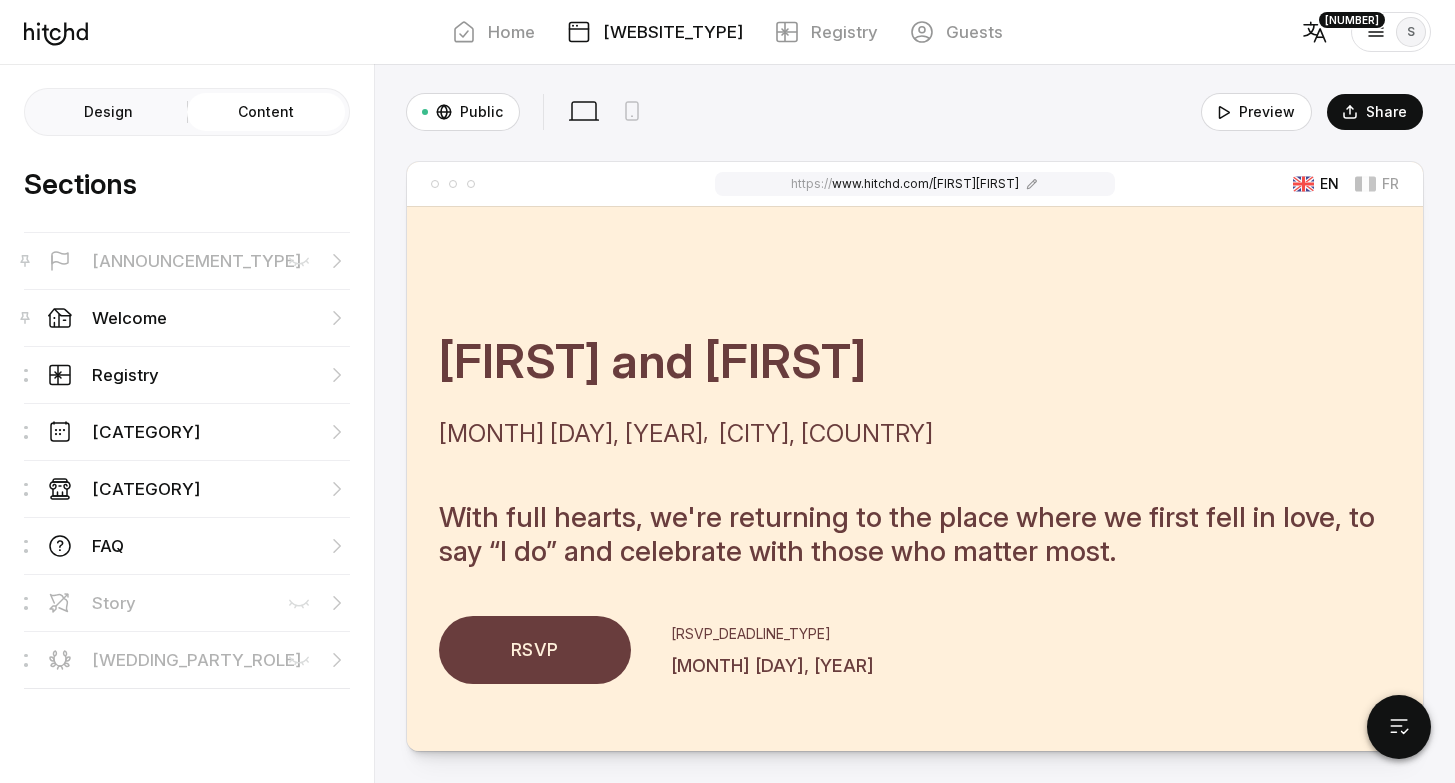 click on "Design" at bounding box center [108, 112] 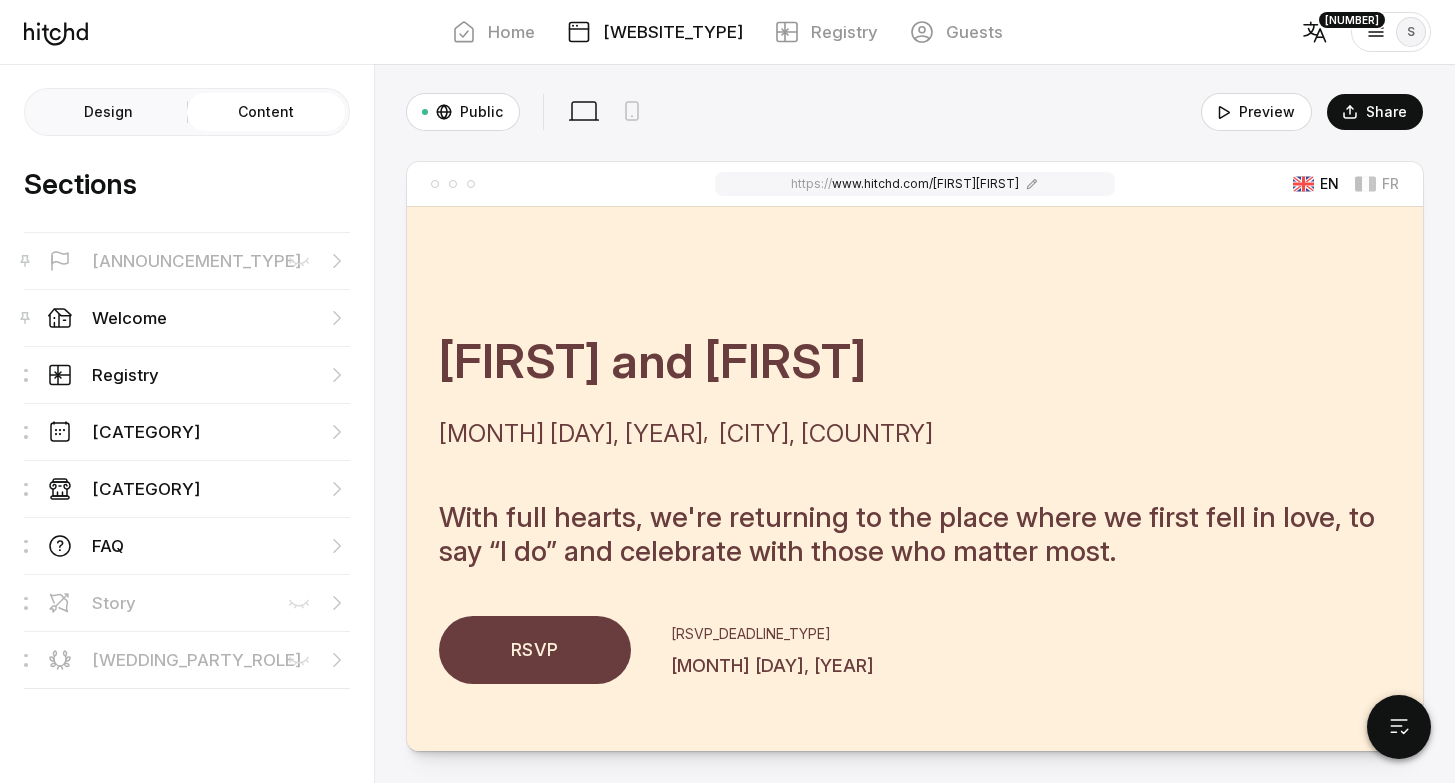 click on "Design" at bounding box center [29, 93] 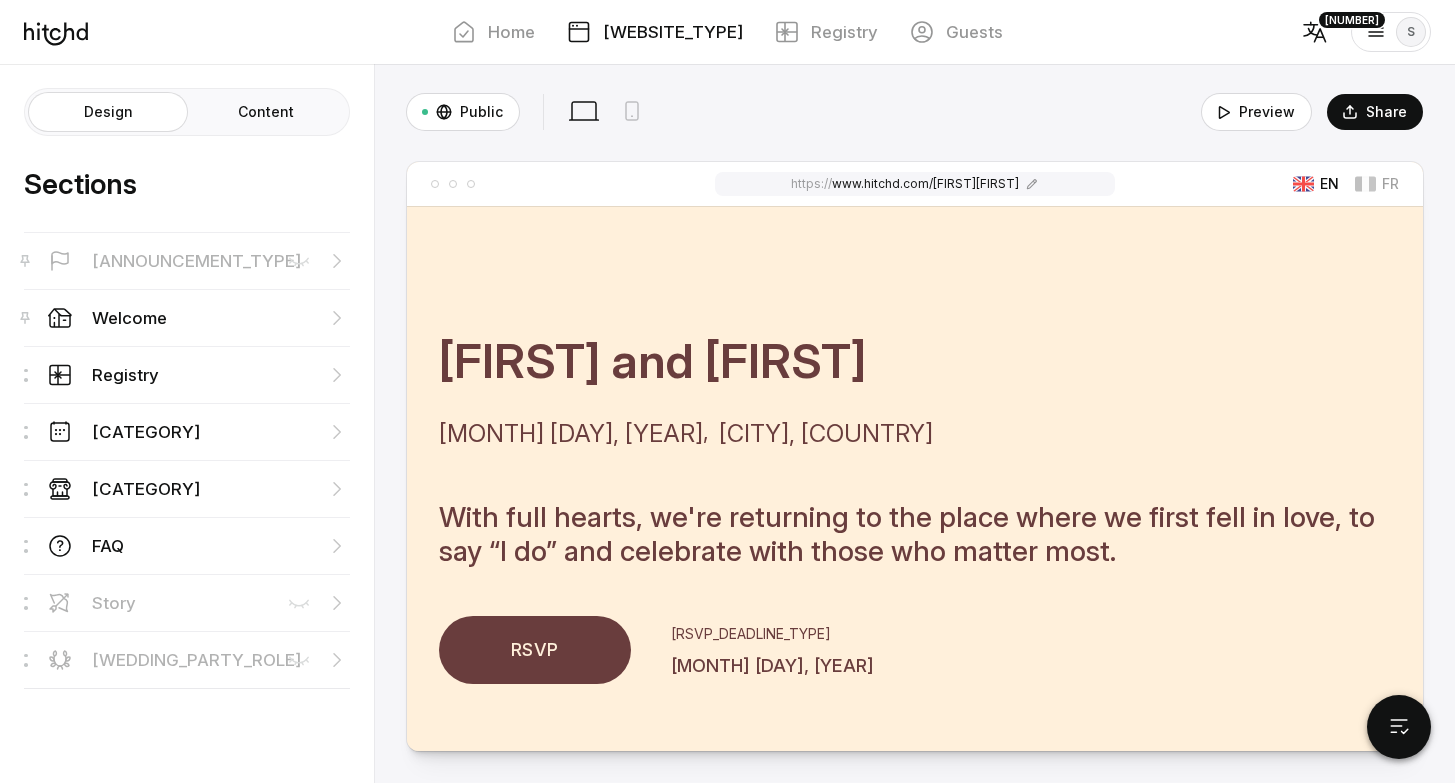 radio on "[BOOLEAN]" 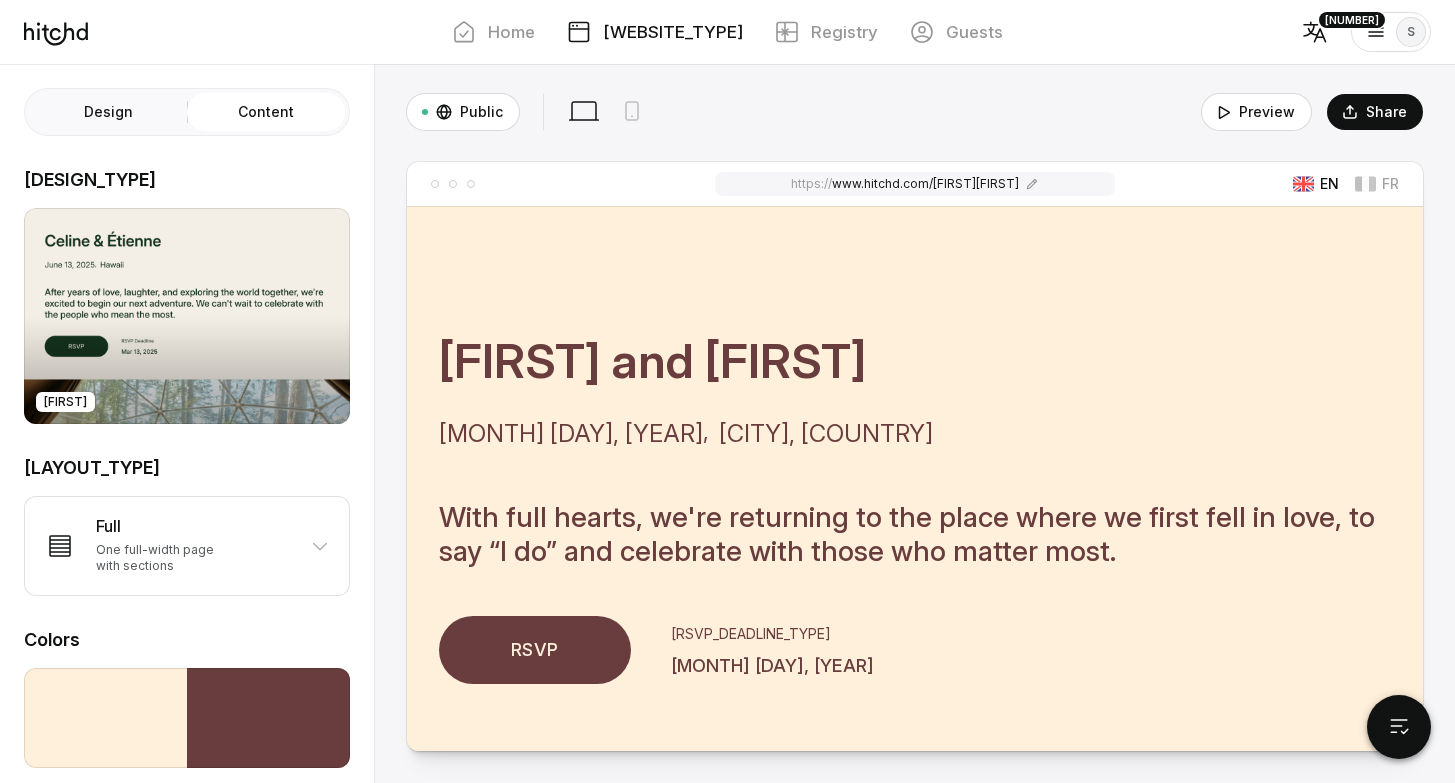 click on "Content" at bounding box center (266, 112) 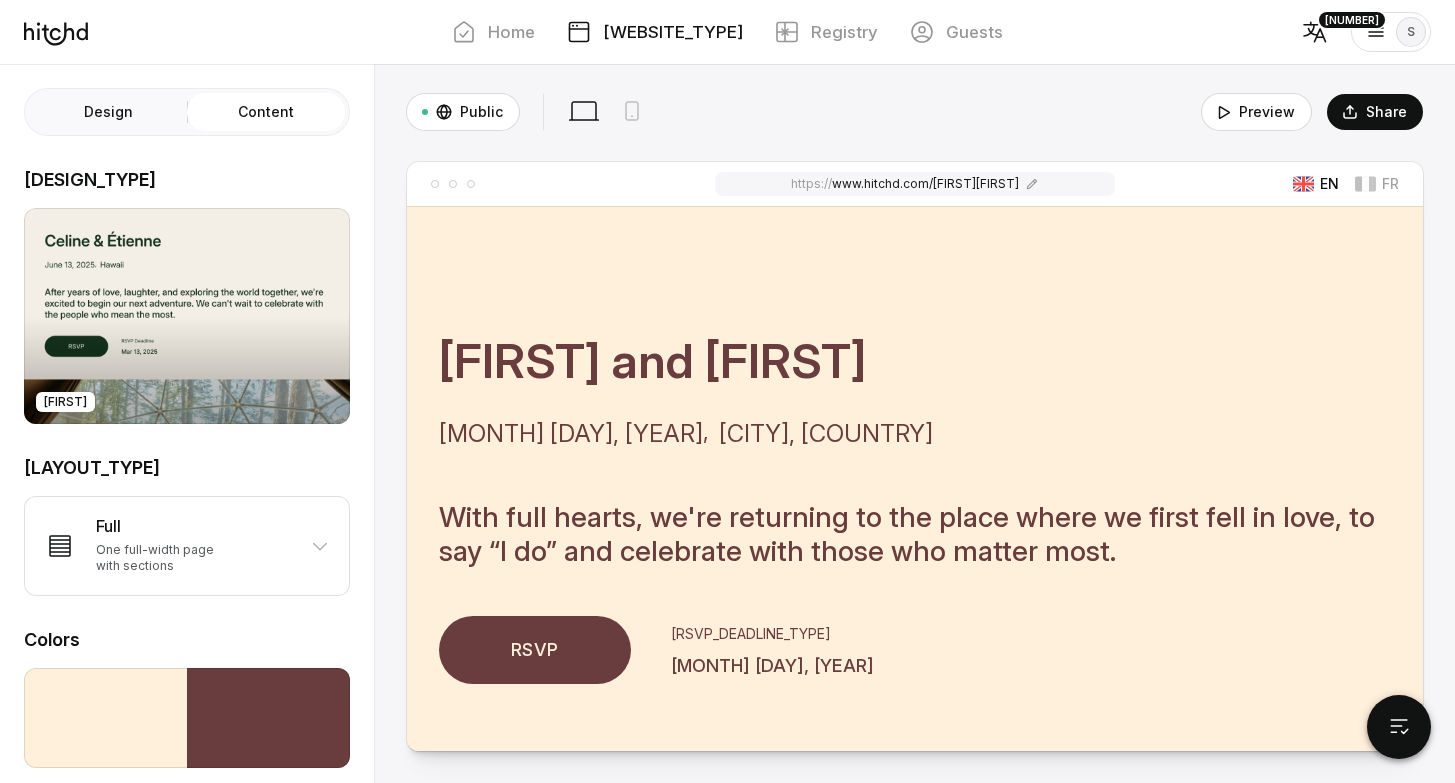 click on "Content" at bounding box center (29, 93) 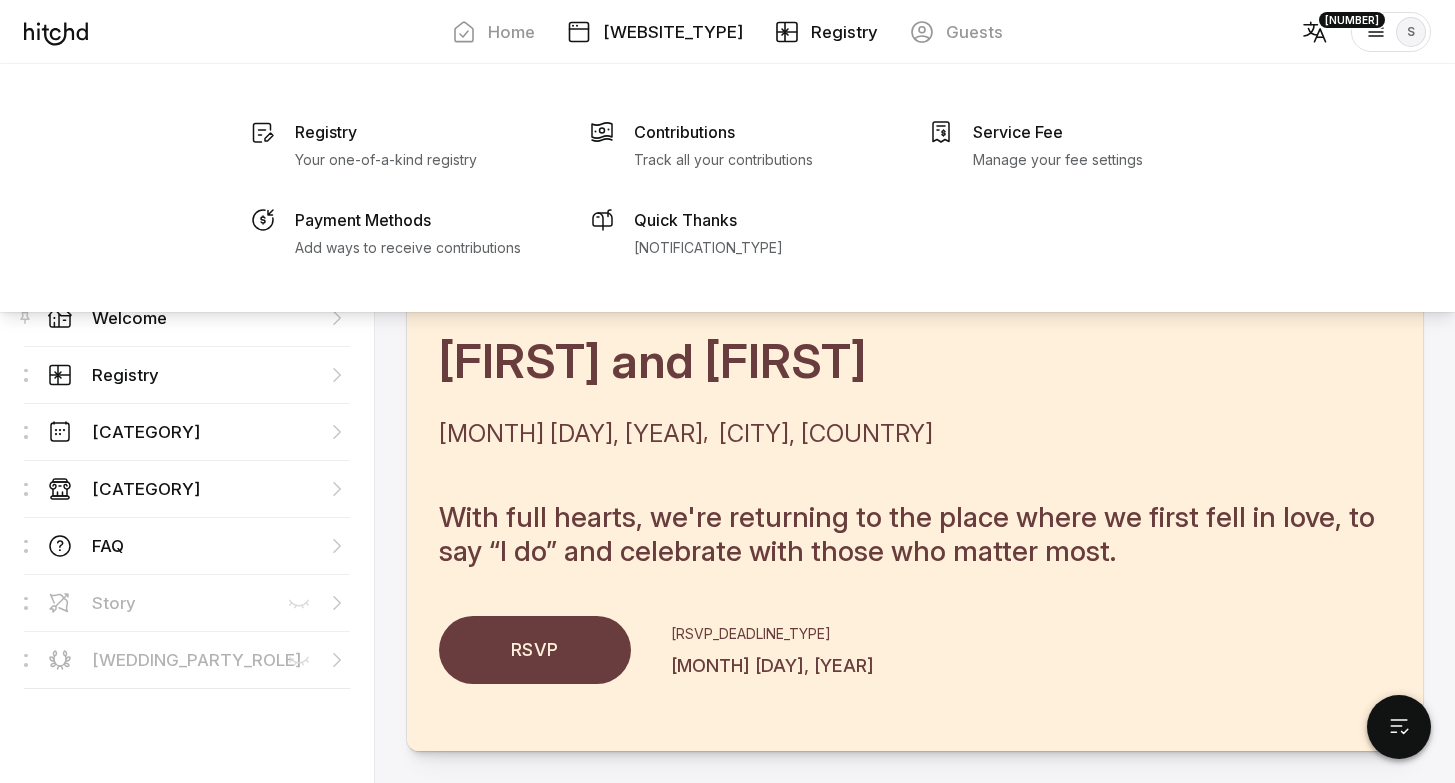 click on "Registry" at bounding box center [844, 32] 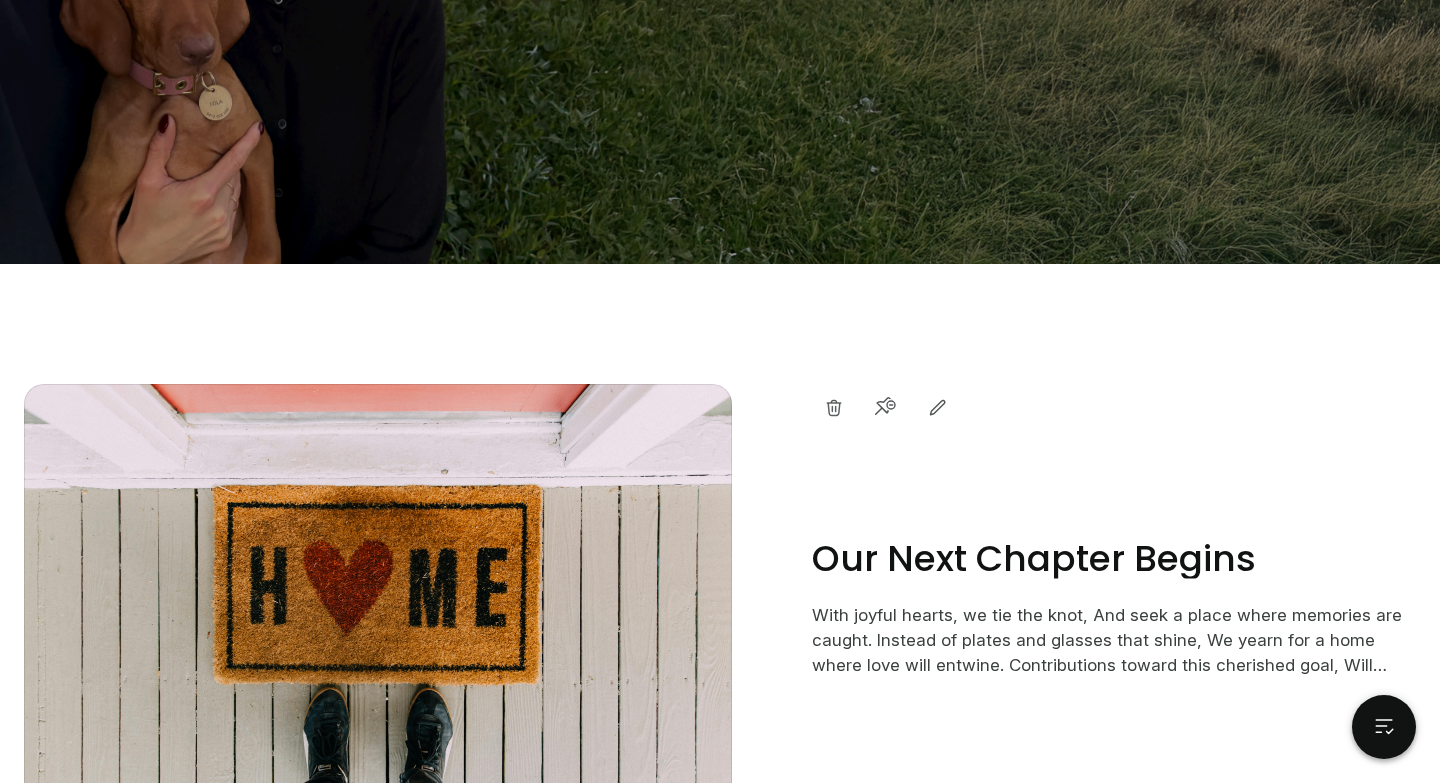 scroll, scrollTop: 704, scrollLeft: 0, axis: vertical 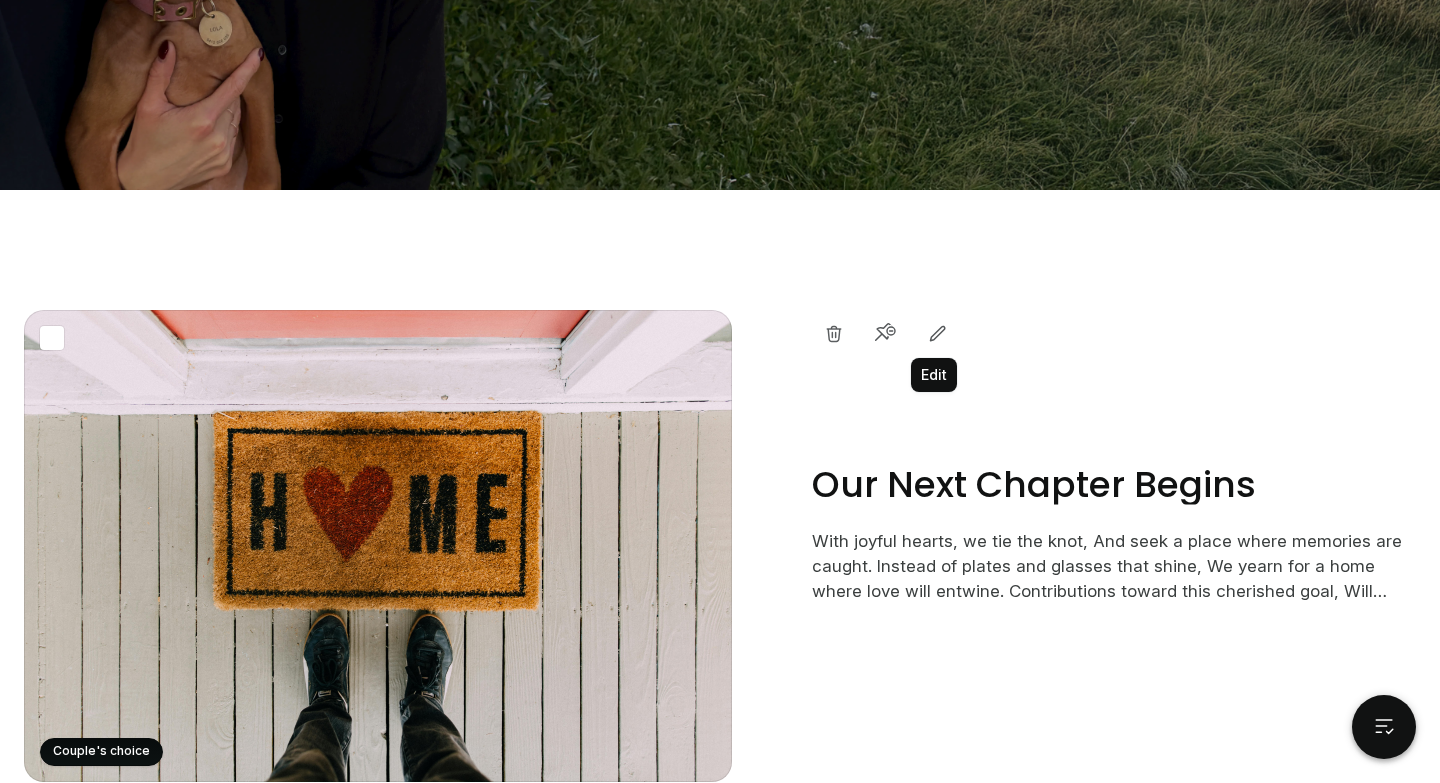 click at bounding box center (938, 334) 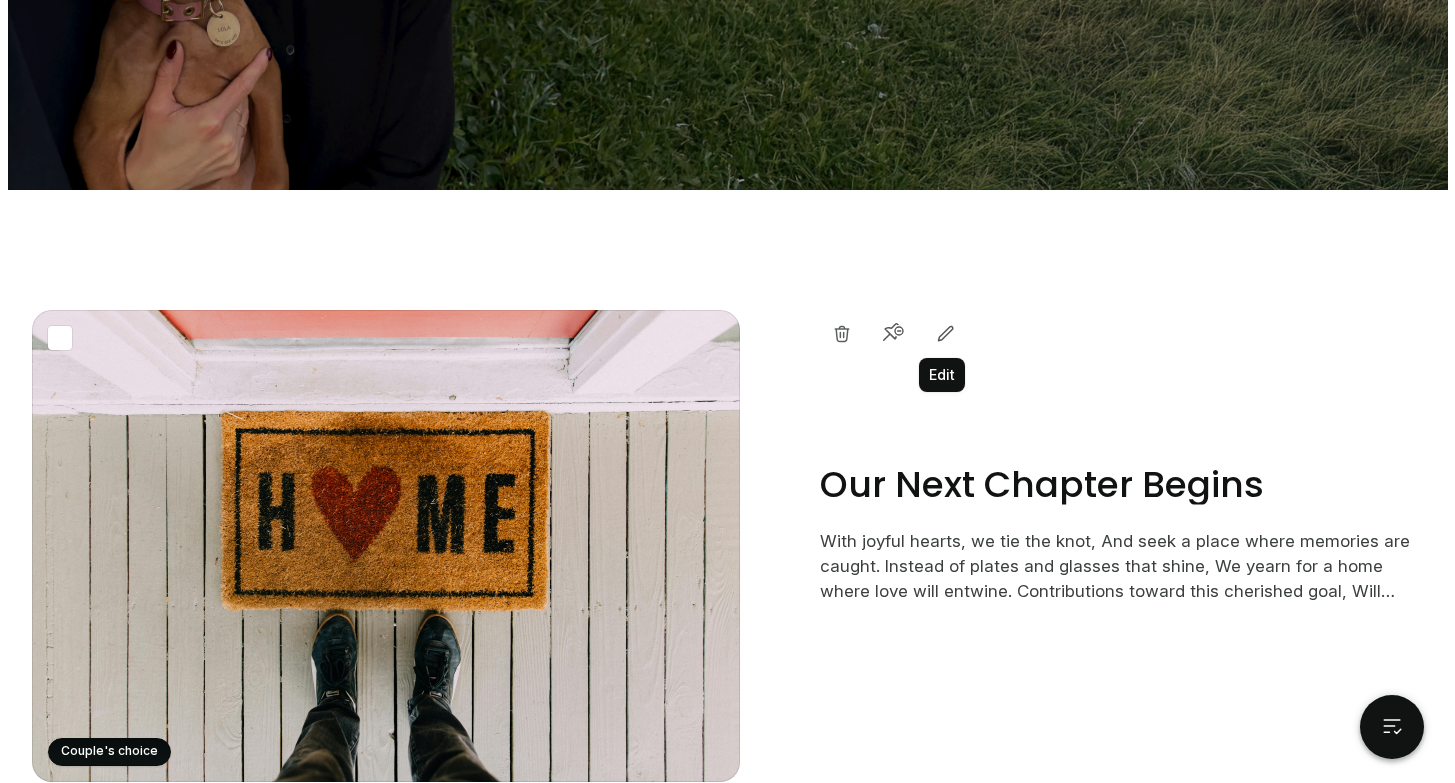 scroll, scrollTop: 0, scrollLeft: 0, axis: both 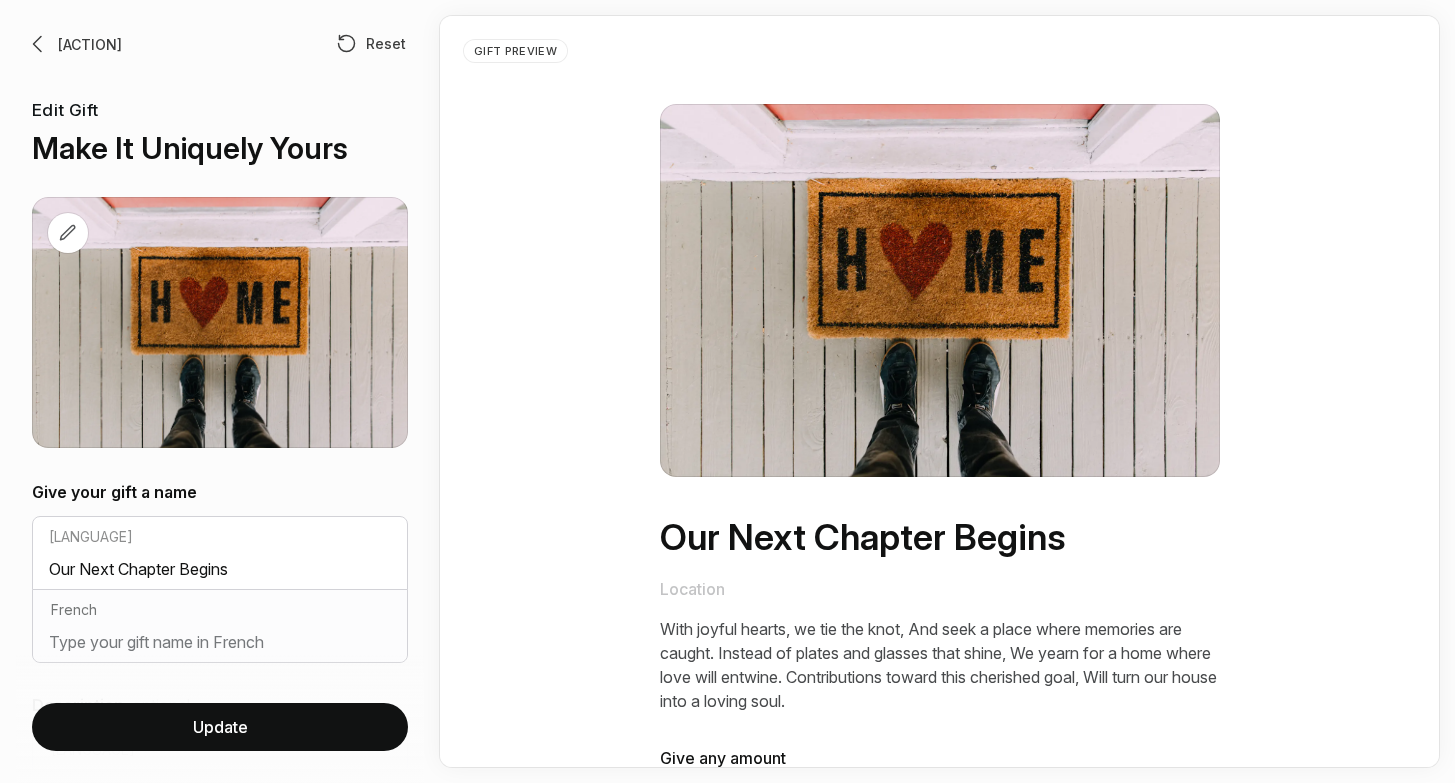 click at bounding box center [68, 233] 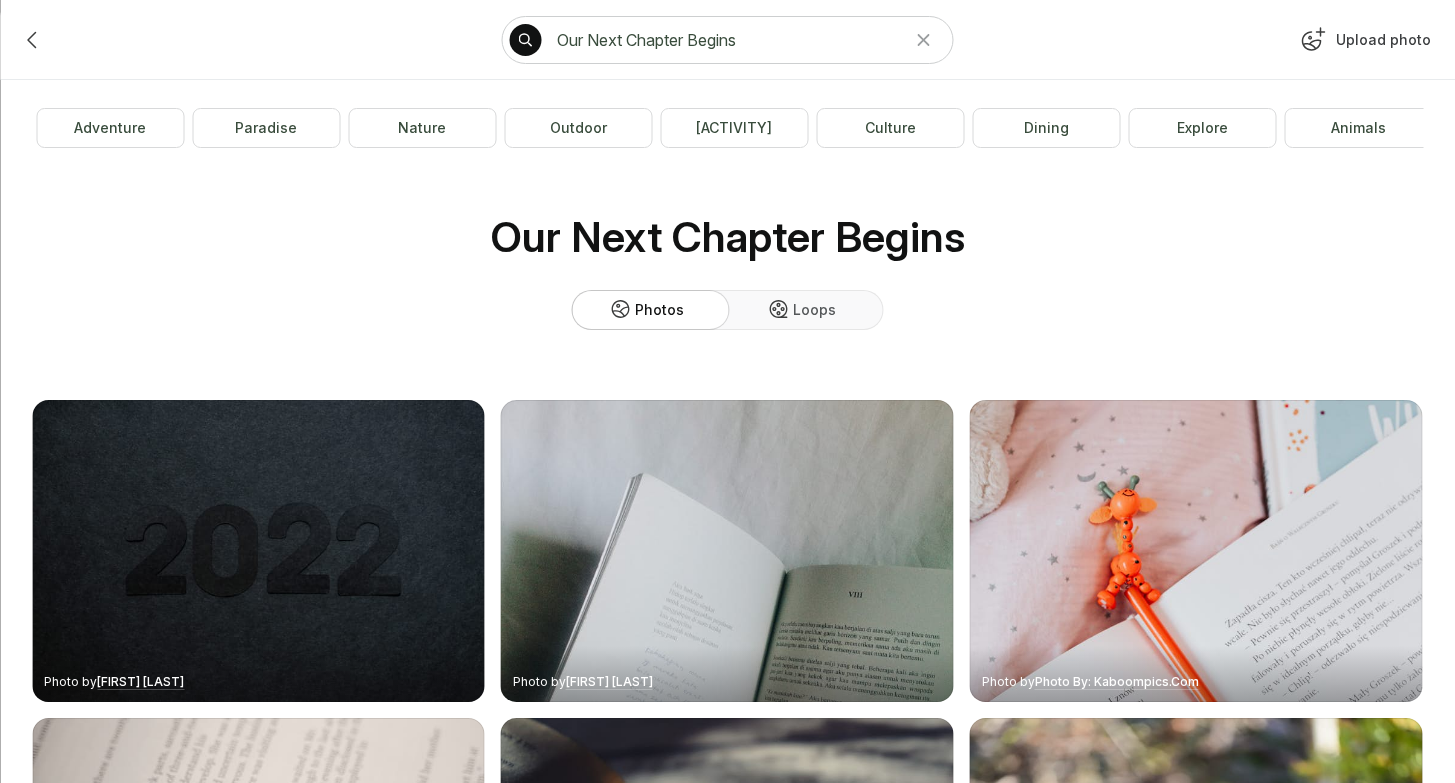 click on "Upload photo" at bounding box center (1363, 44) 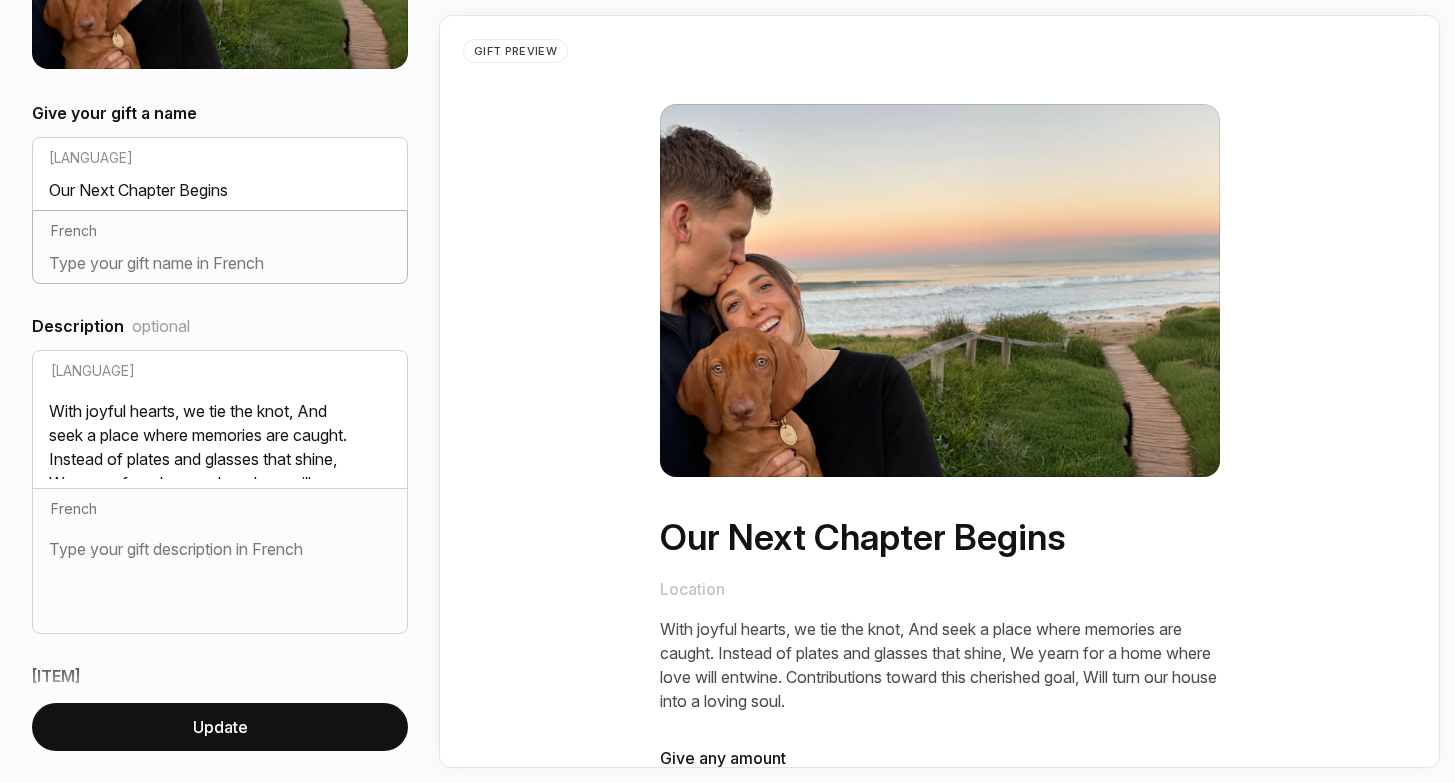 scroll, scrollTop: 388, scrollLeft: 0, axis: vertical 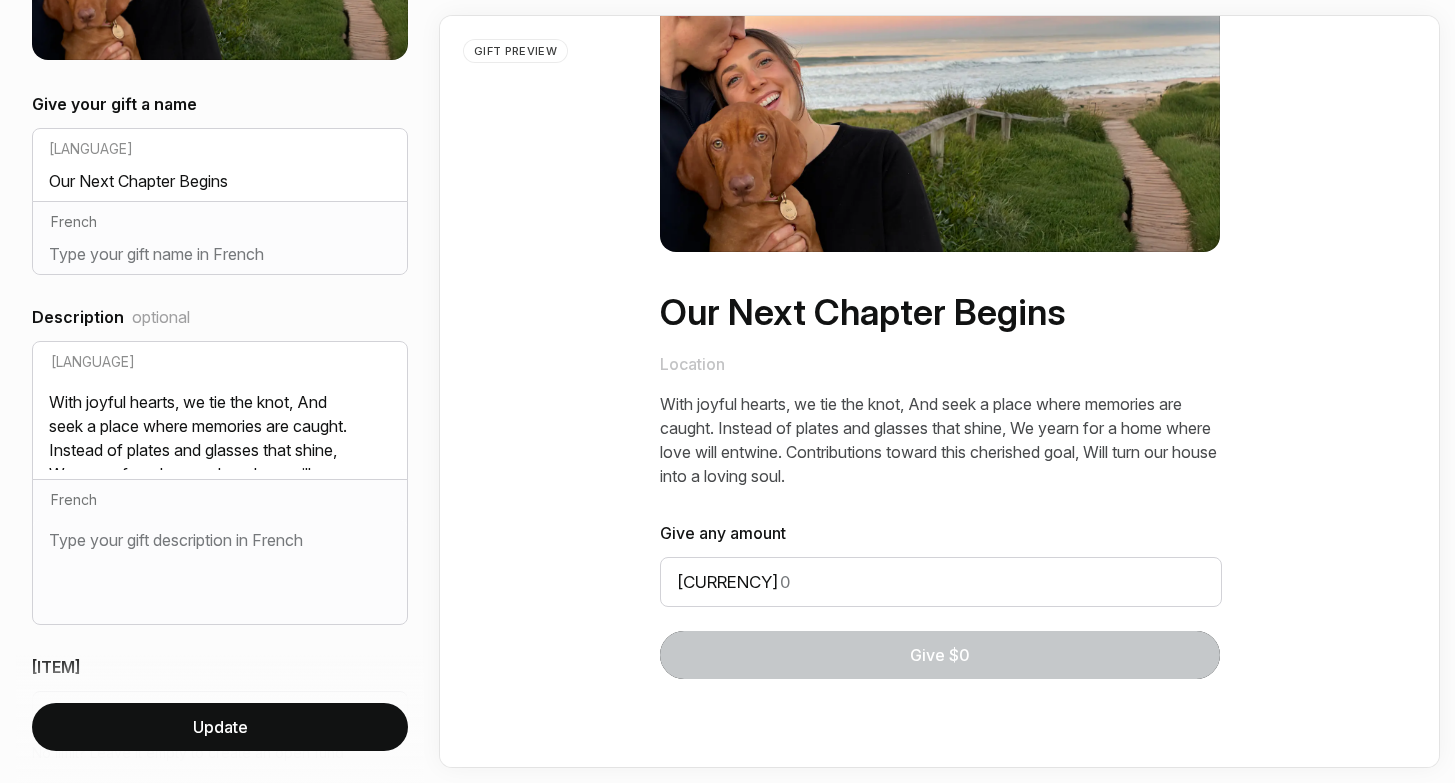 click on "Update" at bounding box center (220, 727) 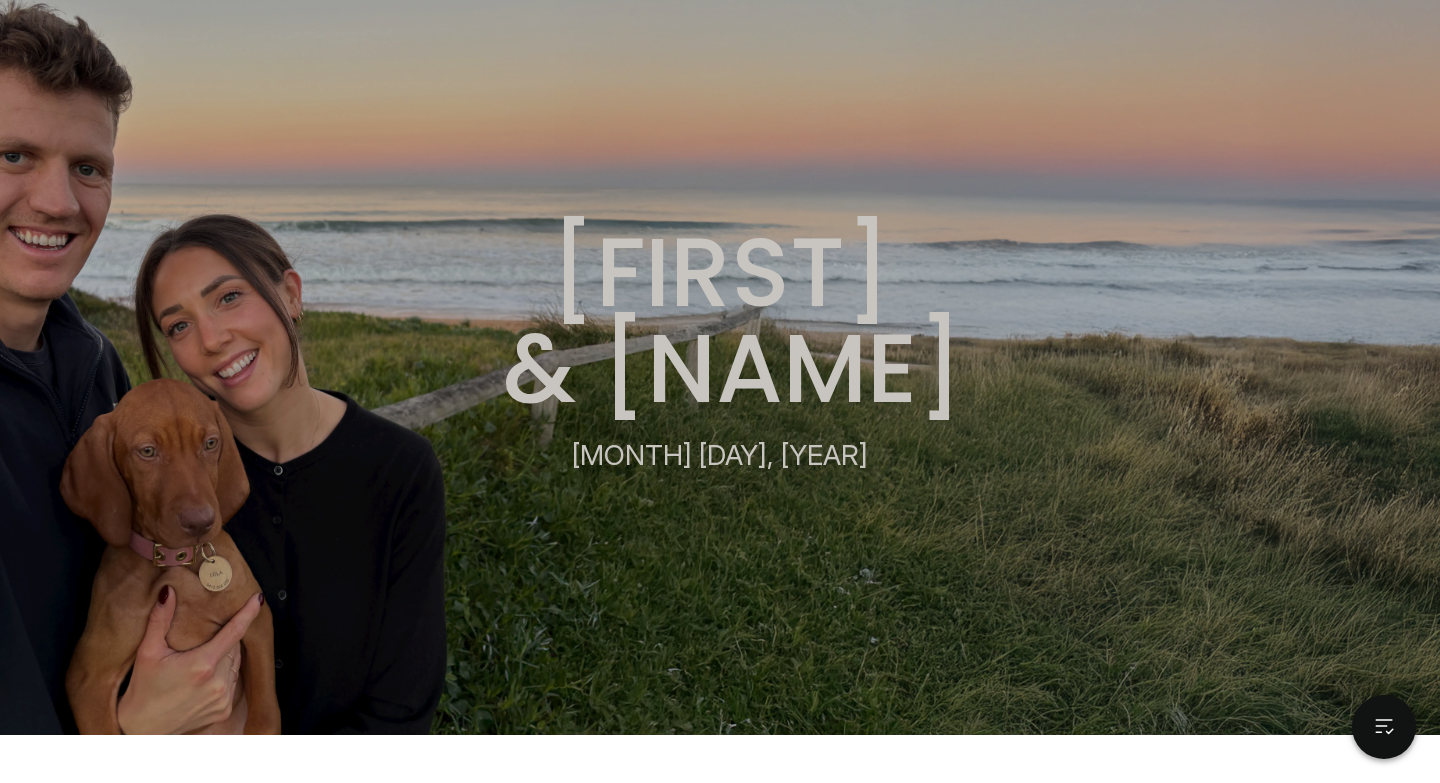 scroll, scrollTop: 0, scrollLeft: 0, axis: both 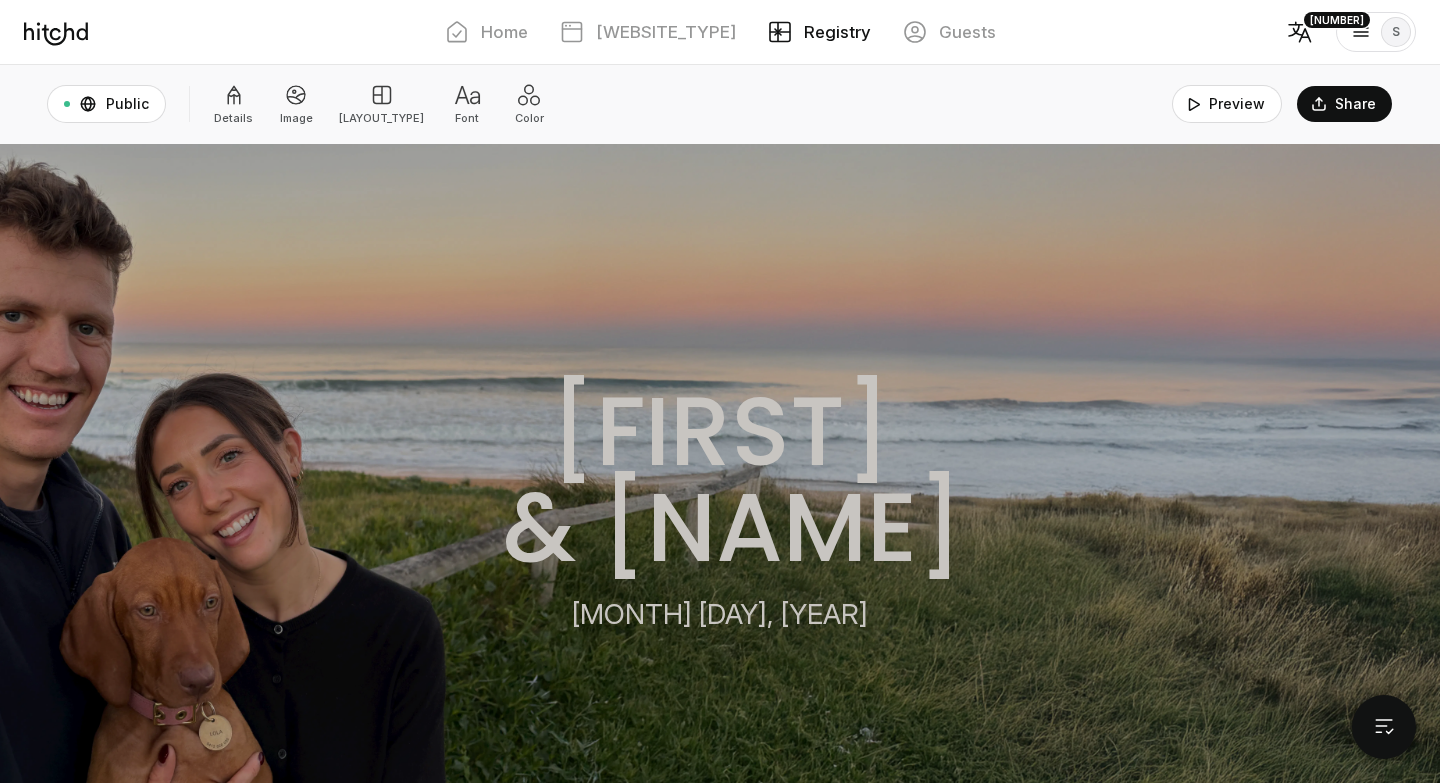 click at bounding box center (234, 95) 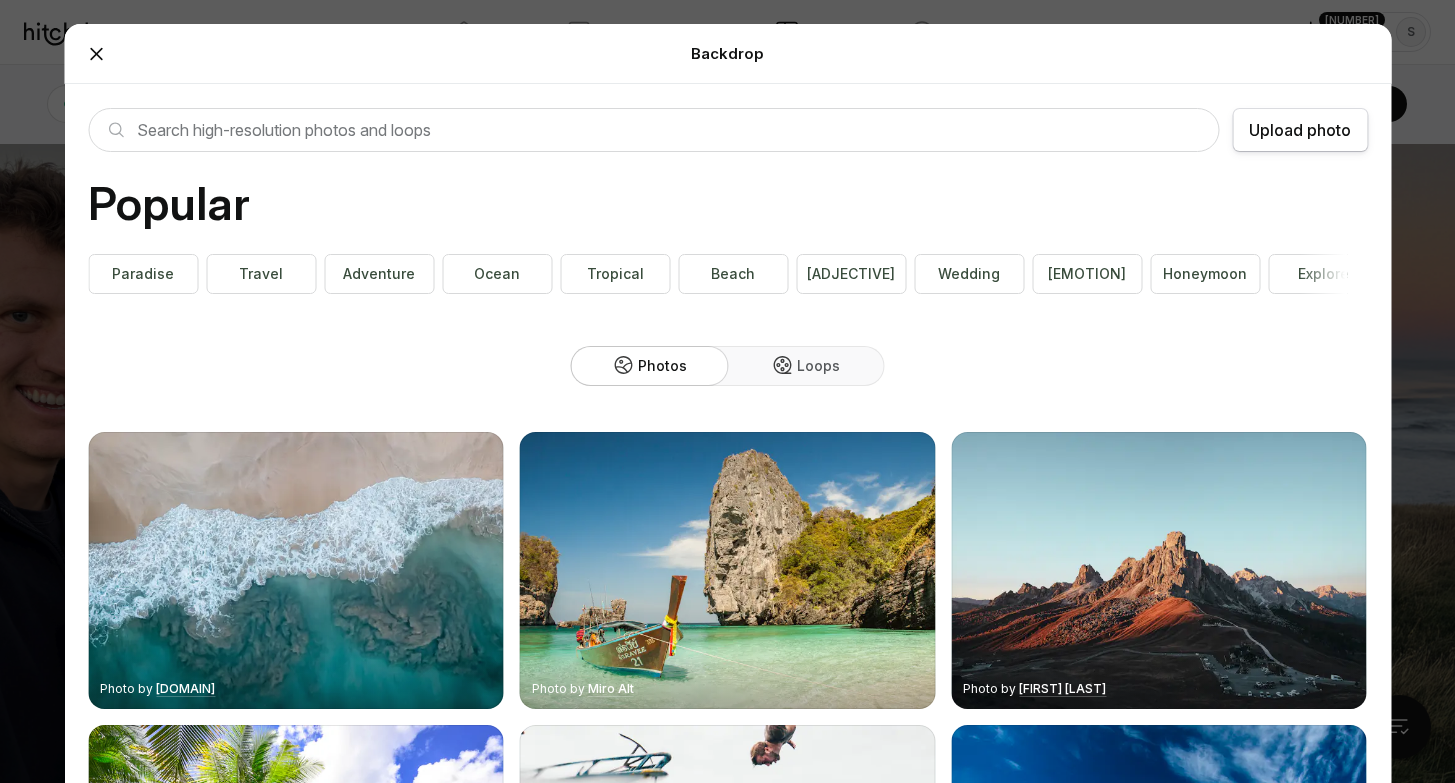 click on "Upload photo" at bounding box center (1300, 130) 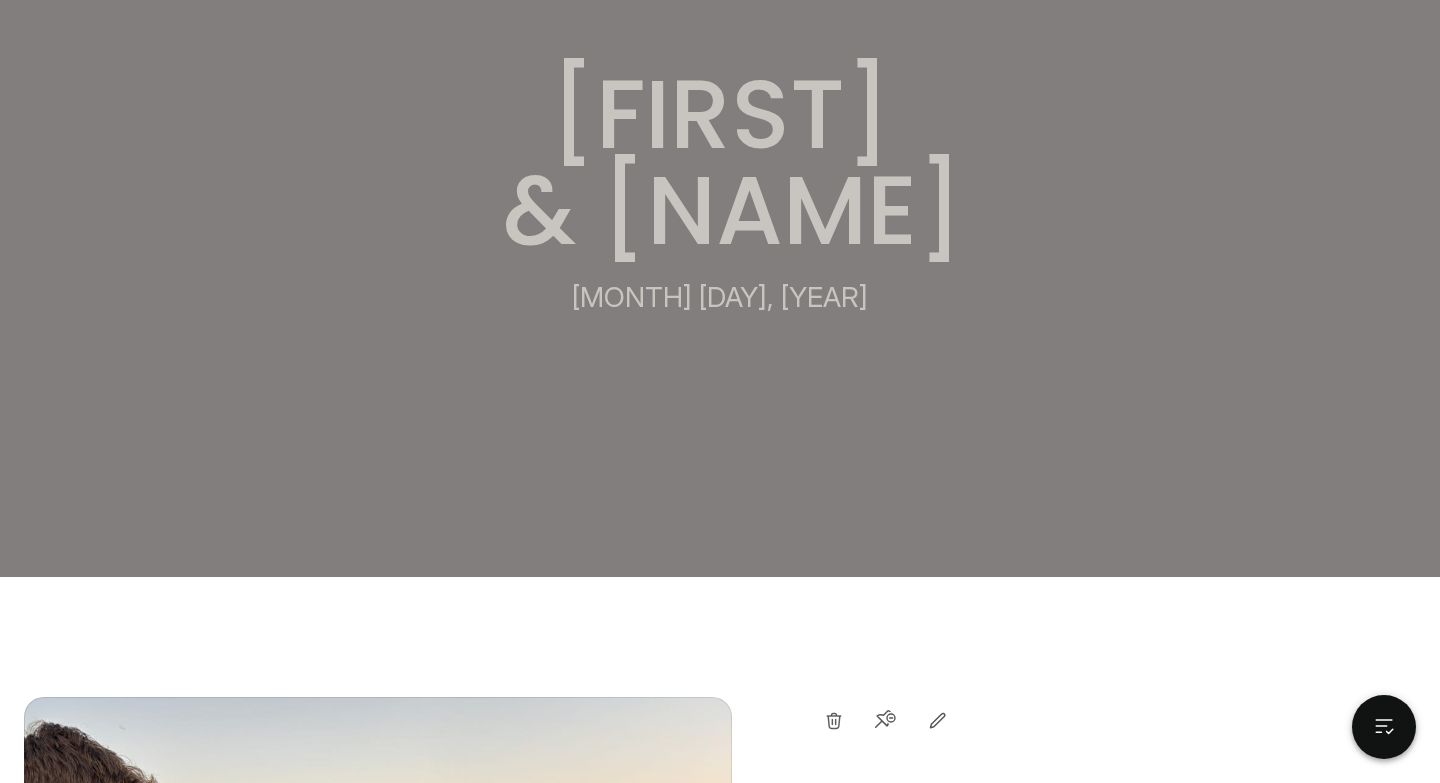 scroll, scrollTop: 0, scrollLeft: 0, axis: both 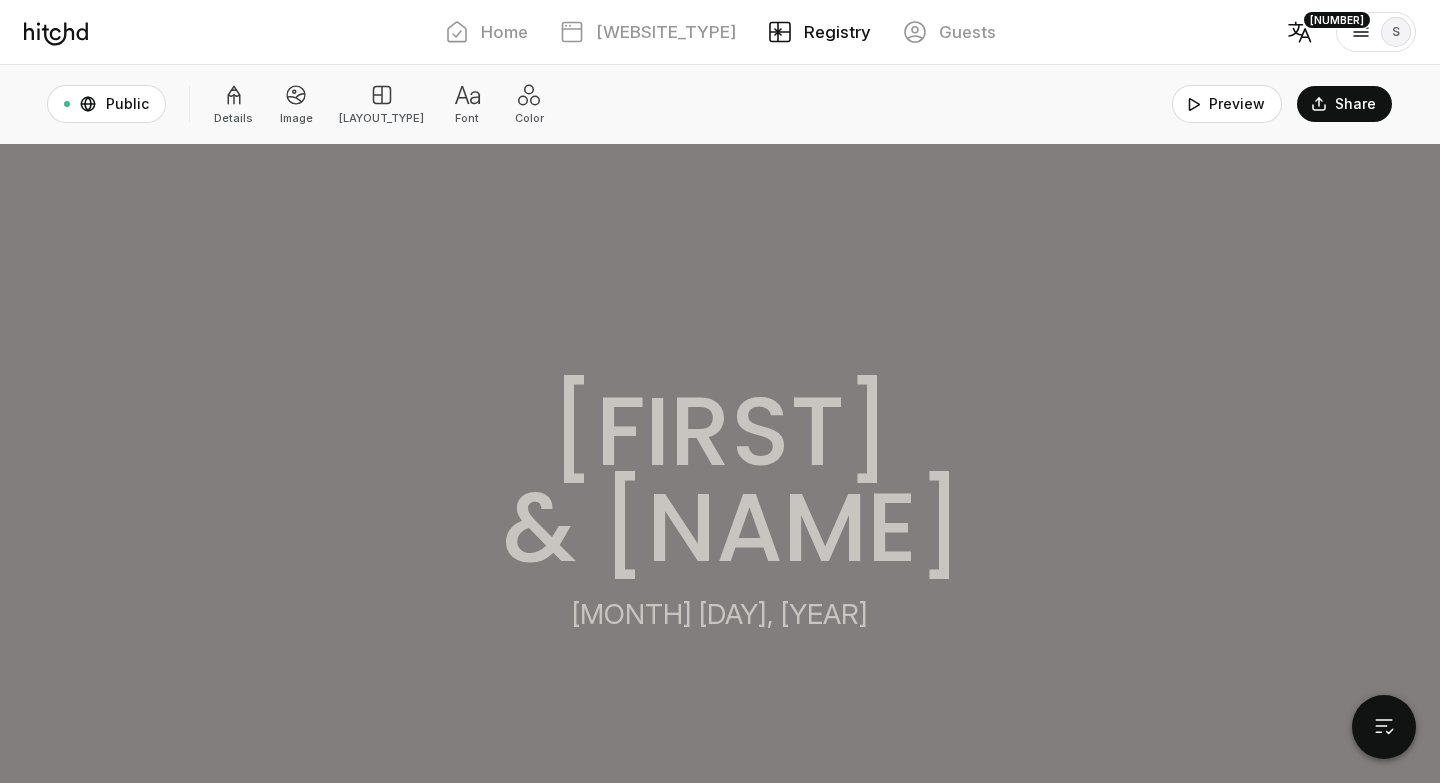 click at bounding box center [234, 95] 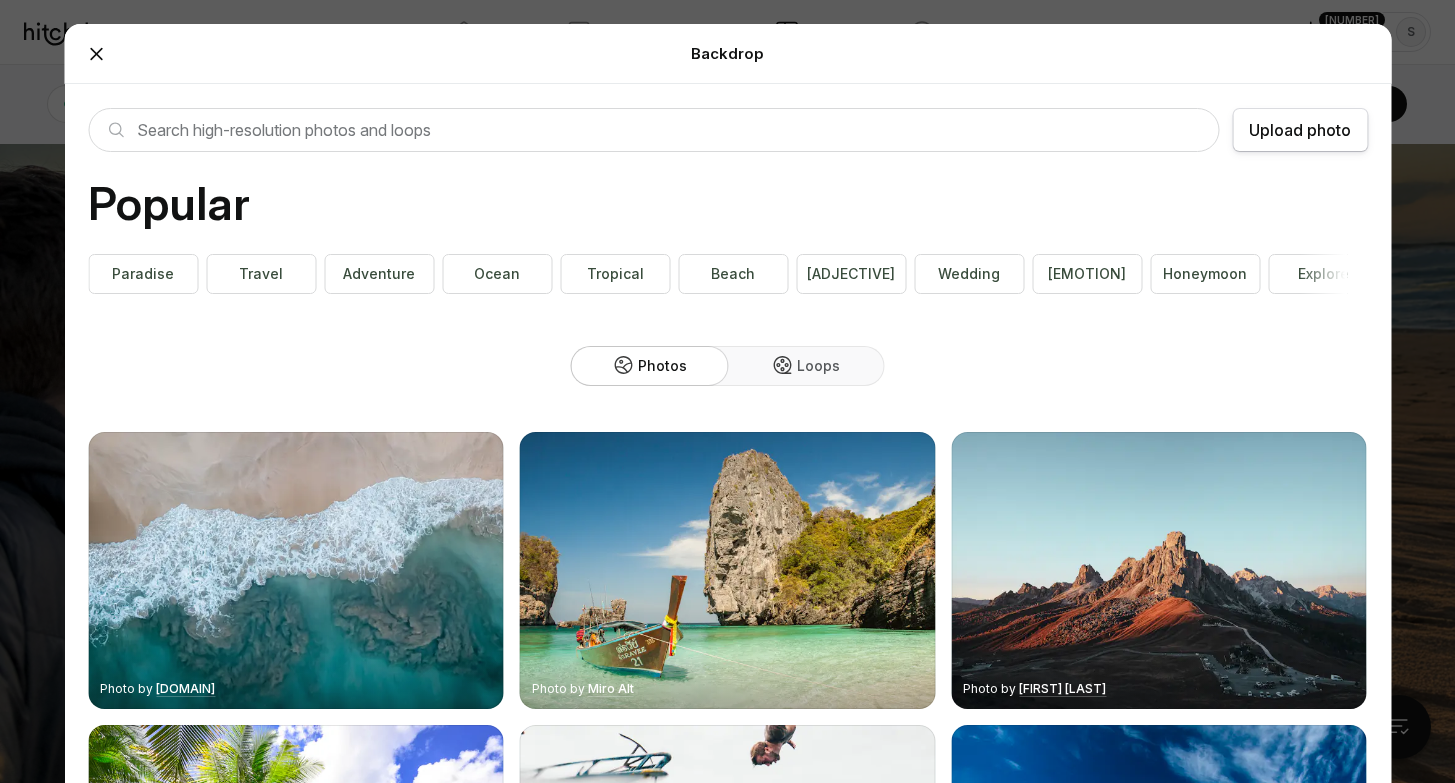 click on "Upload photo" at bounding box center (1300, 130) 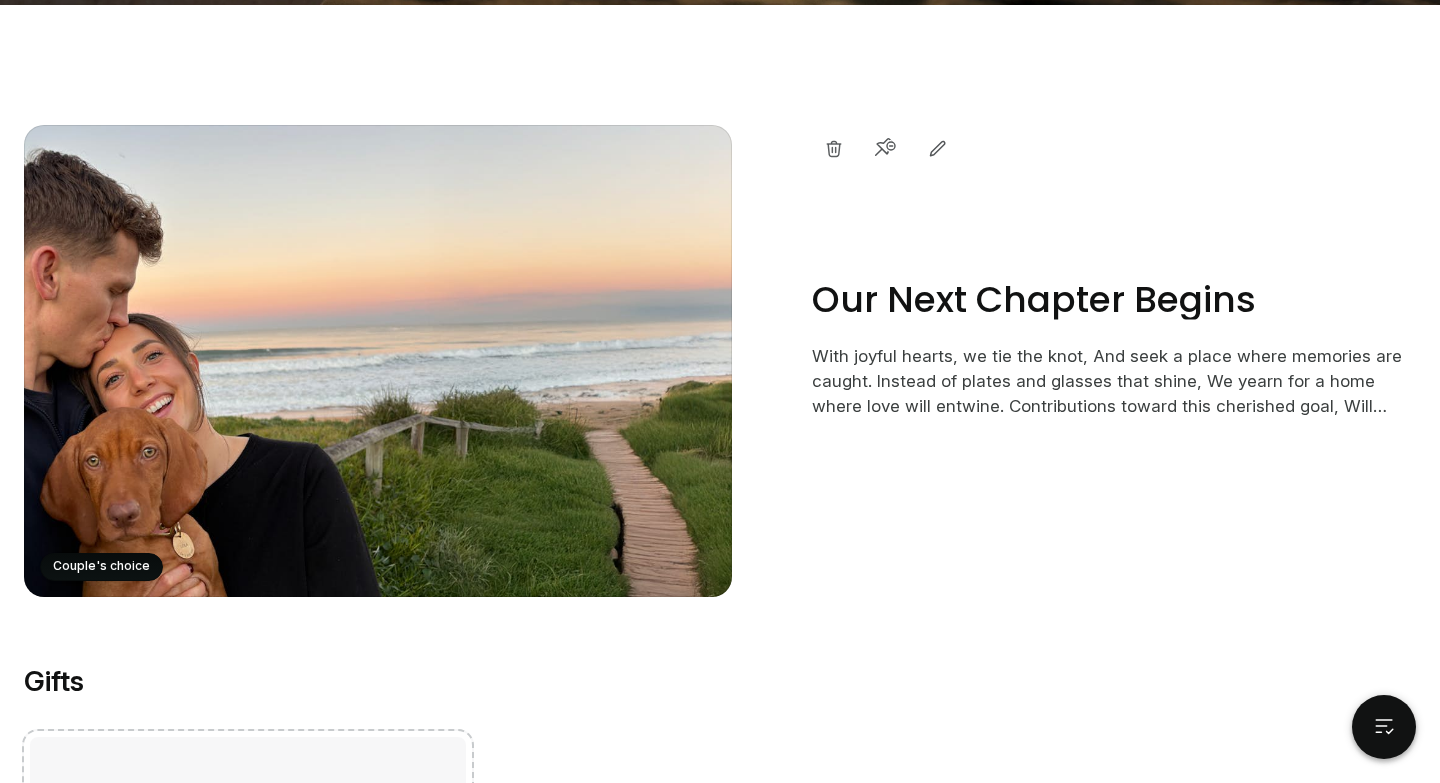 scroll, scrollTop: 0, scrollLeft: 0, axis: both 